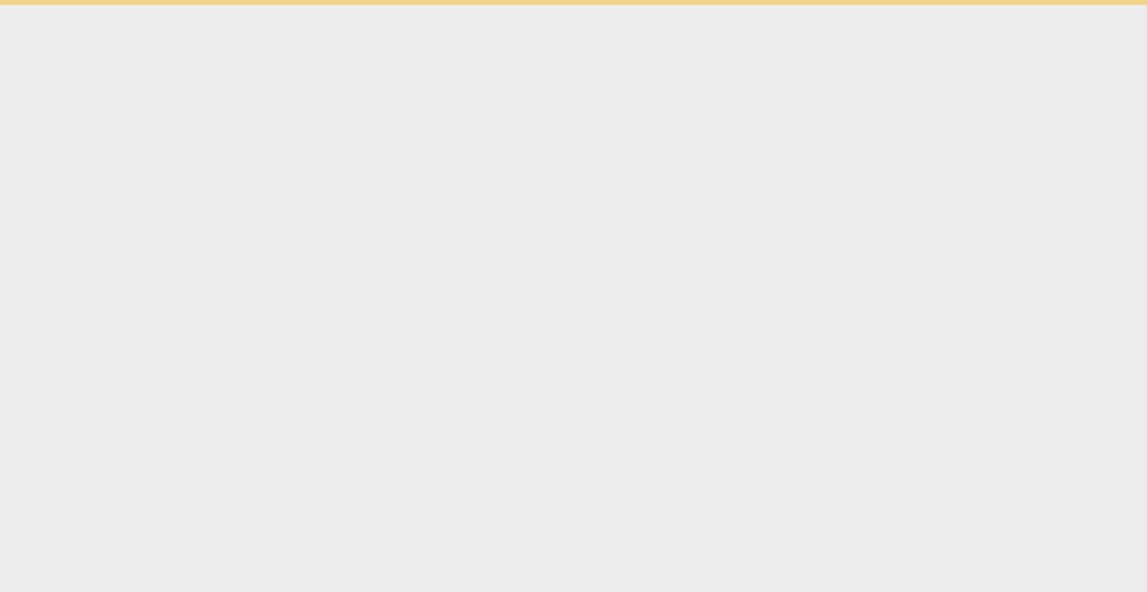 scroll, scrollTop: 0, scrollLeft: 0, axis: both 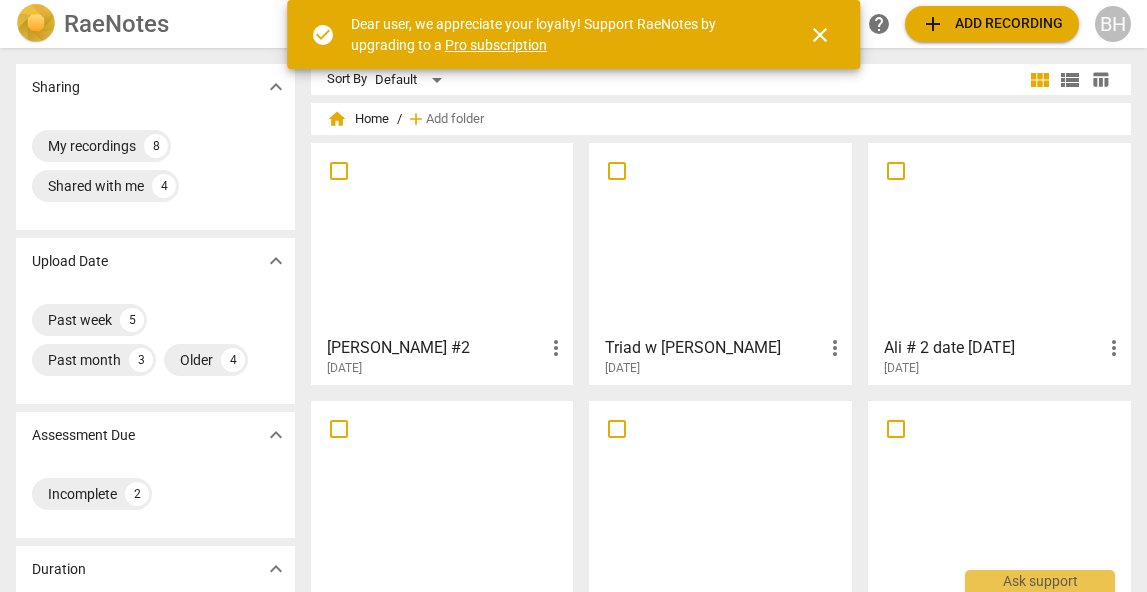 click on "add   Add recording" at bounding box center (992, 24) 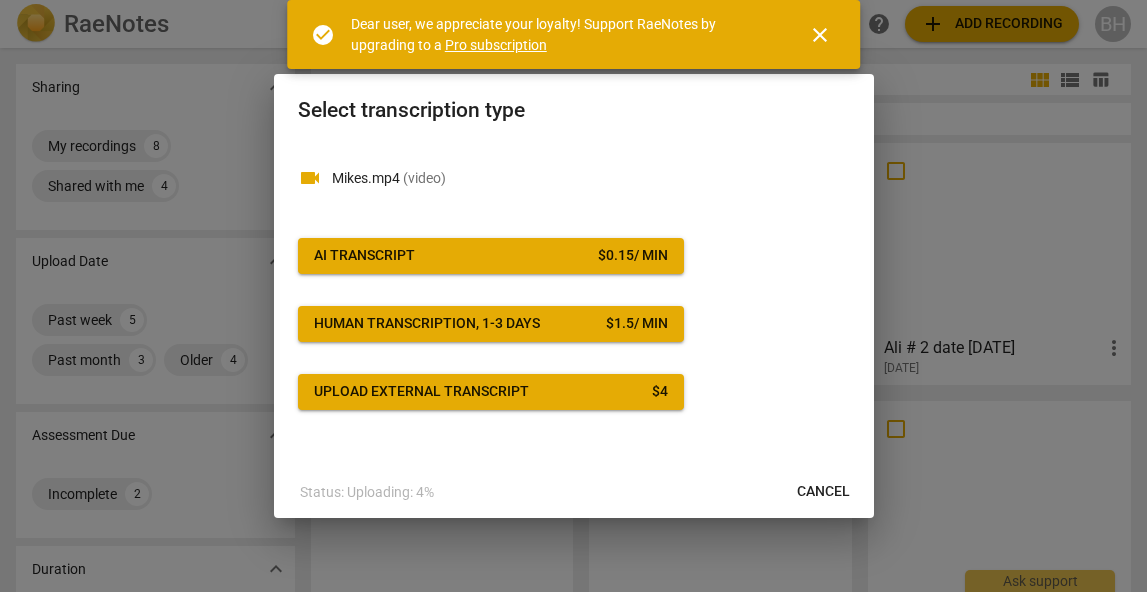 click on "AI Transcript $ 0.15  / min" at bounding box center (491, 256) 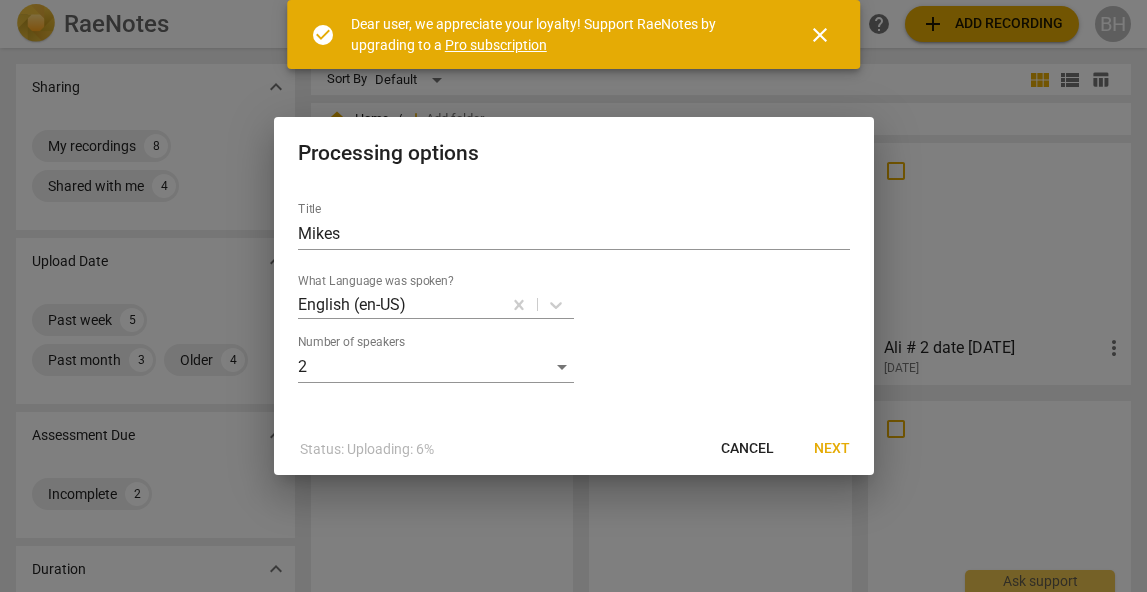 click on "Next" at bounding box center [832, 449] 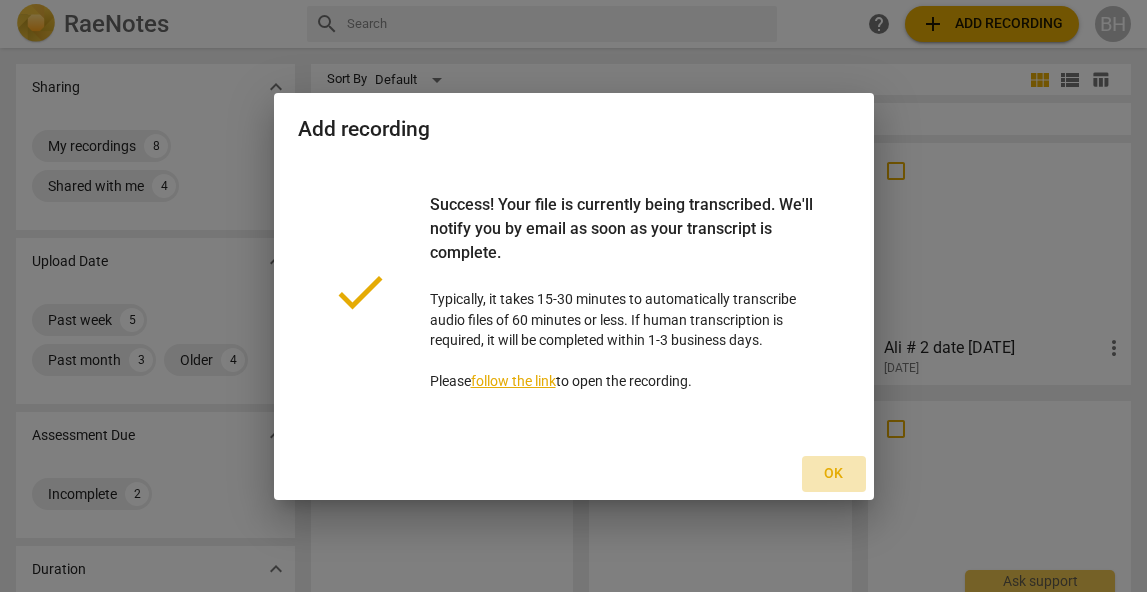 click on "Ok" at bounding box center (834, 474) 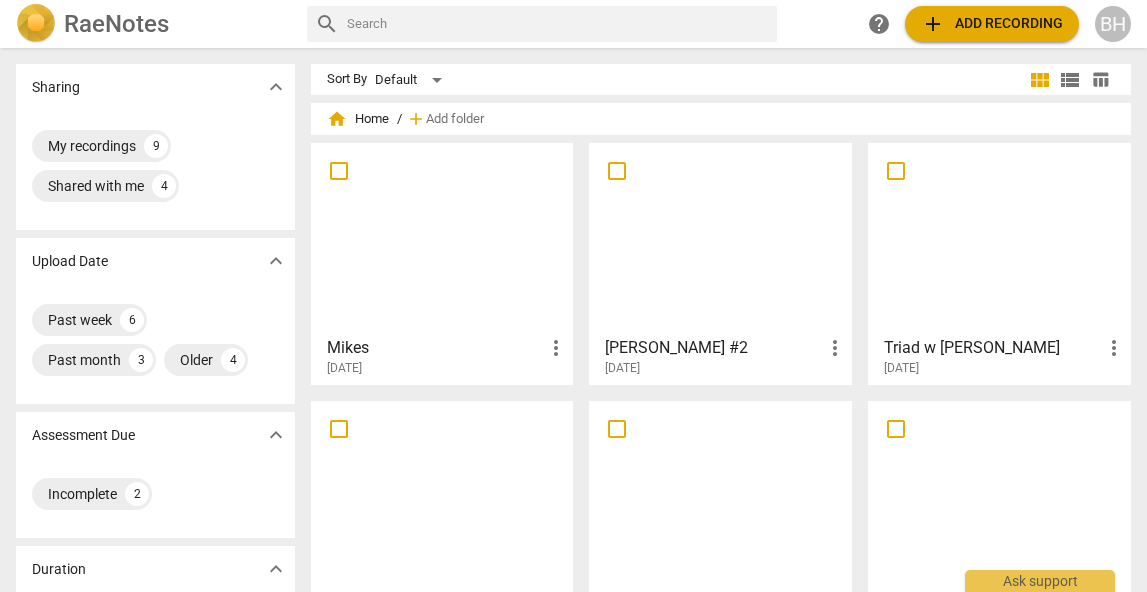 click at bounding box center [999, 238] 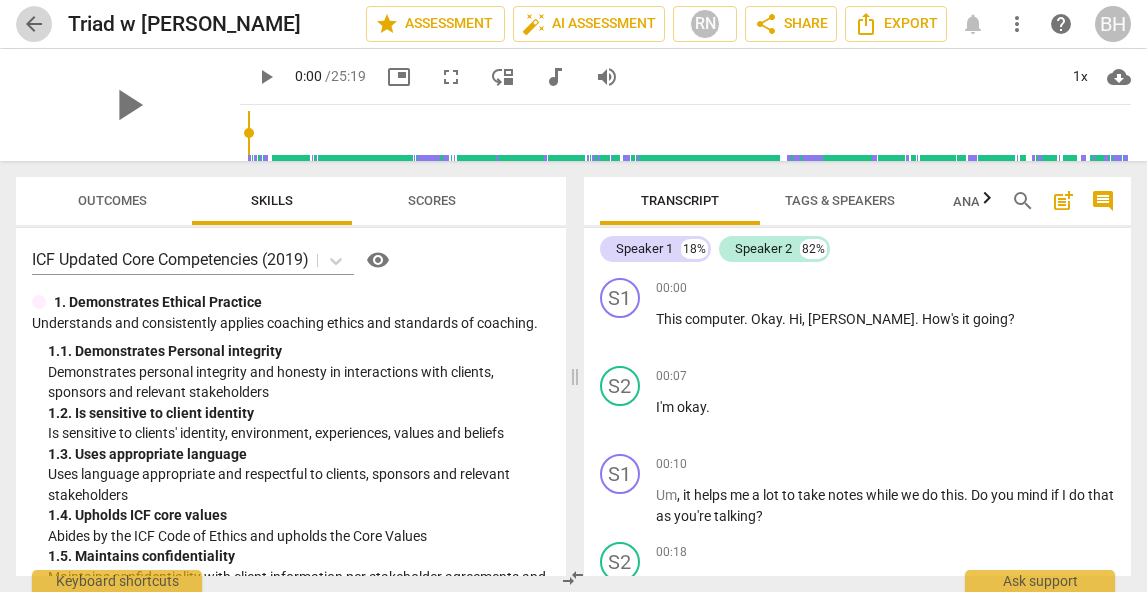click on "arrow_back" at bounding box center (34, 24) 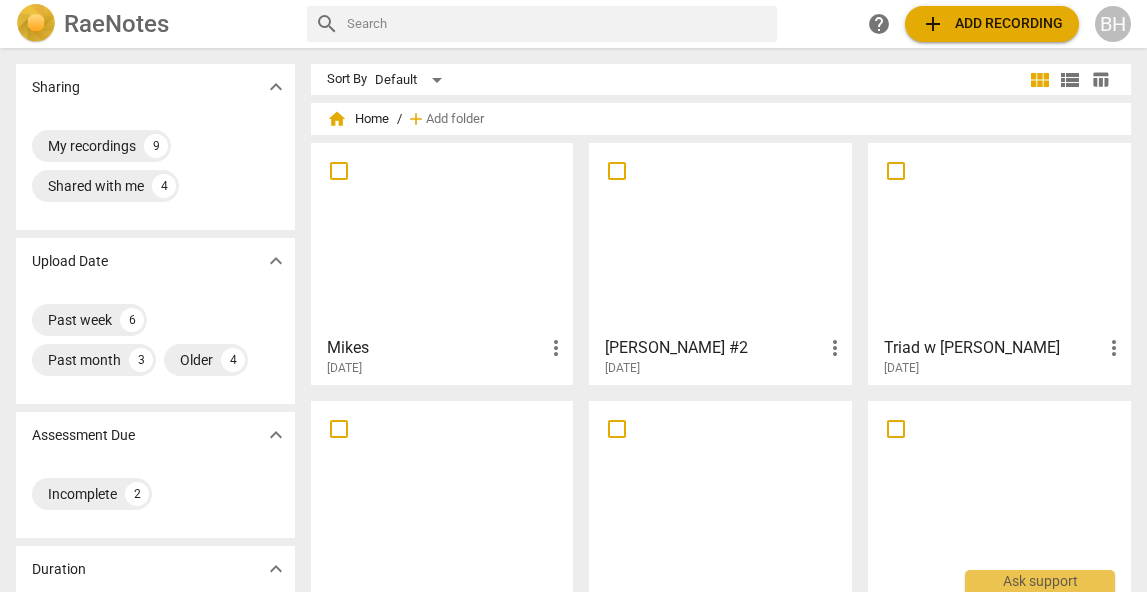 click at bounding box center (720, 238) 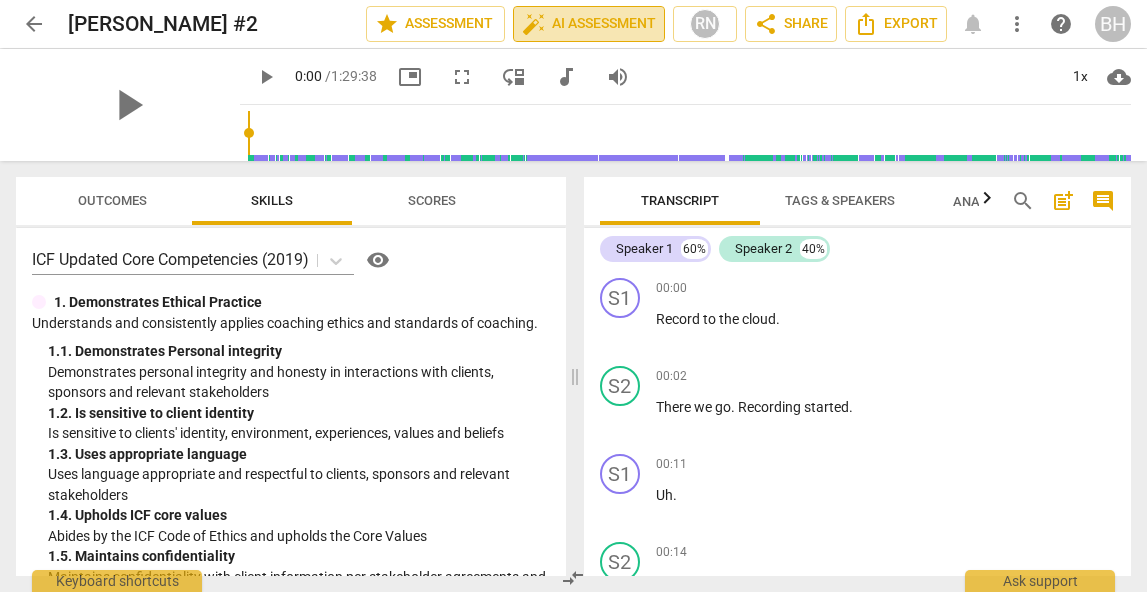 click on "auto_fix_high    AI Assessment" at bounding box center (589, 24) 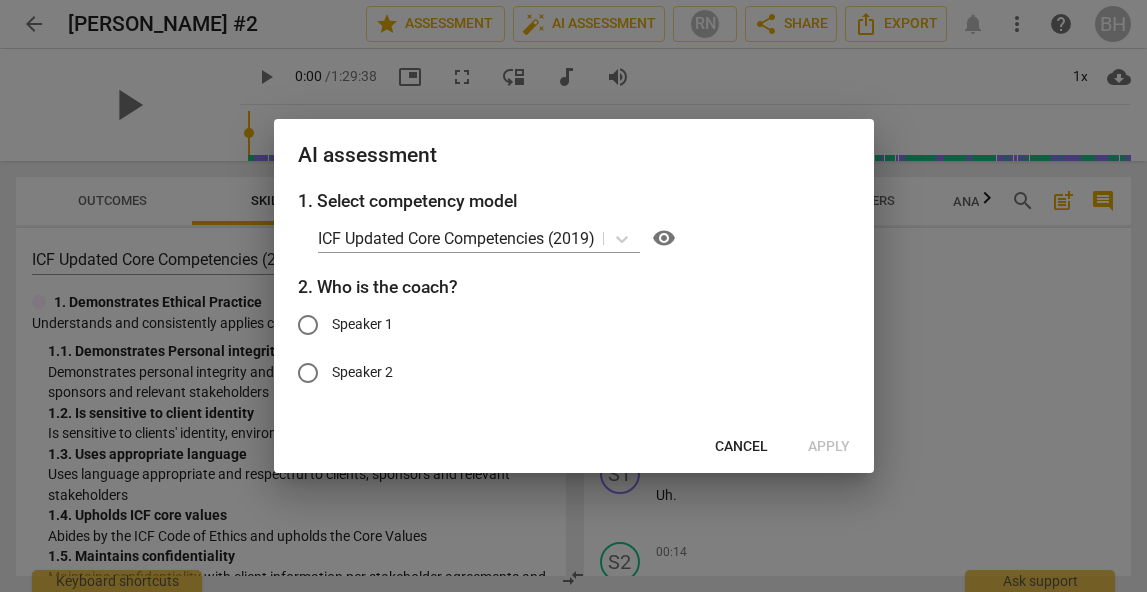 click on "Cancel" at bounding box center [741, 447] 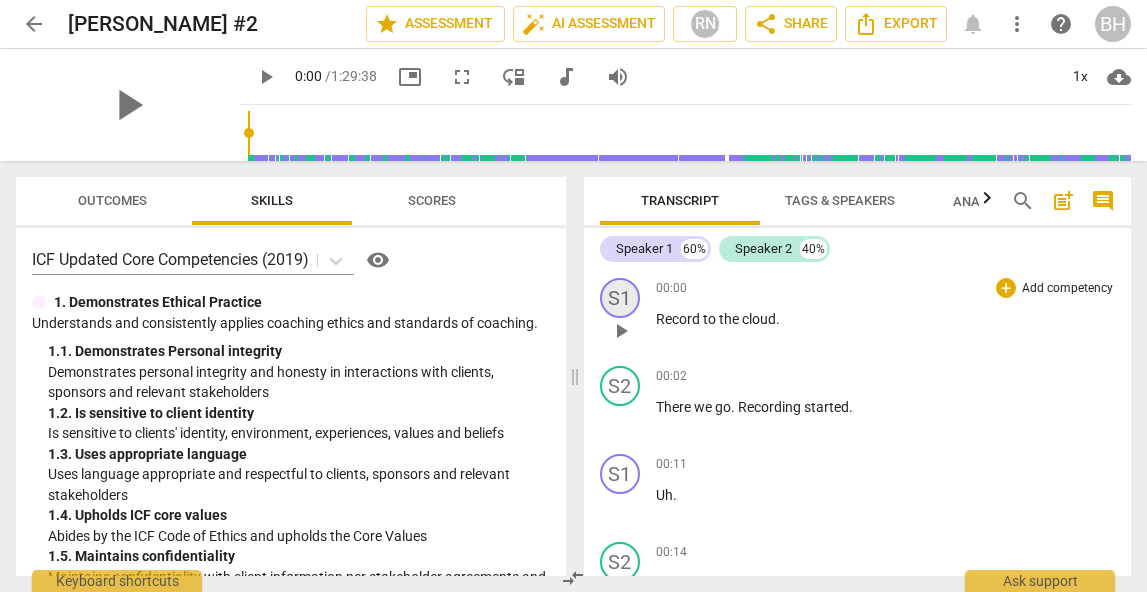 click on "S1" at bounding box center [620, 298] 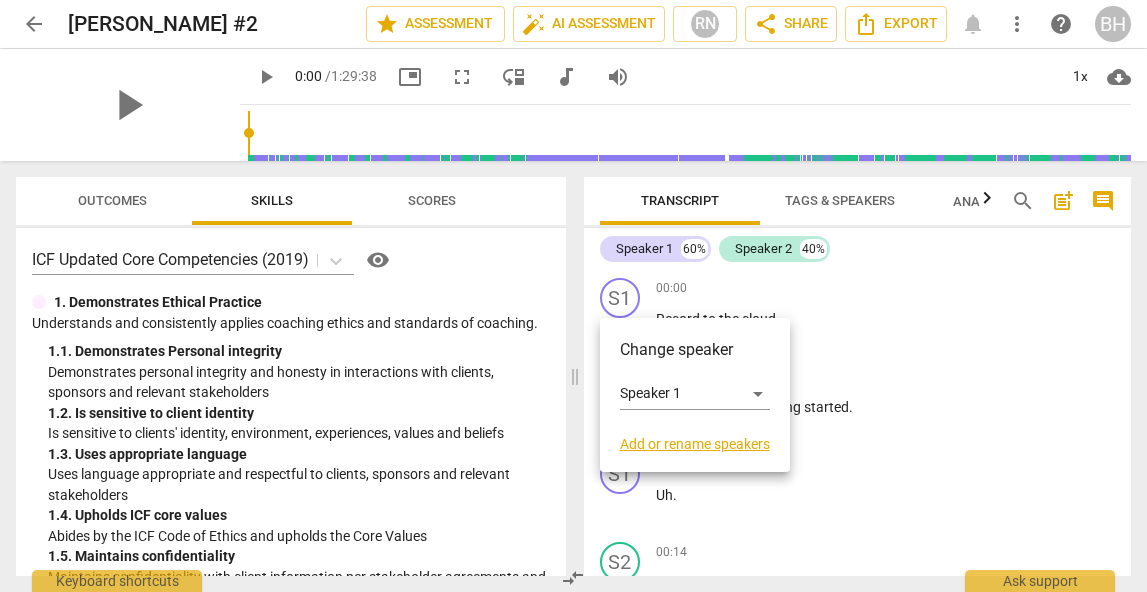 click at bounding box center (573, 296) 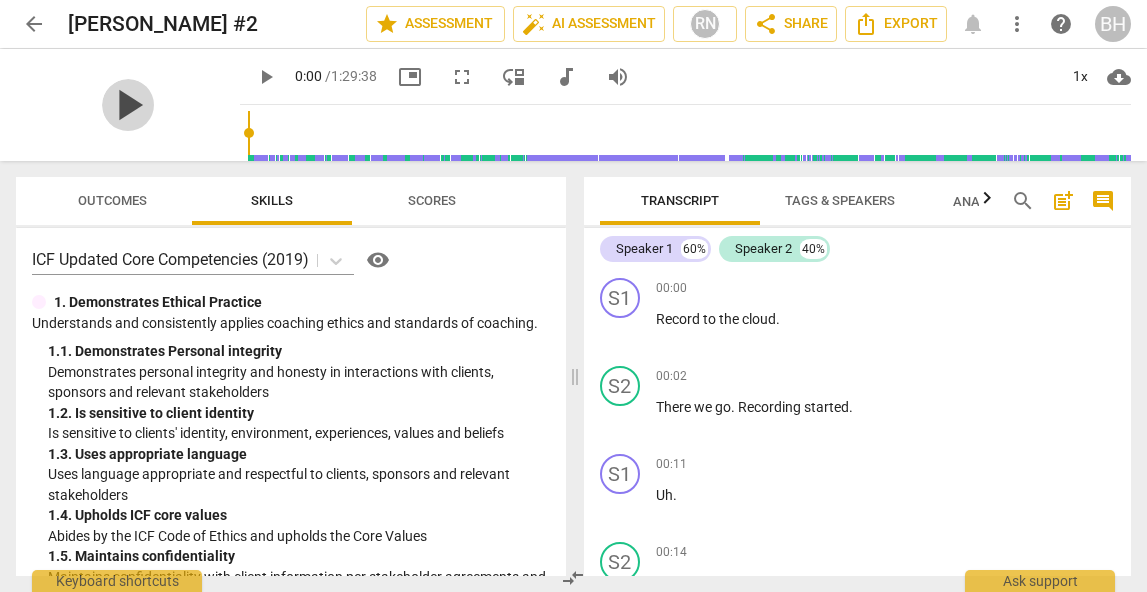 click on "play_arrow" at bounding box center [128, 105] 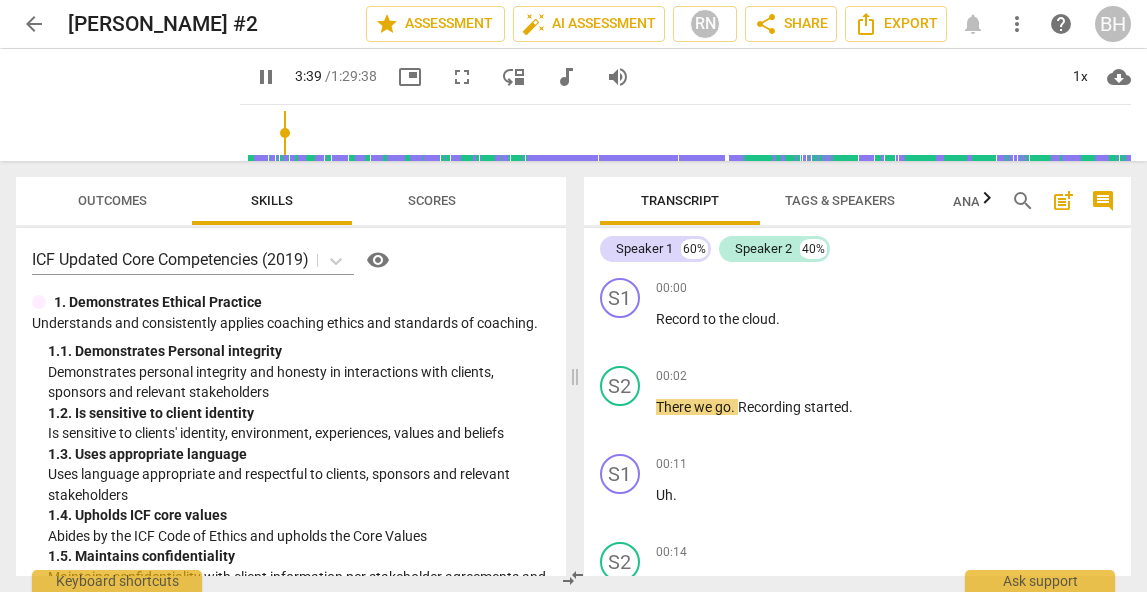 drag, startPoint x: 224, startPoint y: 132, endPoint x: 278, endPoint y: 130, distance: 54.037025 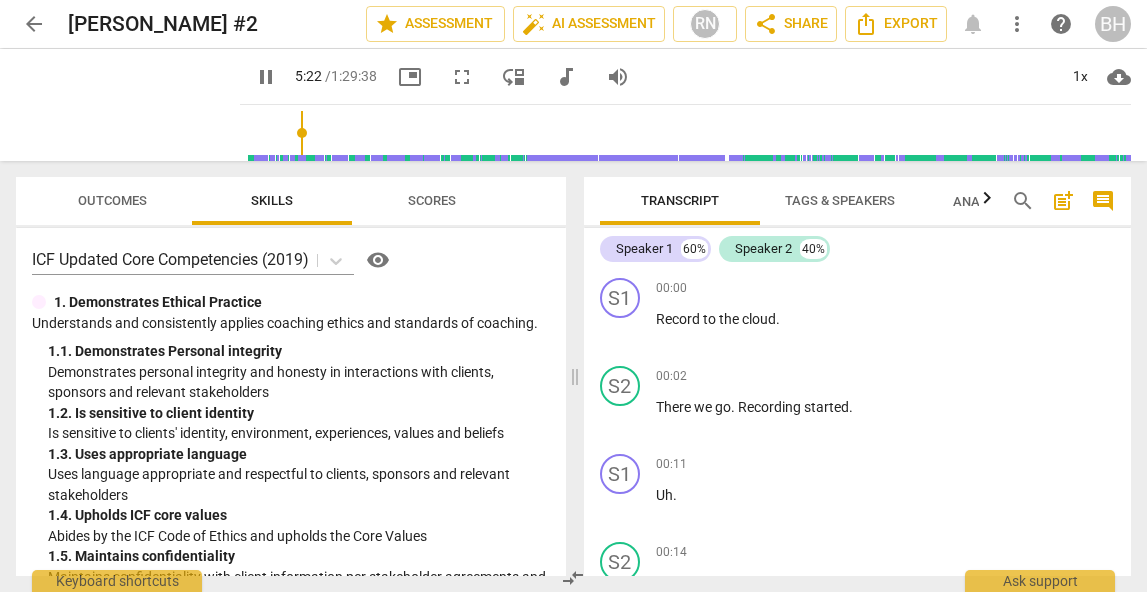 scroll, scrollTop: 2115, scrollLeft: 0, axis: vertical 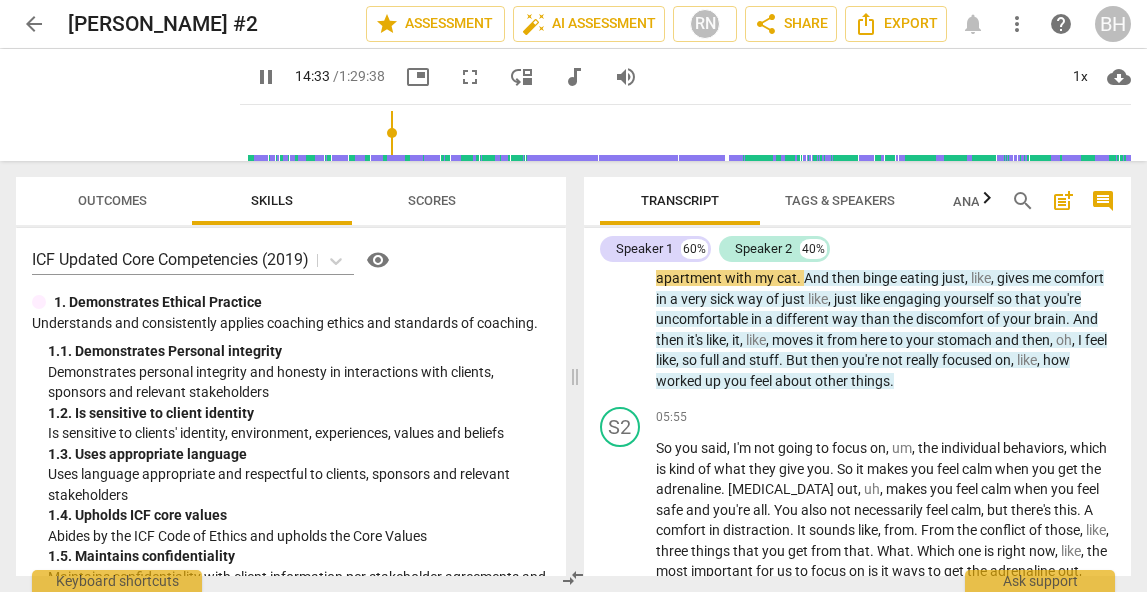 drag, startPoint x: 278, startPoint y: 130, endPoint x: 377, endPoint y: 133, distance: 99.04544 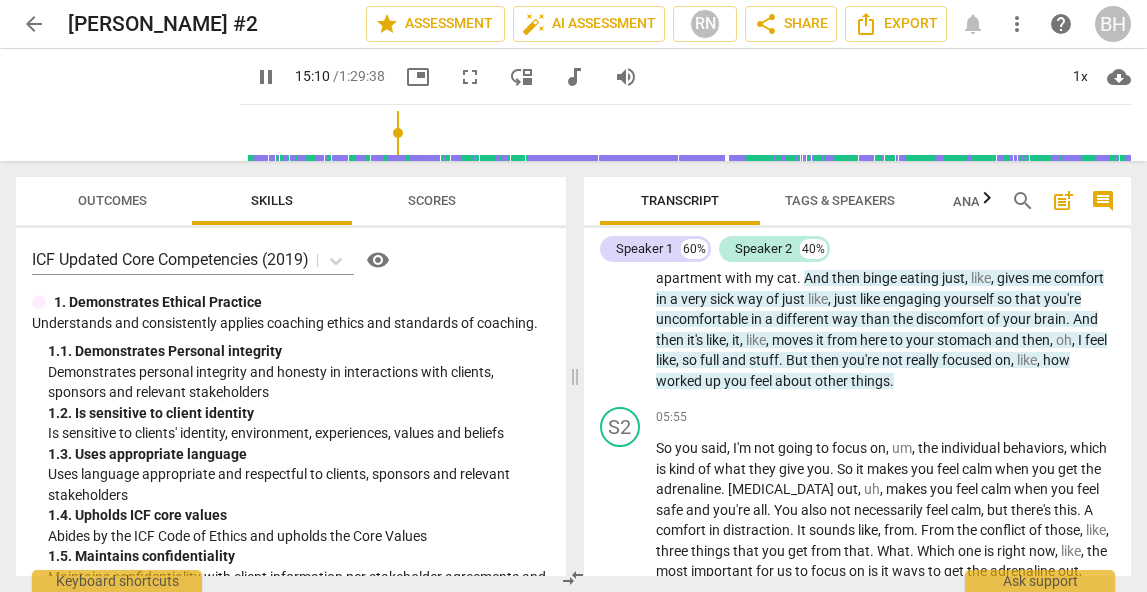 scroll, scrollTop: 4831, scrollLeft: 0, axis: vertical 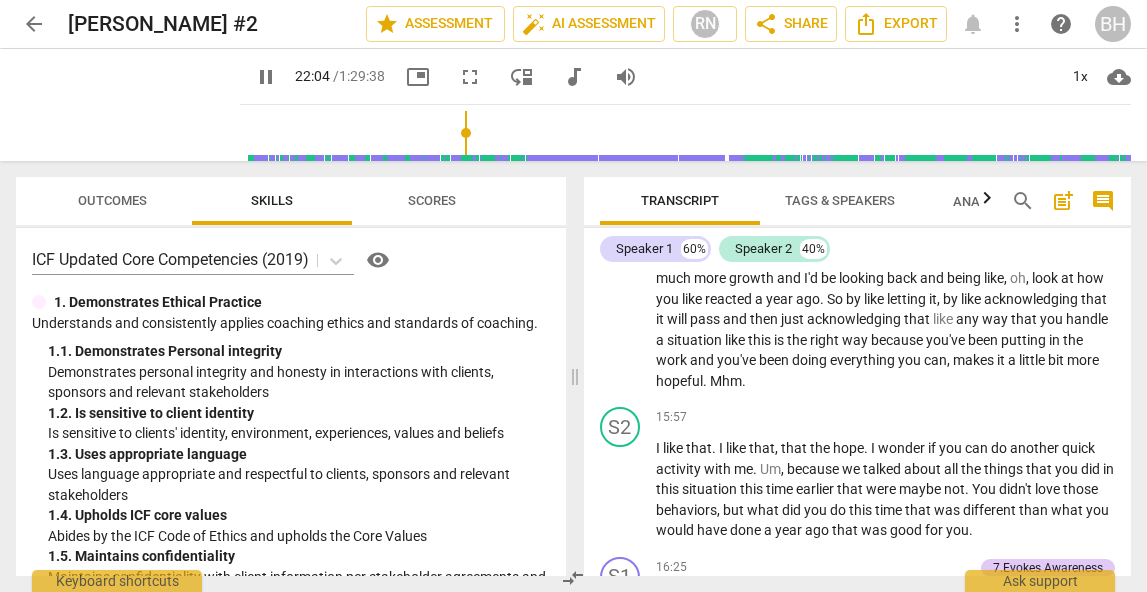 drag, startPoint x: 377, startPoint y: 133, endPoint x: 447, endPoint y: 132, distance: 70.00714 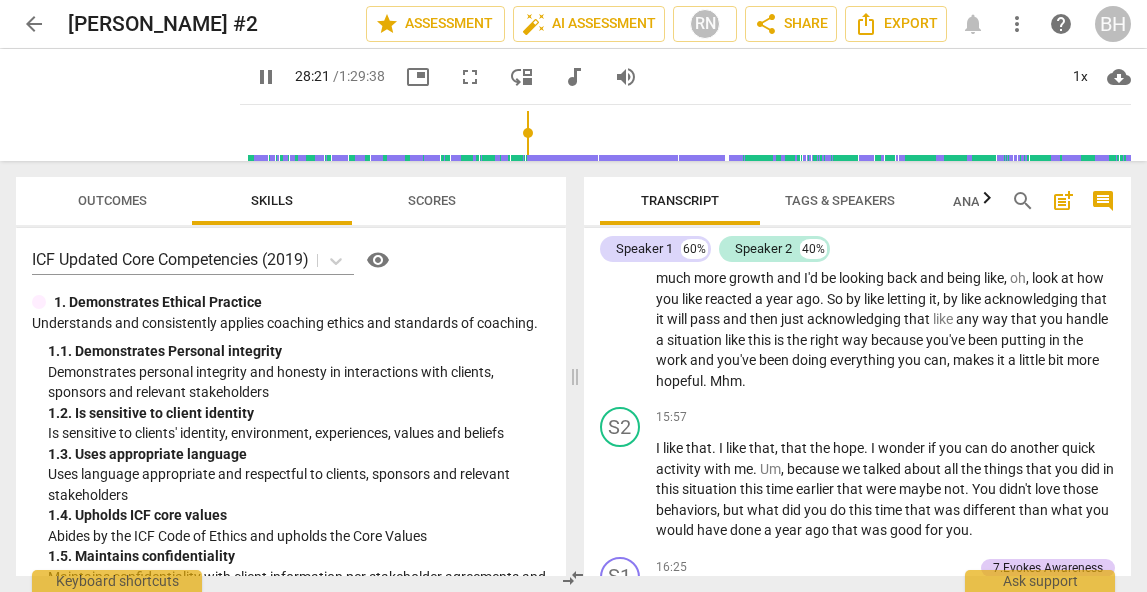 drag, startPoint x: 447, startPoint y: 131, endPoint x: 511, endPoint y: 126, distance: 64.195015 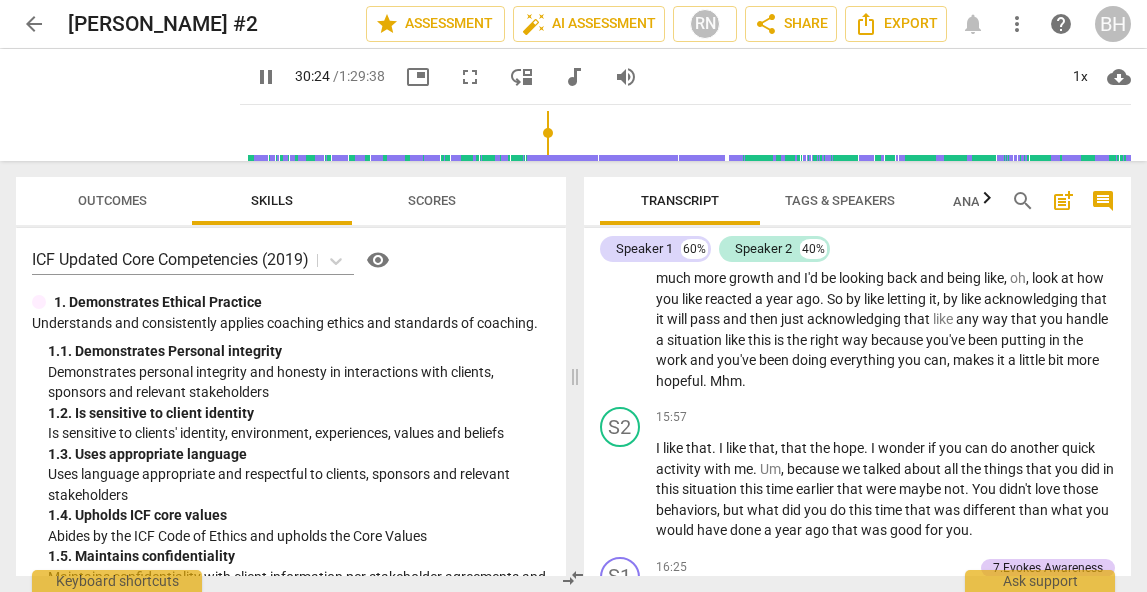 drag, startPoint x: 514, startPoint y: 128, endPoint x: 531, endPoint y: 128, distance: 17 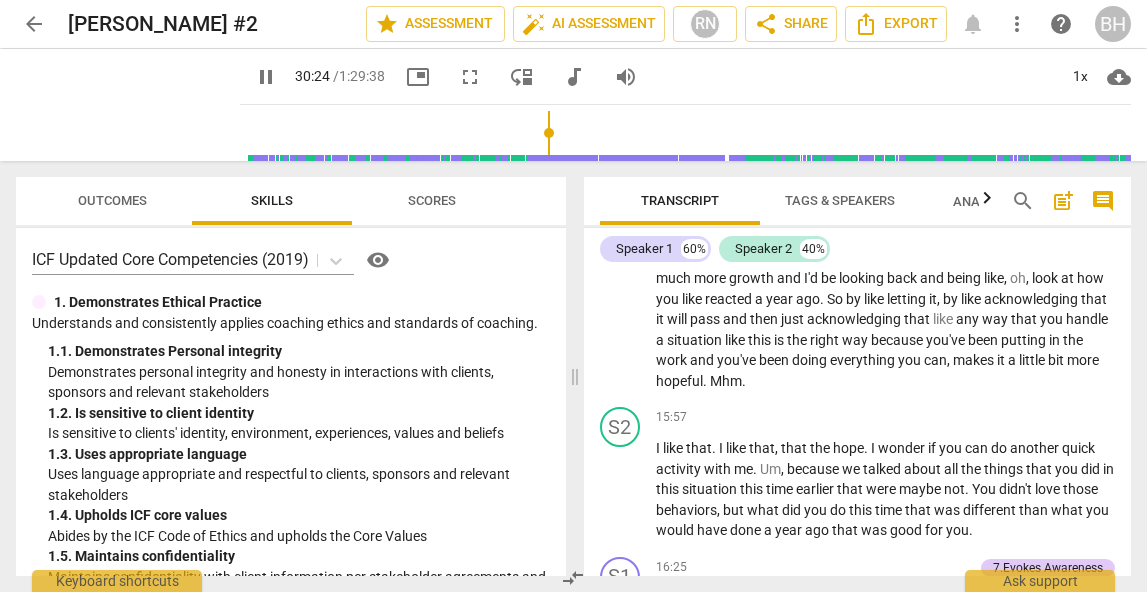 scroll, scrollTop: 10999, scrollLeft: 0, axis: vertical 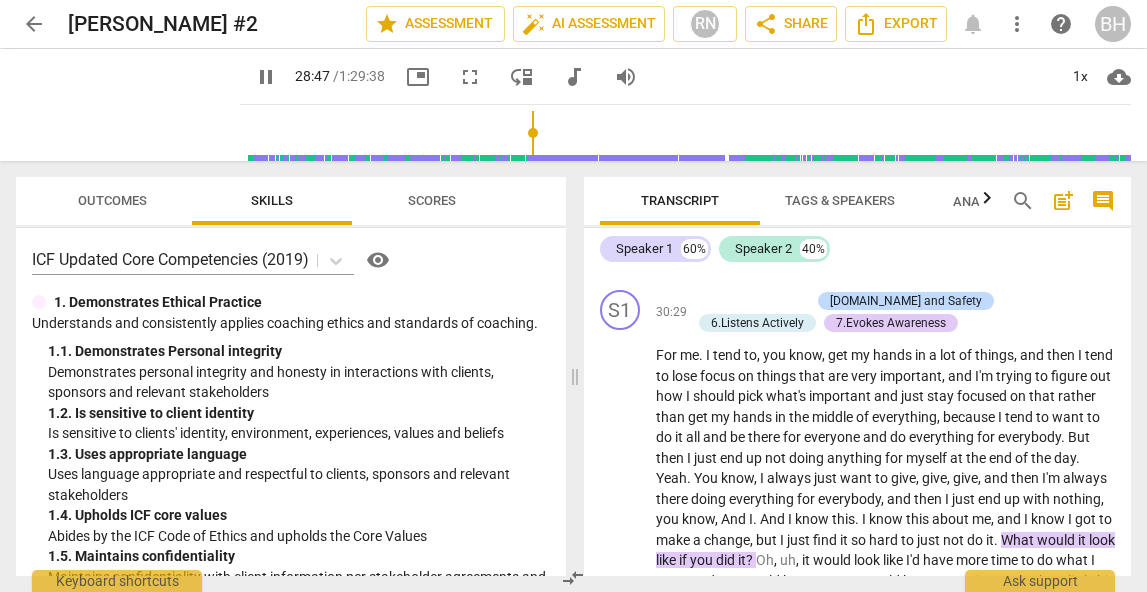 drag, startPoint x: 530, startPoint y: 133, endPoint x: 516, endPoint y: 133, distance: 14 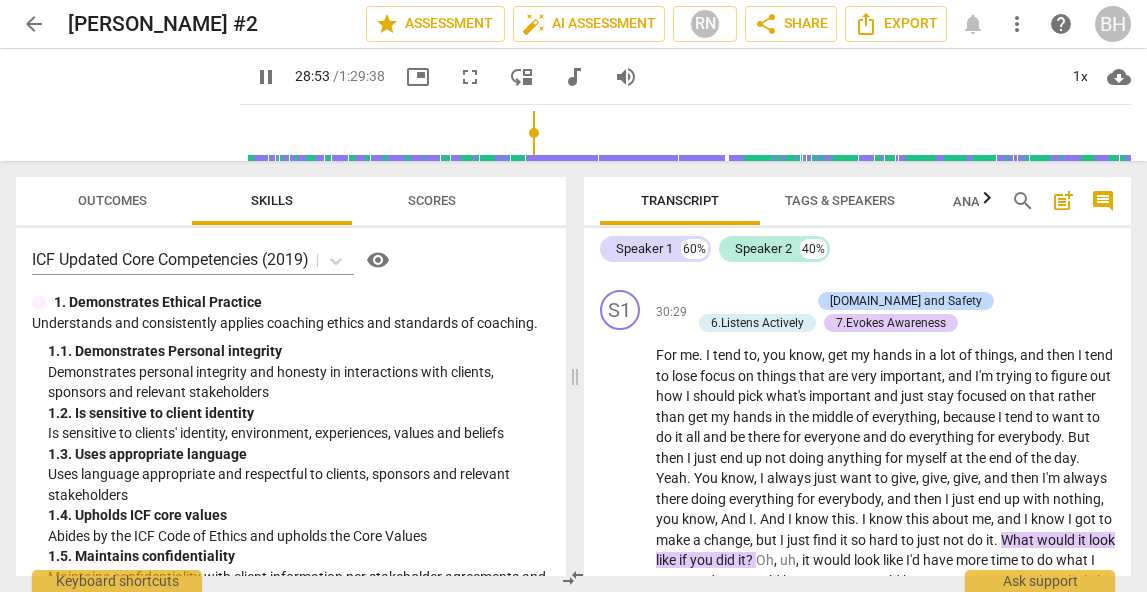 click at bounding box center (689, 133) 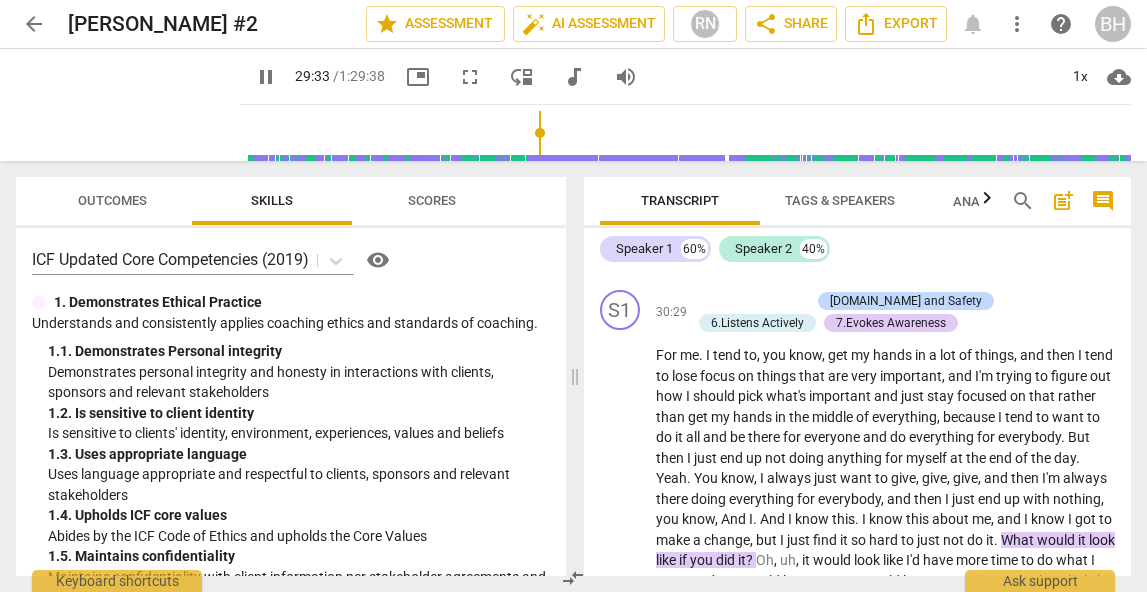 click at bounding box center [689, 133] 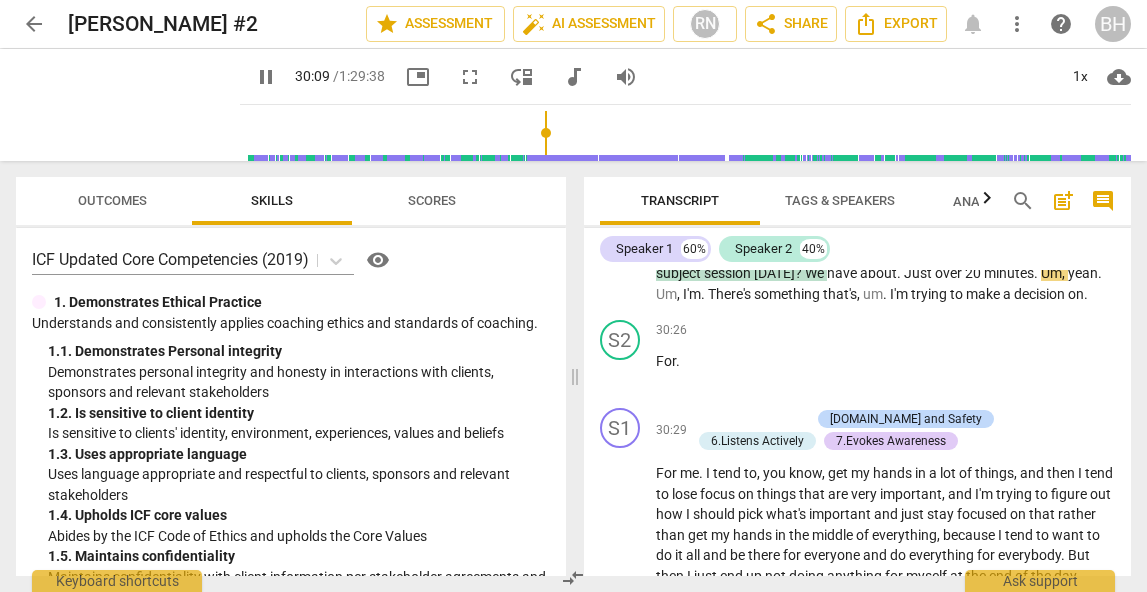 scroll, scrollTop: 10882, scrollLeft: 0, axis: vertical 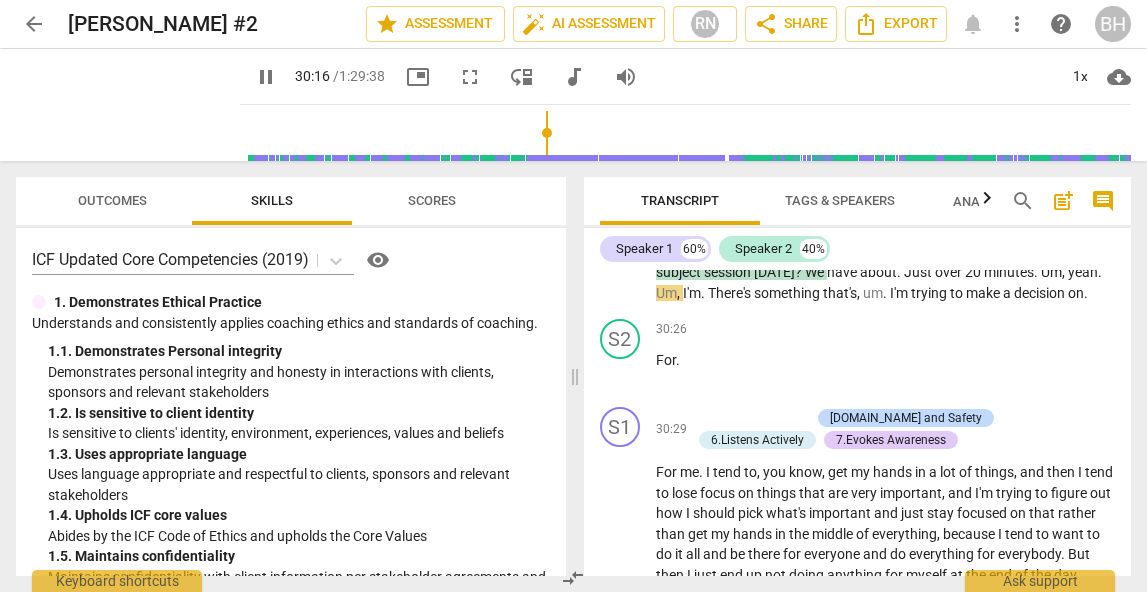 click on "pause" at bounding box center [266, 77] 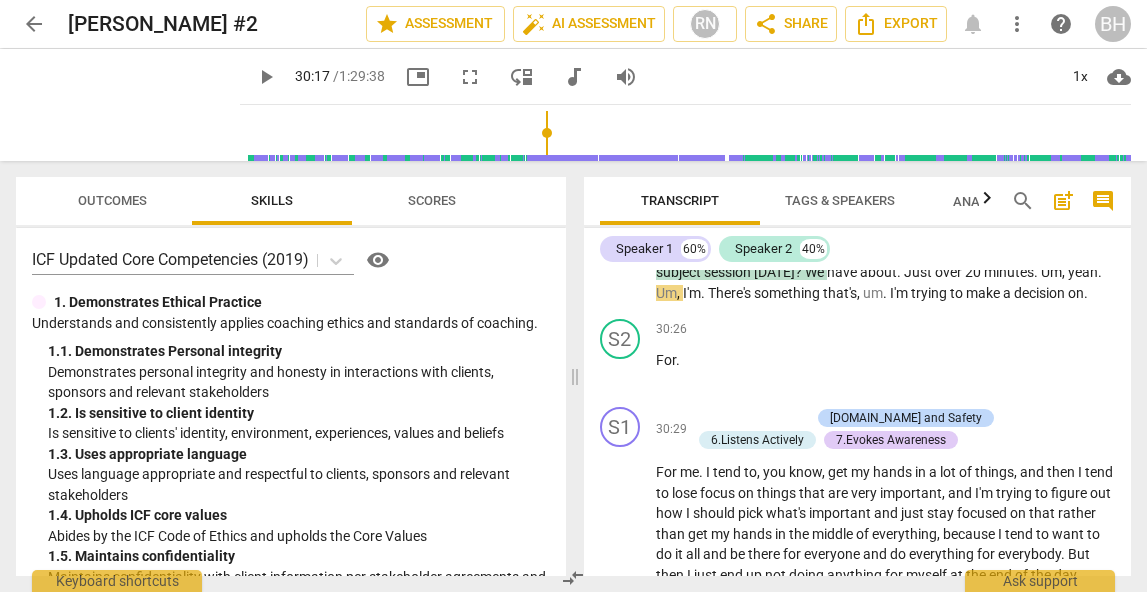 type on "1817" 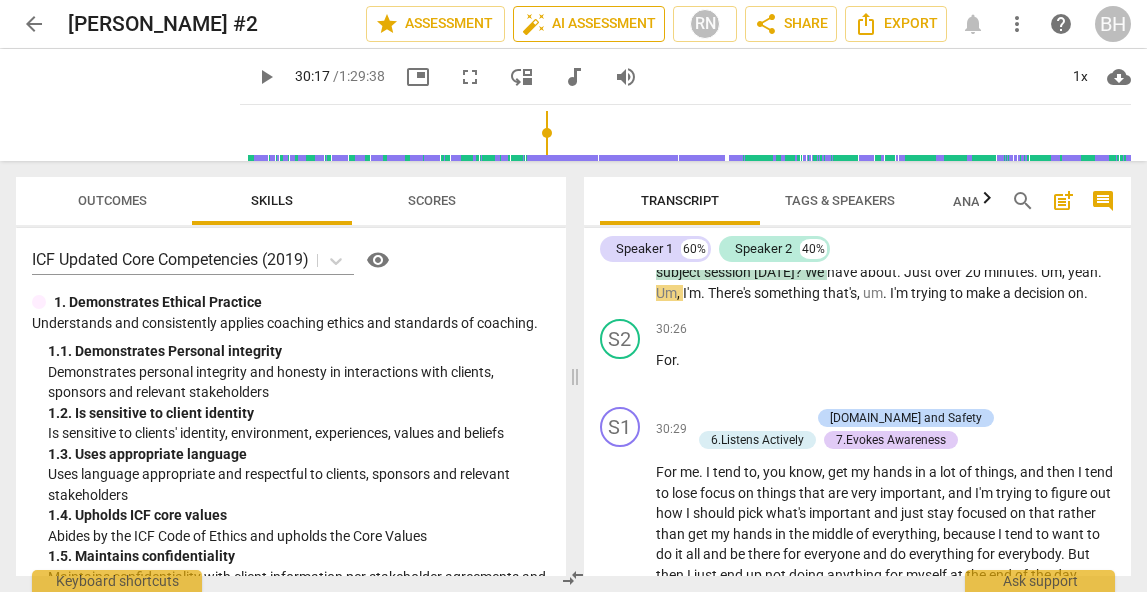click on "auto_fix_high    AI Assessment" at bounding box center [589, 24] 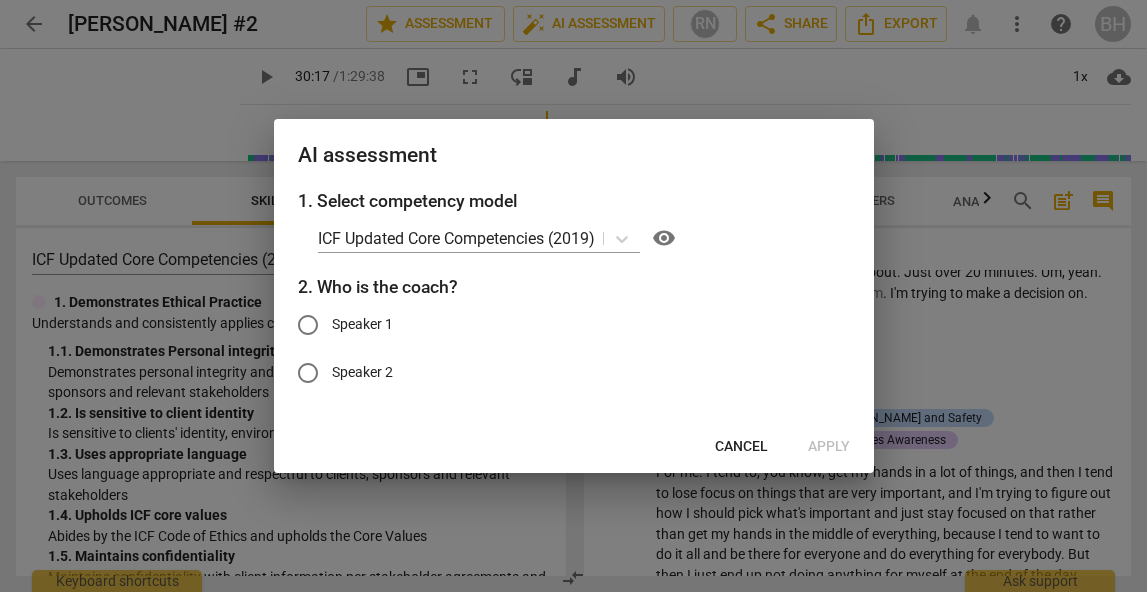click on "Cancel" at bounding box center (741, 447) 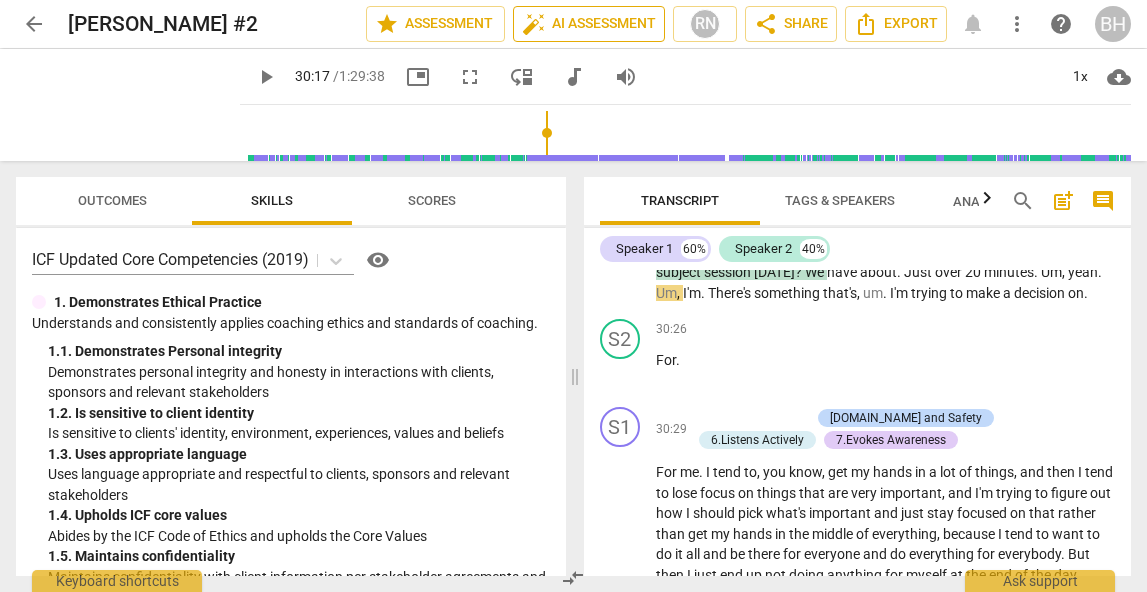 click on "auto_fix_high    AI Assessment" at bounding box center [589, 24] 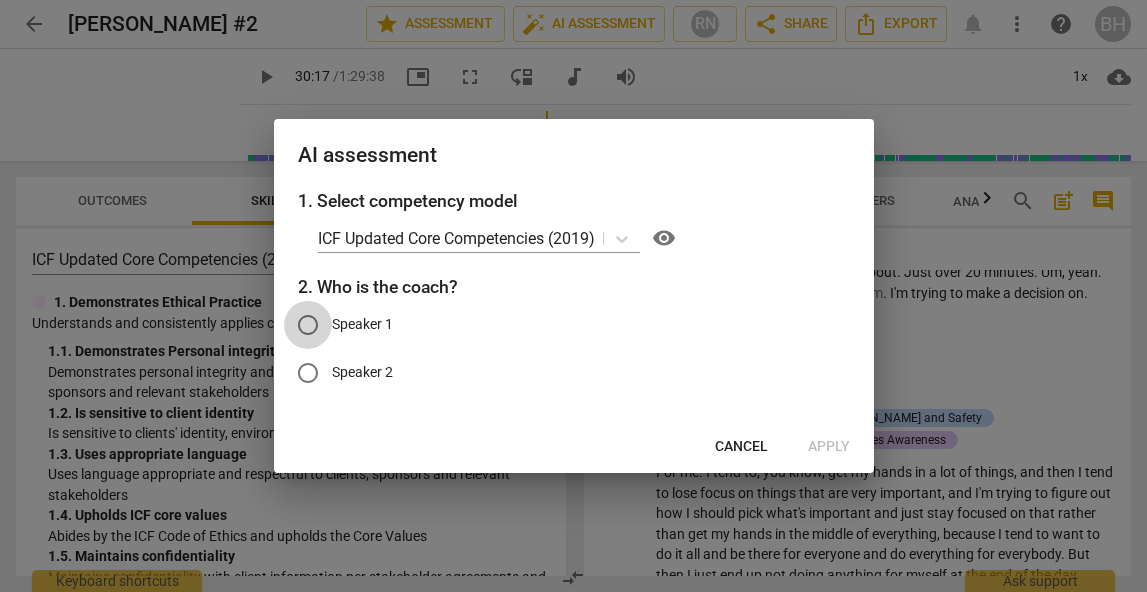 click on "Speaker 1" at bounding box center [308, 325] 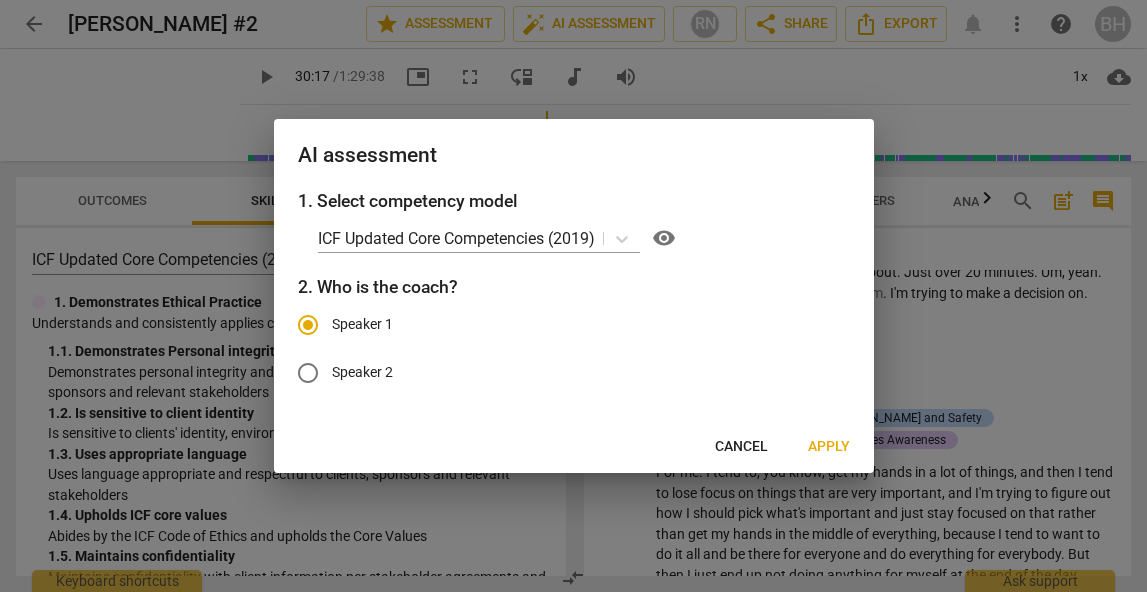 click on "Apply" at bounding box center [829, 447] 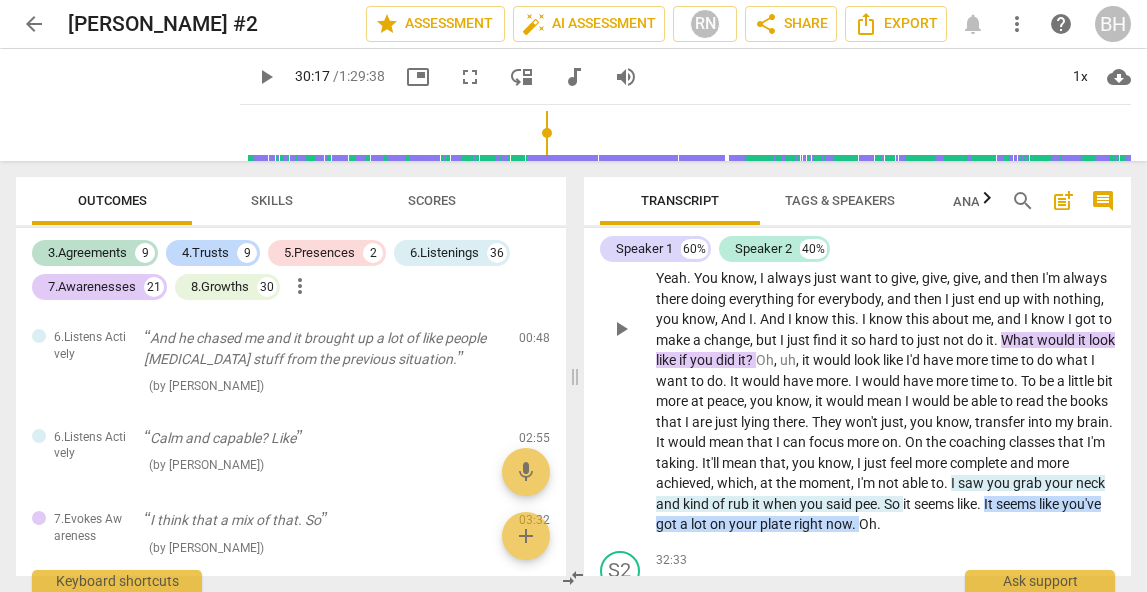 scroll, scrollTop: 11198, scrollLeft: 0, axis: vertical 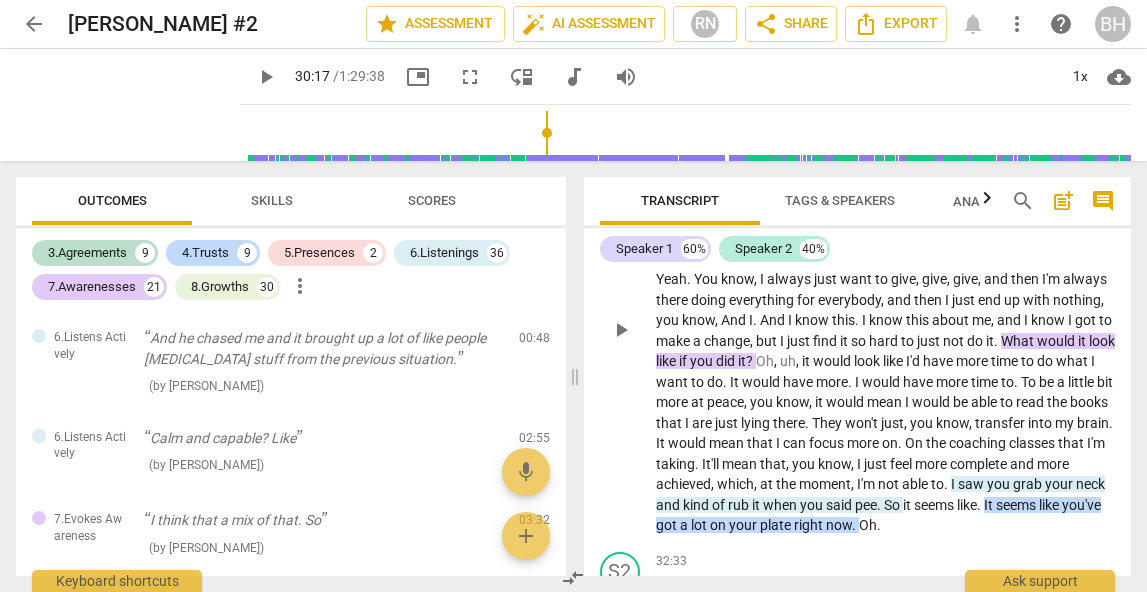click on "it" at bounding box center [1083, 341] 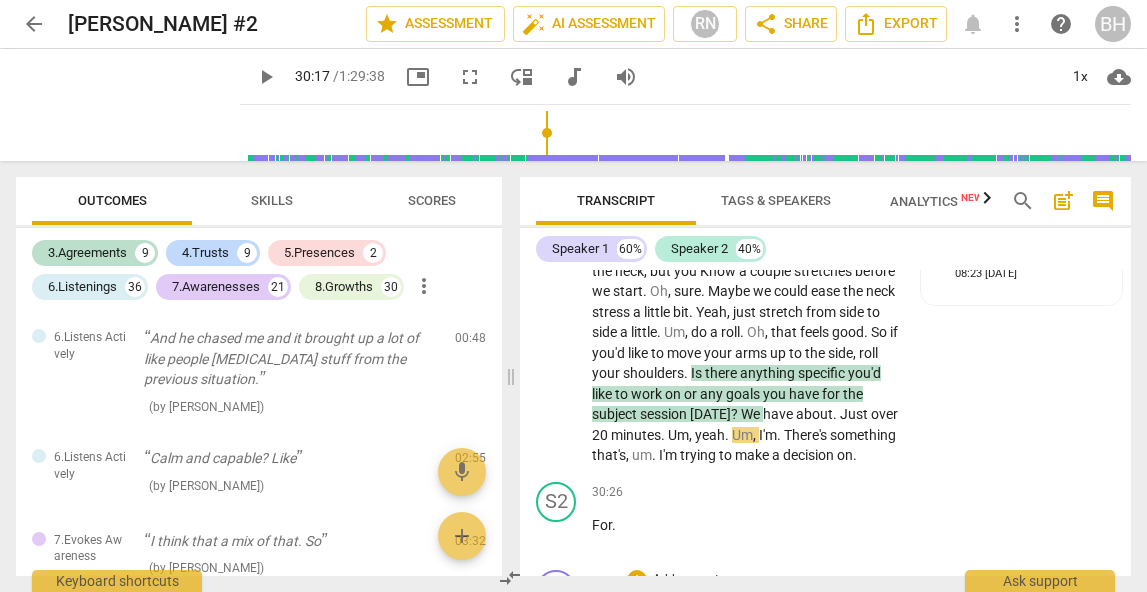 scroll, scrollTop: 13826, scrollLeft: 0, axis: vertical 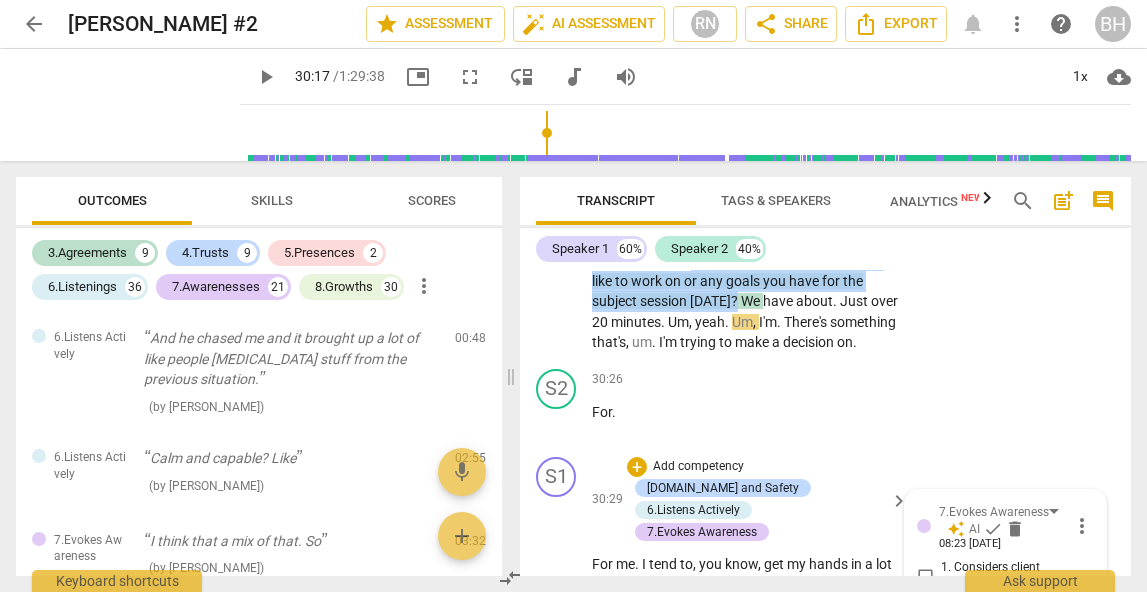 drag, startPoint x: 769, startPoint y: 400, endPoint x: 811, endPoint y: 437, distance: 55.97321 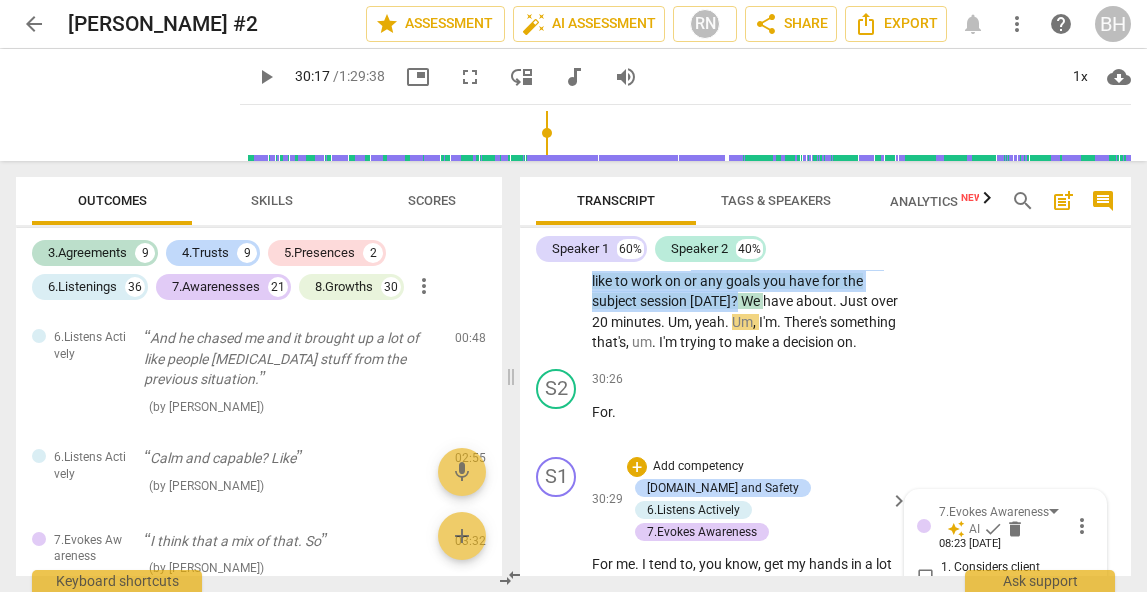 click on "How   are   we   doing   [DATE] ?   How   are   we   showing   up ?   Yeah ,   doing   good ,   thank   you .   A   little   tight   in   the   neck ,   but   you   Know   a   couple   stretches   before   we   start .   Oh ,   sure .   Maybe   we   could   ease   the   neck   stress   a   little   bit .   Yeah ,   just   stretch   from   side   to   side   a   little .   Um ,   do   a   roll .   Oh ,   that   feels   good .   So   if   you'd   like   to   move   your   arms   up   to   the   side ,   roll   your   shoulders .   Is   there   anything   specific   you'd   like   to   work   on   or   any   goals   you   have   for   the   subject   session   [DATE] ?   We   have   about .   Just   over   20   minutes .   Um ,   yeah .   Um ,   I'm .   There's   something   that's ,   um .   I'm   trying   to   make   a   decision   on ." at bounding box center [745, 230] 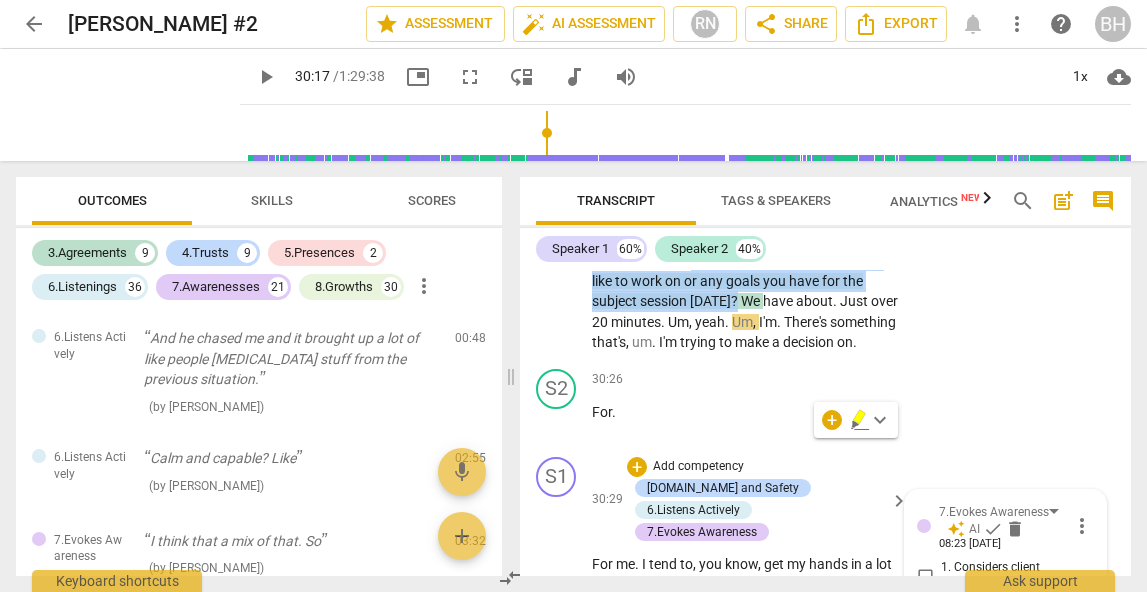 copy on "Is   there   anything   specific   you'd   like   to   work   on   or   any   goals   you   have   for   the   subject   session   [DATE] ?" 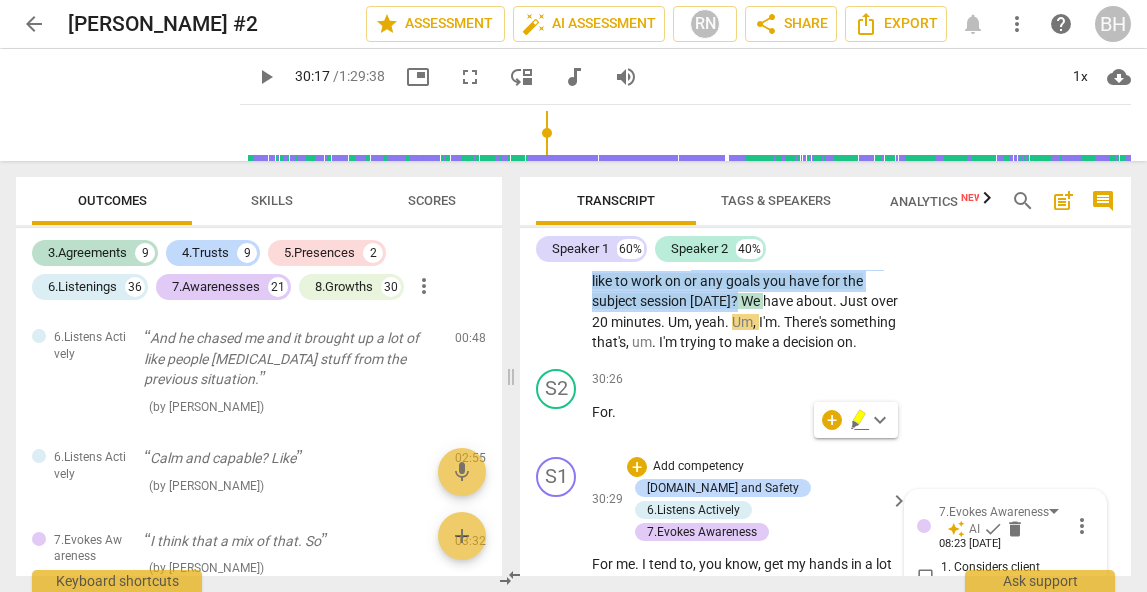 click on "auto_awesome" at bounding box center (972, 146) 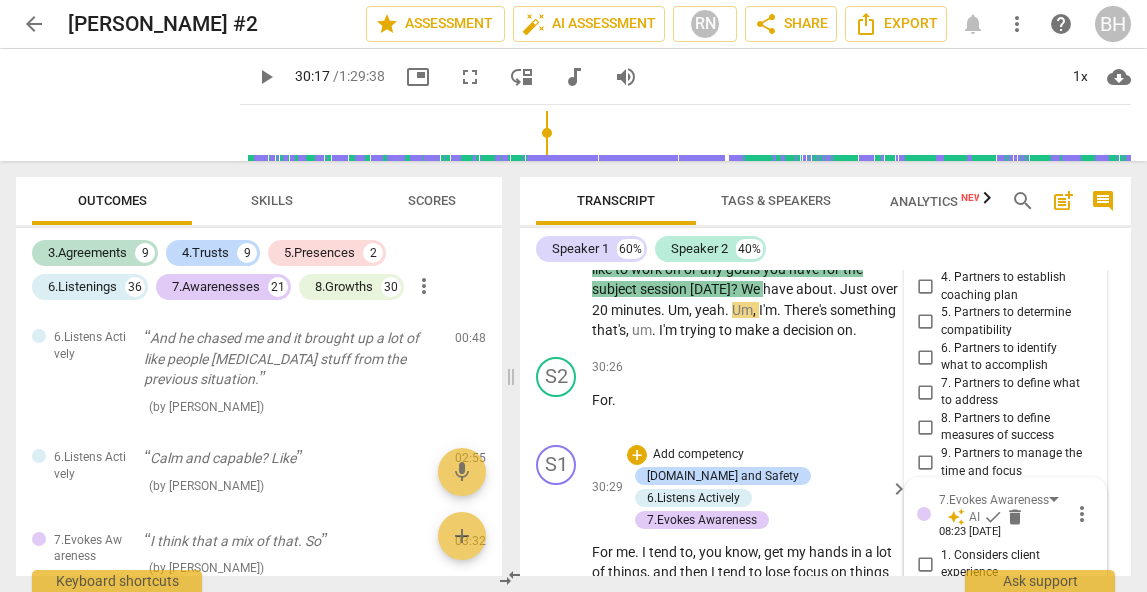 scroll, scrollTop: 13989, scrollLeft: 0, axis: vertical 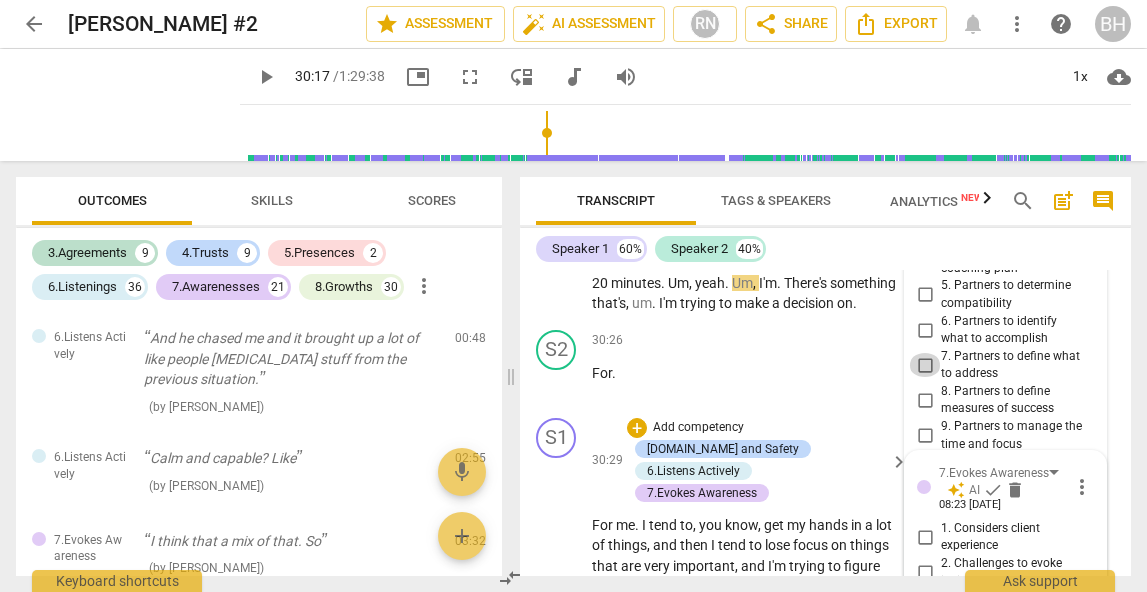 click on "7. Partners to define what to address" at bounding box center (925, 365) 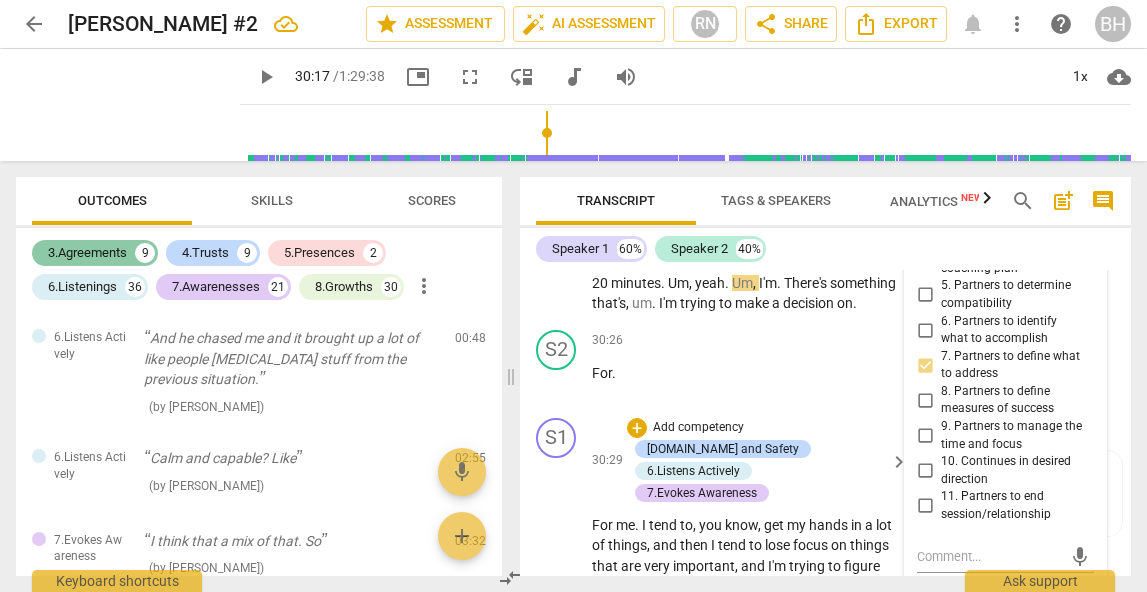 click on "3.Agreements" at bounding box center (87, 253) 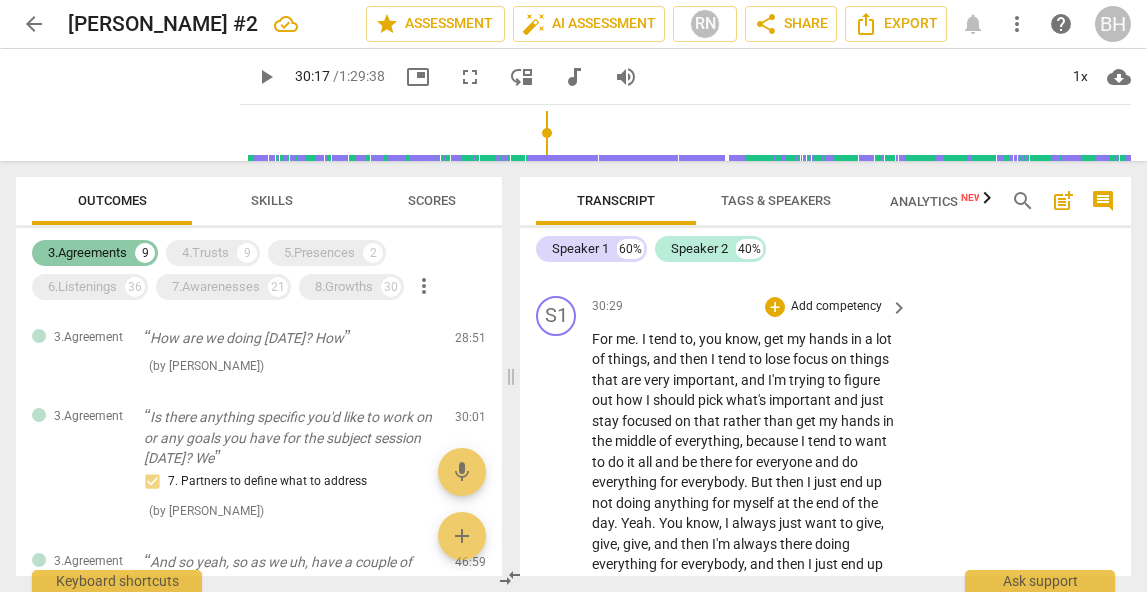 scroll, scrollTop: 13907, scrollLeft: 0, axis: vertical 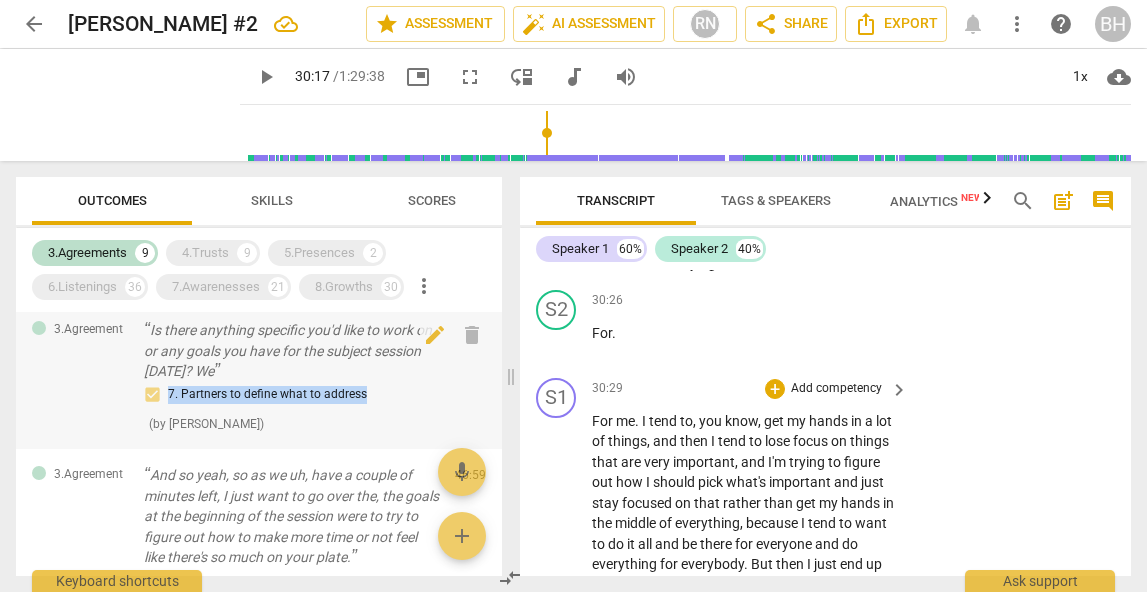 drag, startPoint x: 383, startPoint y: 392, endPoint x: 168, endPoint y: 393, distance: 215.00232 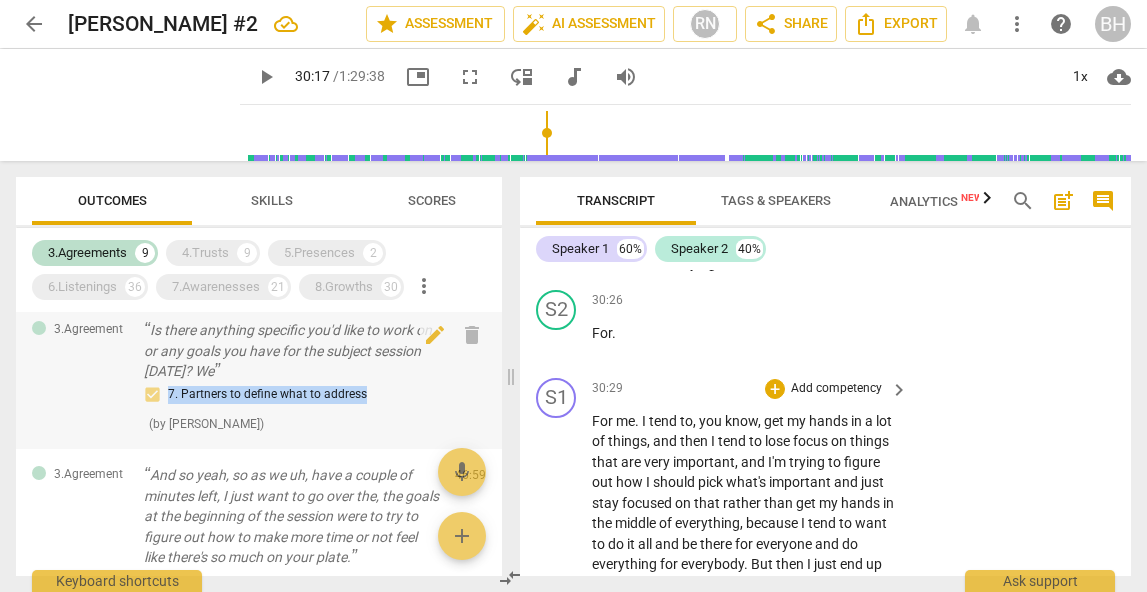 click on "7. Partners to define what to address" at bounding box center [291, 395] 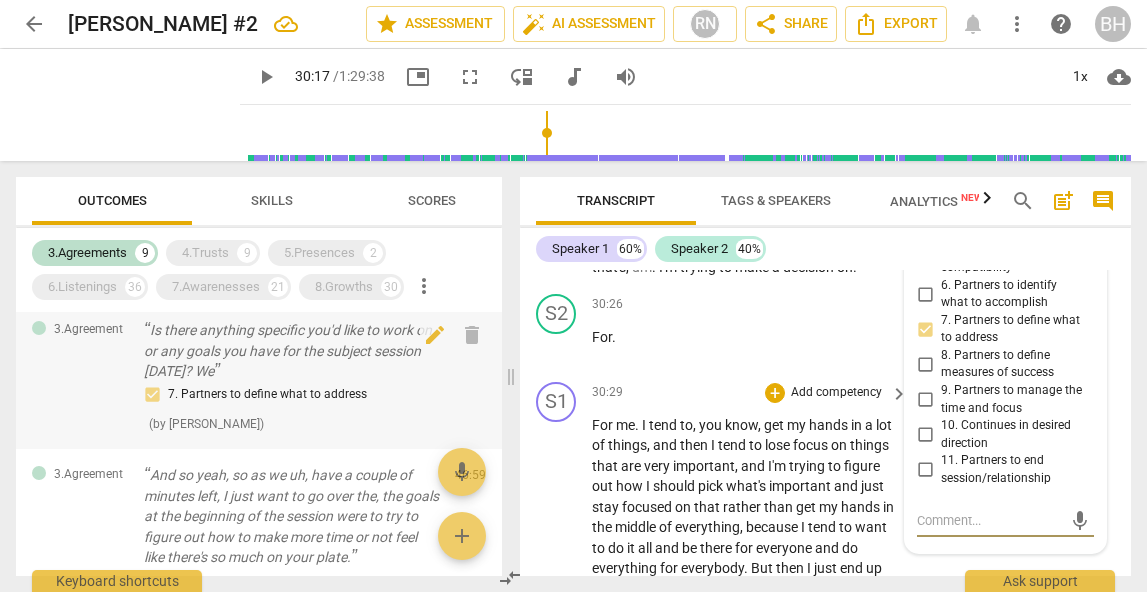 scroll, scrollTop: 13813, scrollLeft: 0, axis: vertical 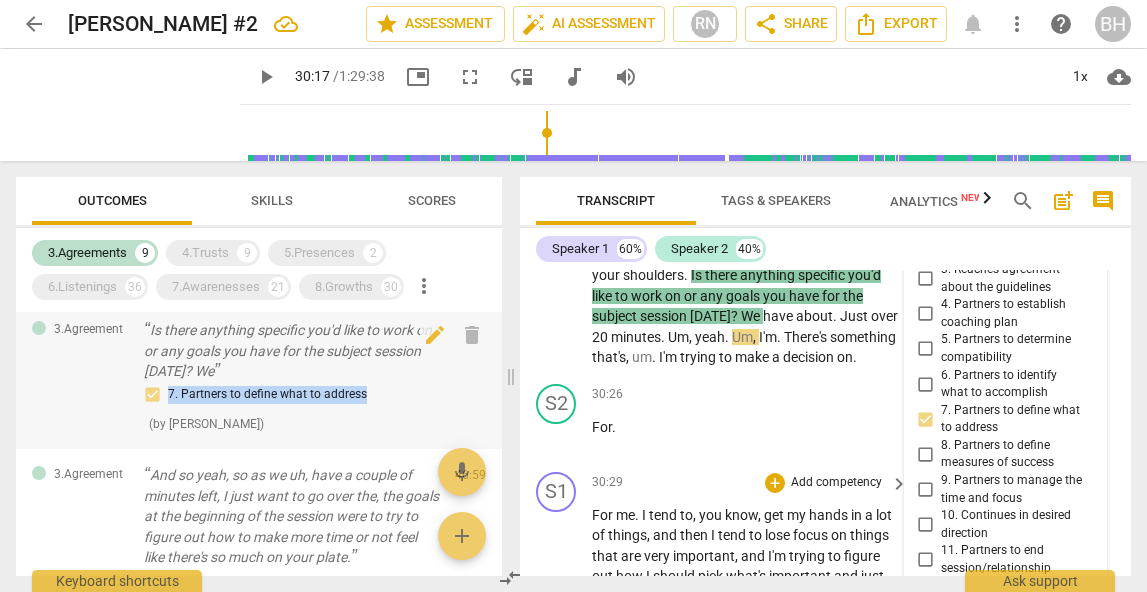 drag, startPoint x: 390, startPoint y: 395, endPoint x: 168, endPoint y: 392, distance: 222.02026 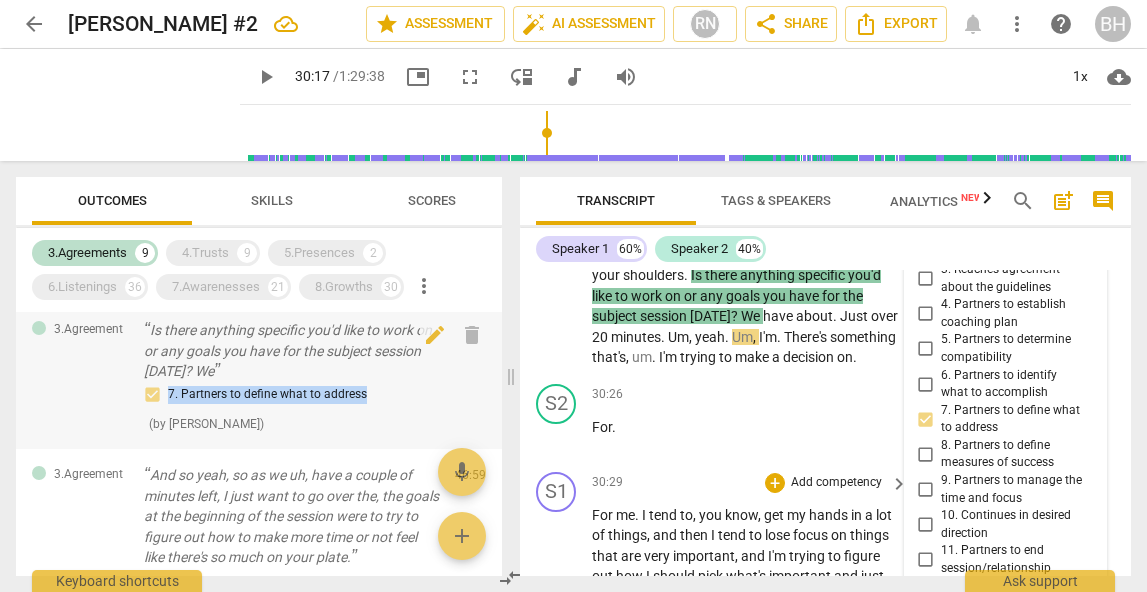 click on "7. Partners to define what to address" at bounding box center (291, 395) 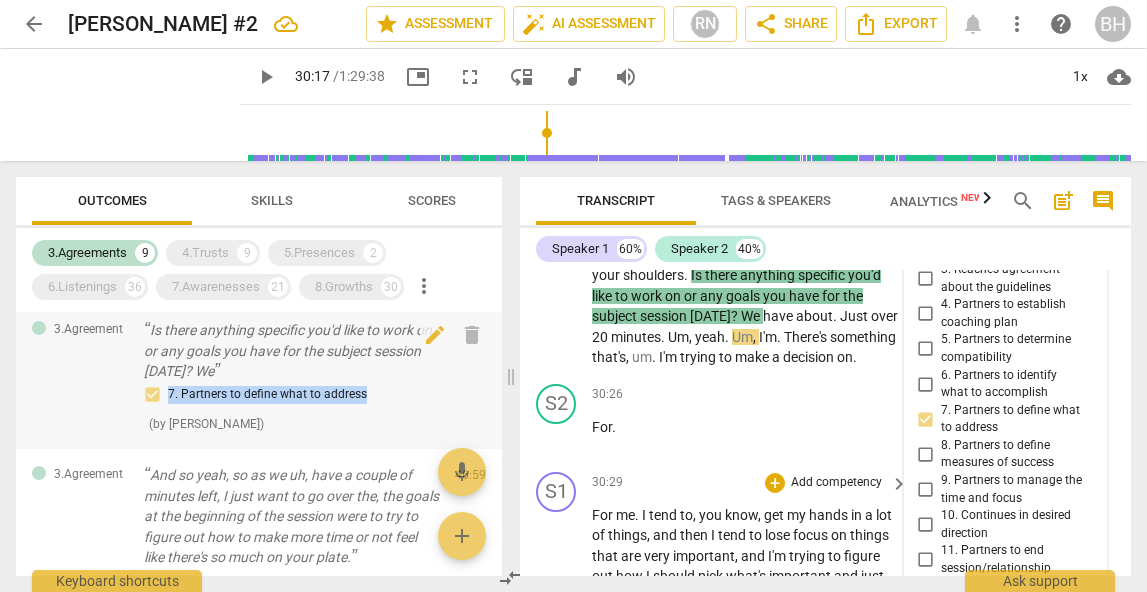 copy on "7. Partners to define what to address" 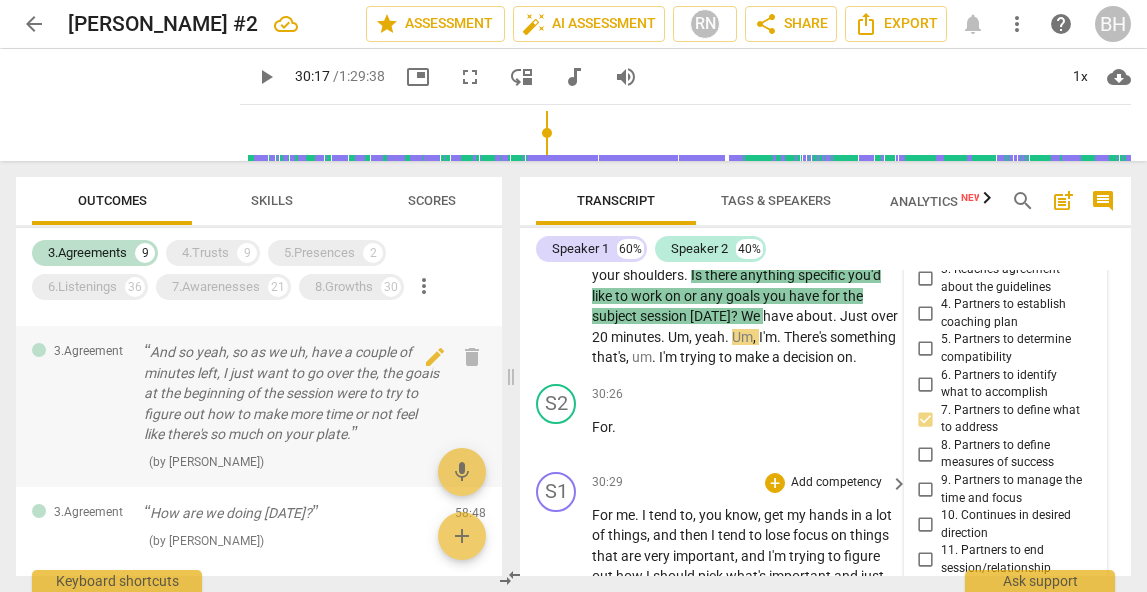 scroll, scrollTop: 227, scrollLeft: 0, axis: vertical 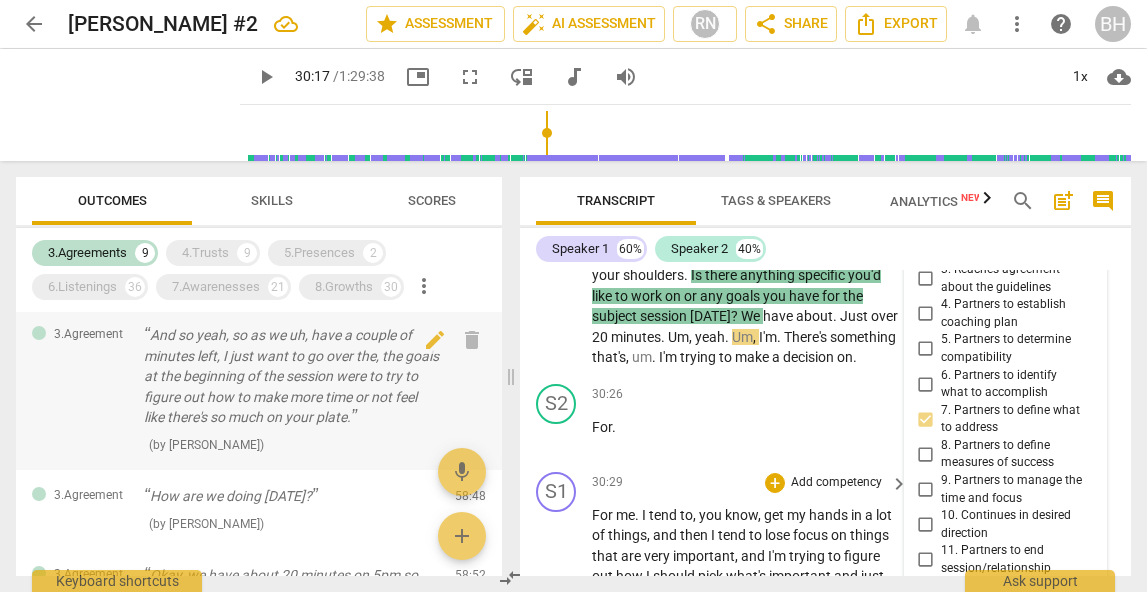 click on "And so yeah, so as we uh, have a couple of minutes left, I just want to go over the, the goals at the beginning of the session were to try to figure out how to make more time or not feel like there's so much on your plate." at bounding box center [291, 376] 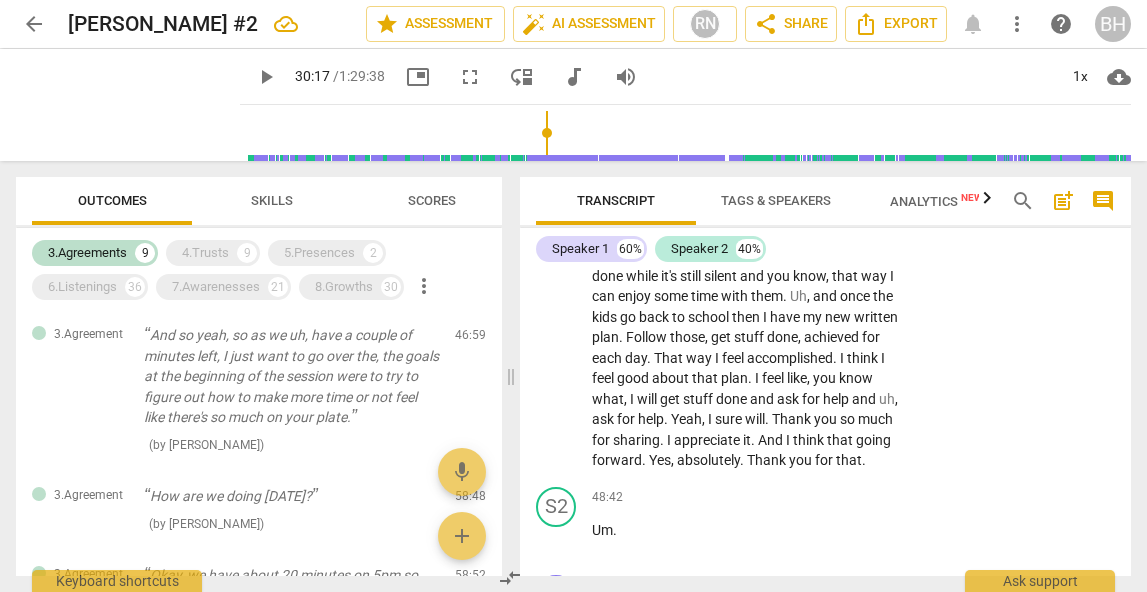 scroll, scrollTop: 19034, scrollLeft: 0, axis: vertical 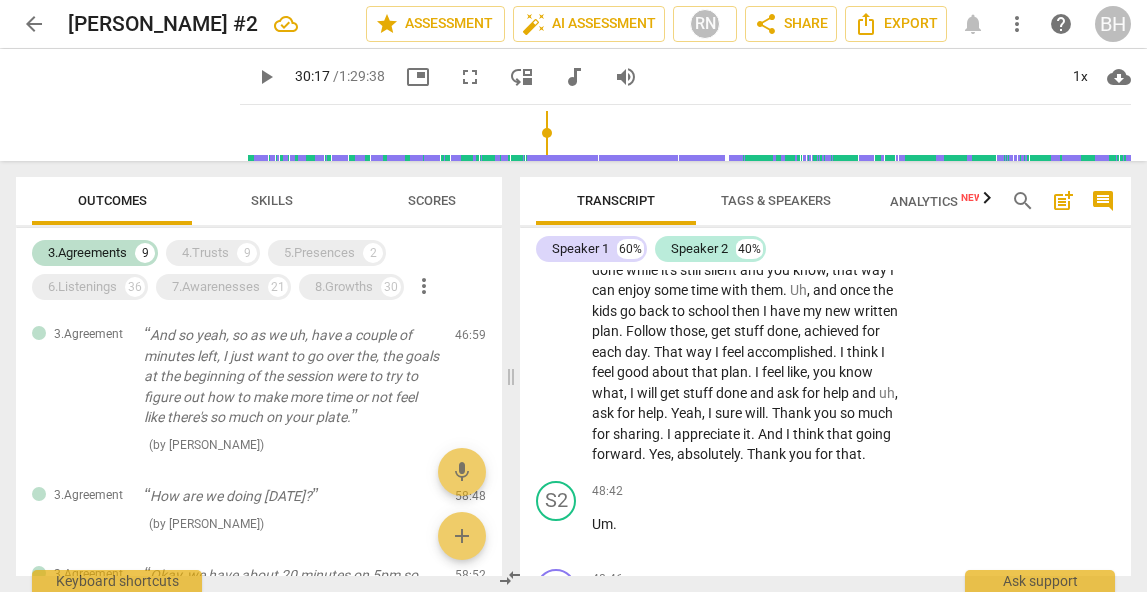 drag, startPoint x: 707, startPoint y: 349, endPoint x: 658, endPoint y: 456, distance: 117.68602 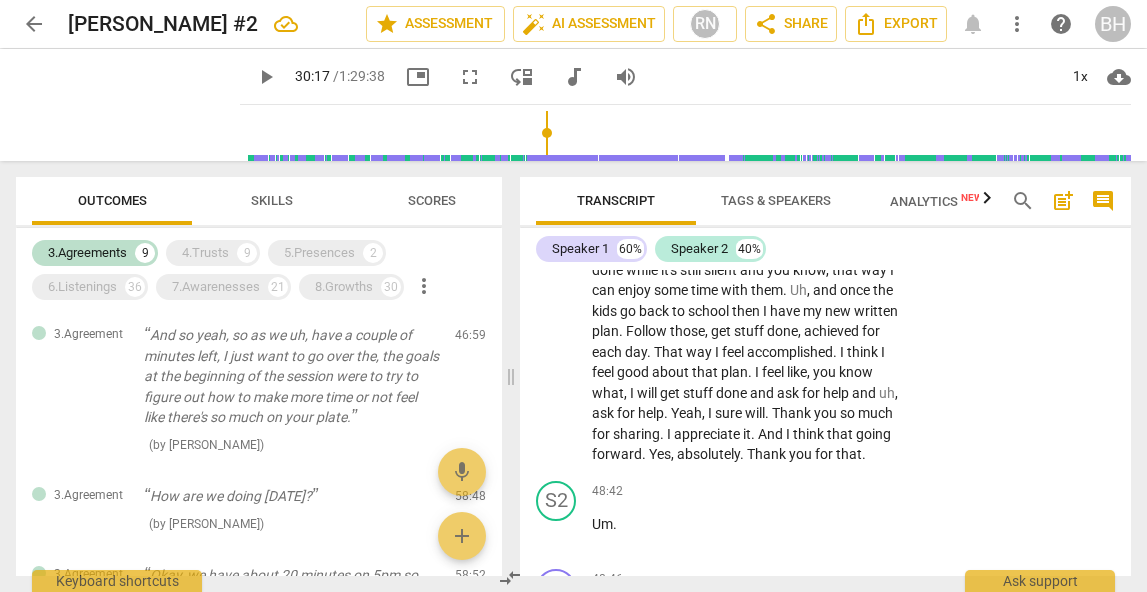 click on "Um ,   and   now   we're   home ,   and   I   just   feel   like ,   okay ,   I   got   to   get   work   done .   But   they're   obviously   still   like ,   okay ,   you   know ,   we've   still   got   three   weeks   of   vacation ,   so   we're   gonna   make   the   most   of   it .   Whereas   I'm   like ,   okay ,   I've   got   stuff   to   do .   Yeah ,   yeah .   But   I   just   need   to   lay   some   ground   rules   and ,   you   know ,   and   as   someone   who   described   themselves   as   a   perfectionist ,   how   can   you .   What   are   some   ways   that   you   can   cope   through   the   next   three   weeks   by ?   What   are   some   ways   that   you   can   just ,   like ,   let   some   things   go   and   know   that   [DATE]   you're   going   to   reset   and   it's   going   to   be   more   structure   and   just   get   through   those   three   weeks   and   just   try   to   enjoy   yourself   more .   Is   there ,   uh ,   something   you   could" at bounding box center (745, -191) 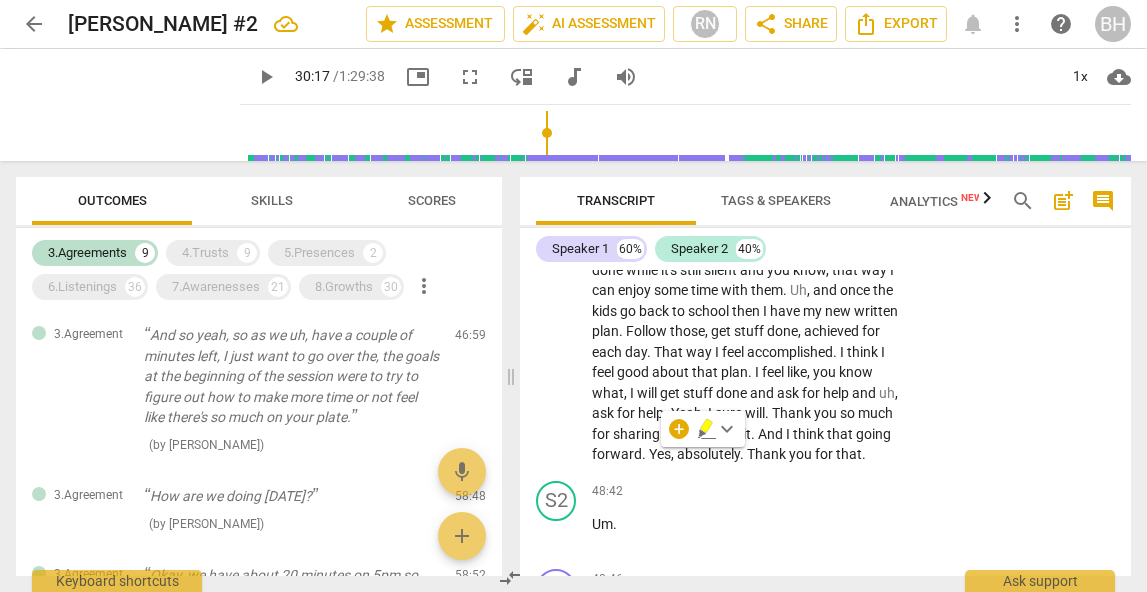 click on "S1 play_arrow pause 43:44 + Add competency 3.Agreement keyboard_arrow_right Um ,   and   now   we're   home ,   and   I   just   feel   like ,   okay ,   I   got   to   get   work   done .   But   they're   obviously   still   like ,   okay ,   you   know ,   we've   still   got   three   weeks   of   vacation ,   so   we're   gonna   make   the   most   of   it .   Whereas   I'm   like ,   okay ,   I've   got   stuff   to   do .   Yeah ,   yeah .   But   I   just   need   to   lay   some   ground   rules   and ,   you   know ,   and   as   someone   who   described   themselves   as   a   perfectionist ,   how   can   you .   What   are   some   ways   that   you   can   cope   through   the   next   three   weeks   by ?   What   are   some   ways   that   you   can   just ,   like ,   let   some   things   go   and   know   that   [DATE]   you're   going   to   reset   and   it's   going   to   be   more   structure   and   just   get   through   those   three   weeks   and   just   try   to" at bounding box center (825, -208) 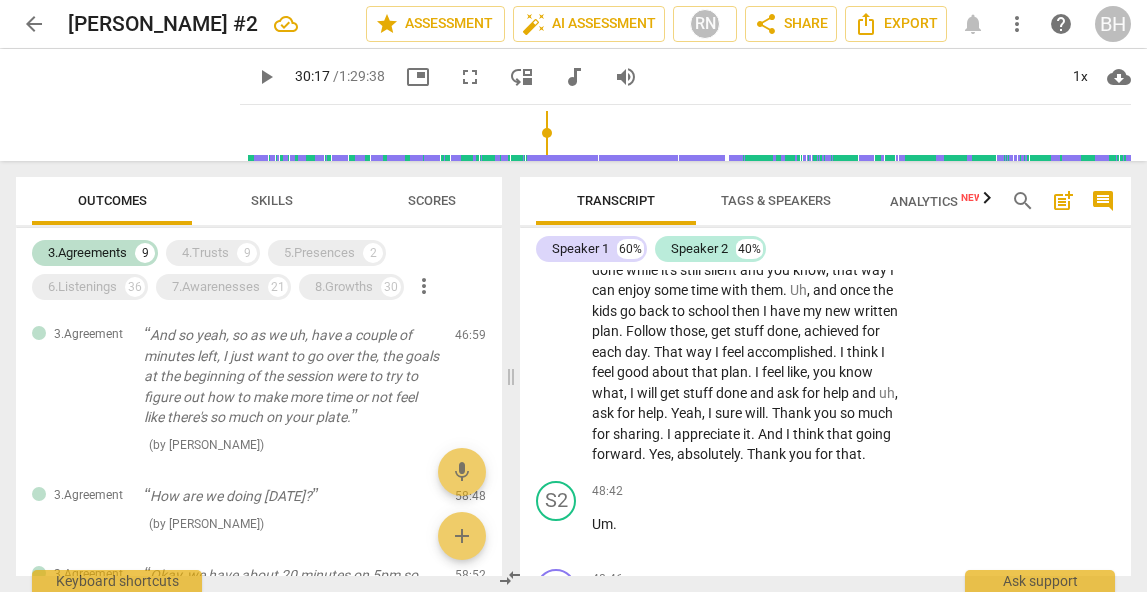click on "how" at bounding box center [607, 147] 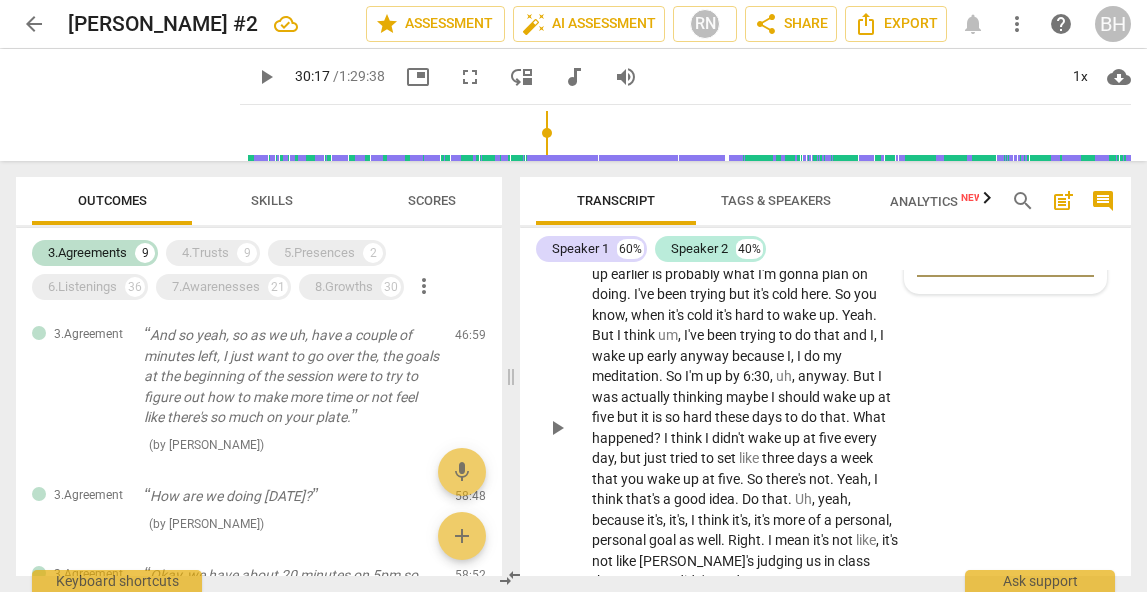 scroll, scrollTop: 18407, scrollLeft: 0, axis: vertical 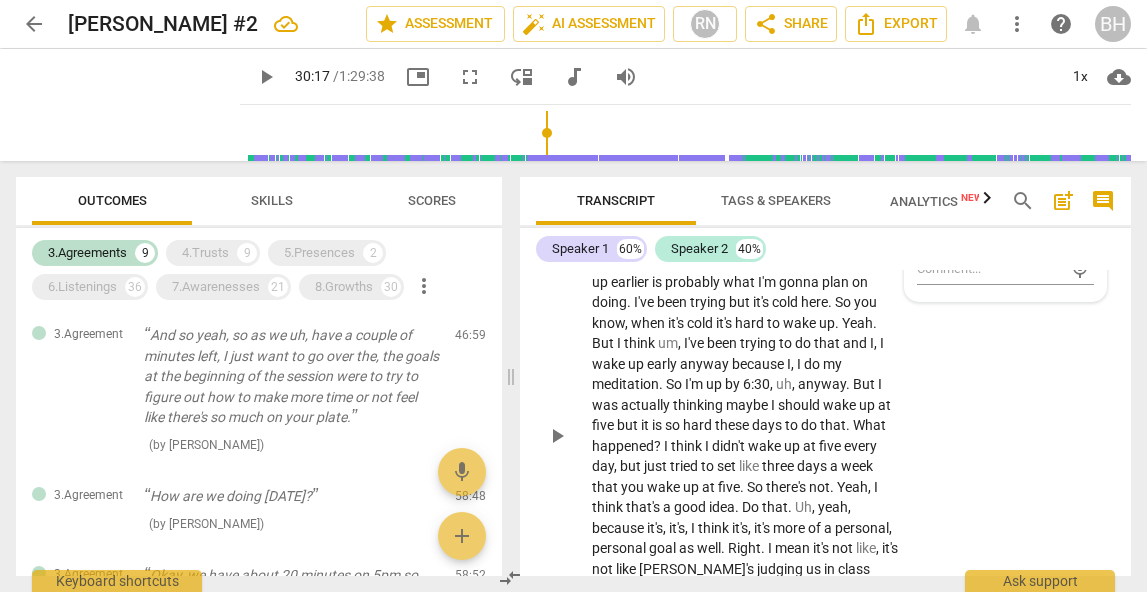 click on "11. Partners to end session/relationship" at bounding box center (925, 218) 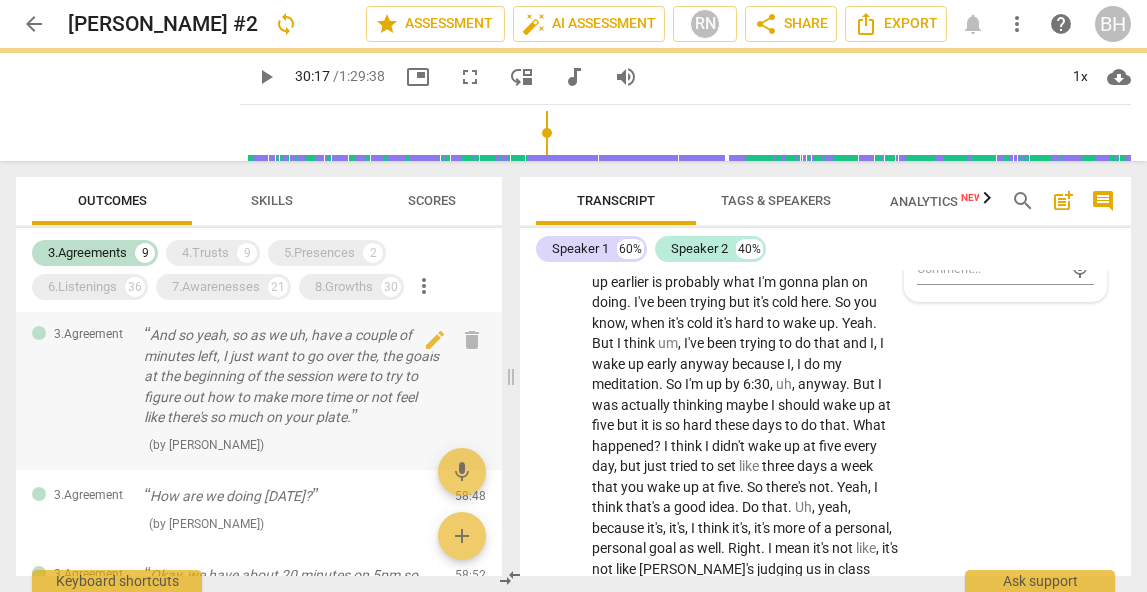 click on "And so yeah, so as we uh, have a couple of minutes left, I just want to go over the, the goals at the beginning of the session were to try to figure out how to make more time or not feel like there's so much on your plate." at bounding box center [291, 376] 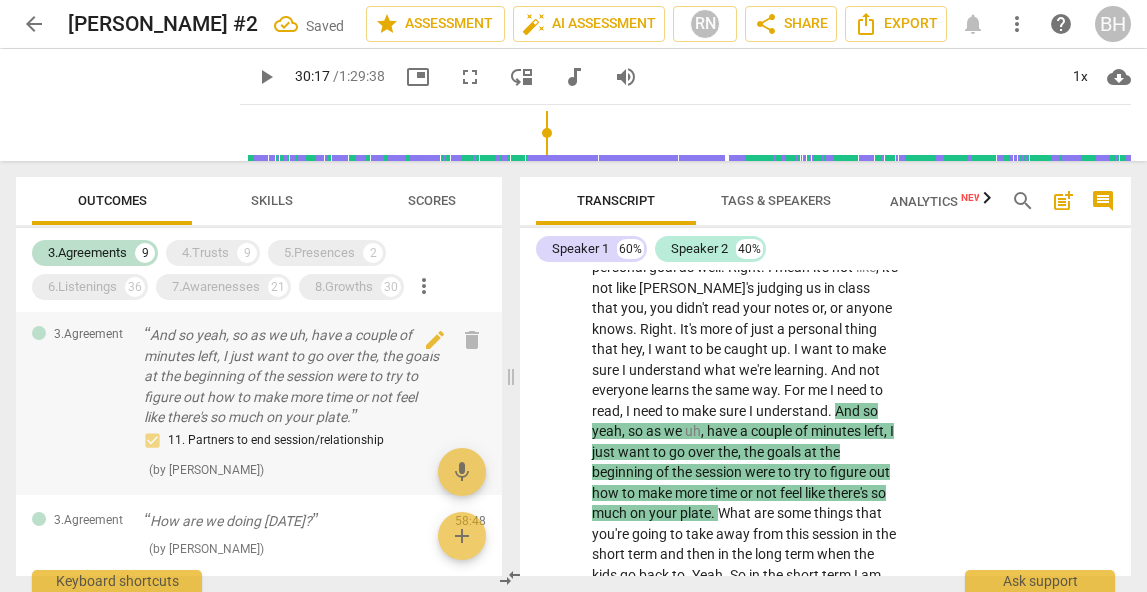 scroll, scrollTop: 18690, scrollLeft: 0, axis: vertical 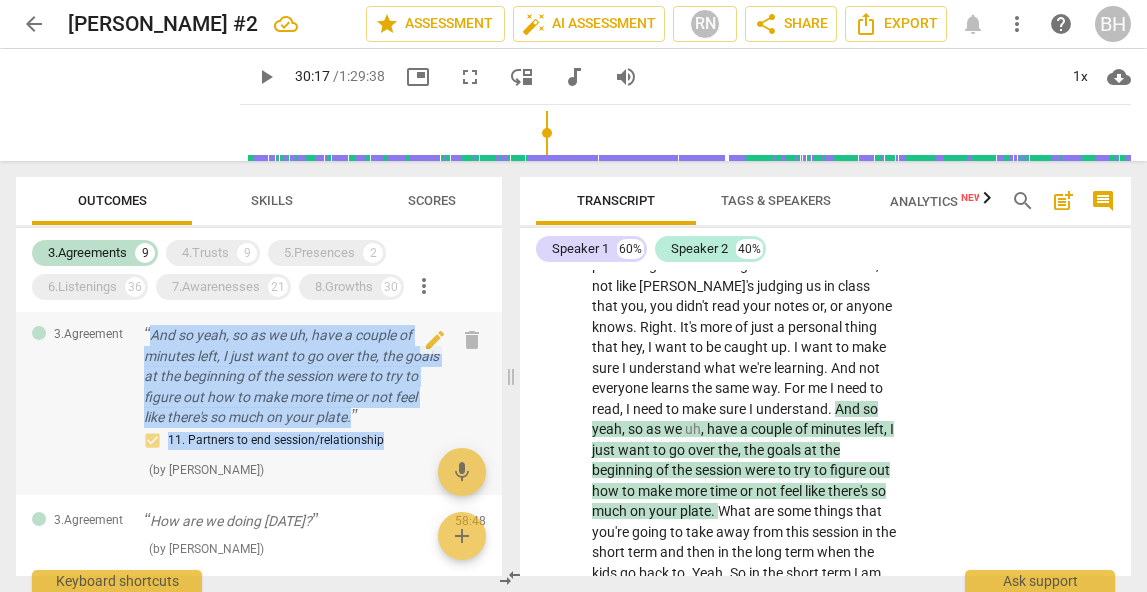 drag, startPoint x: 391, startPoint y: 441, endPoint x: 149, endPoint y: 338, distance: 263.0076 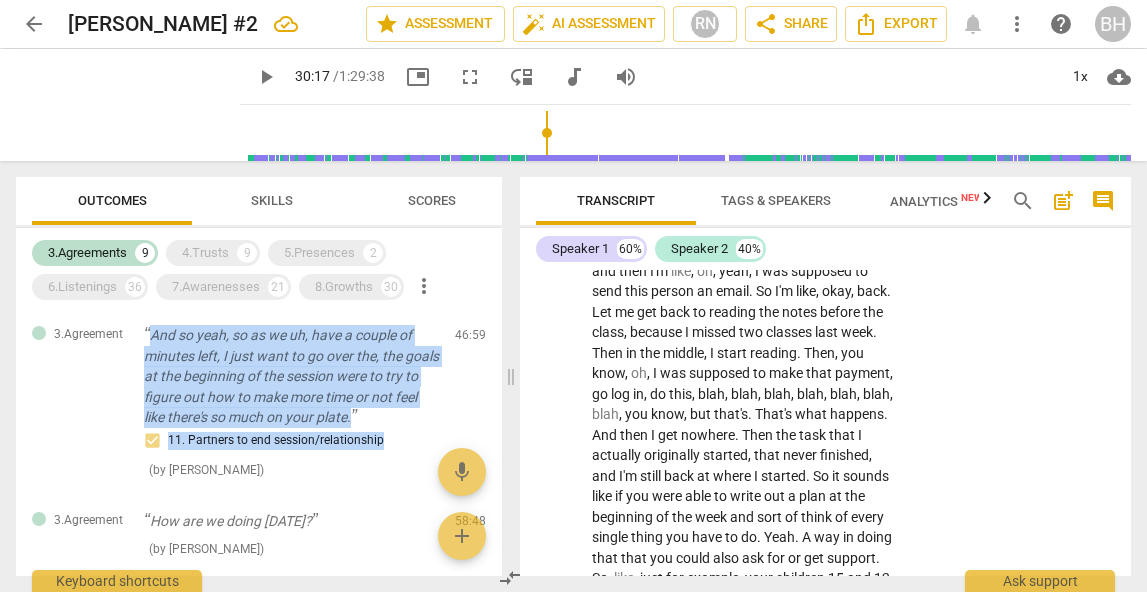 scroll, scrollTop: 16679, scrollLeft: 0, axis: vertical 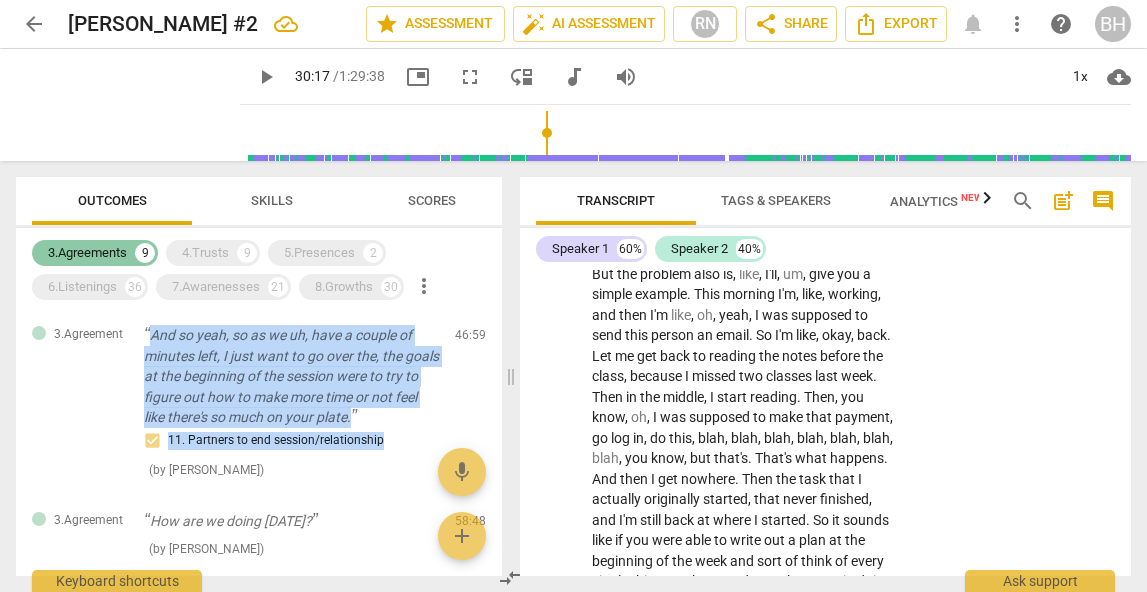 click on "3.Agreements" at bounding box center (87, 253) 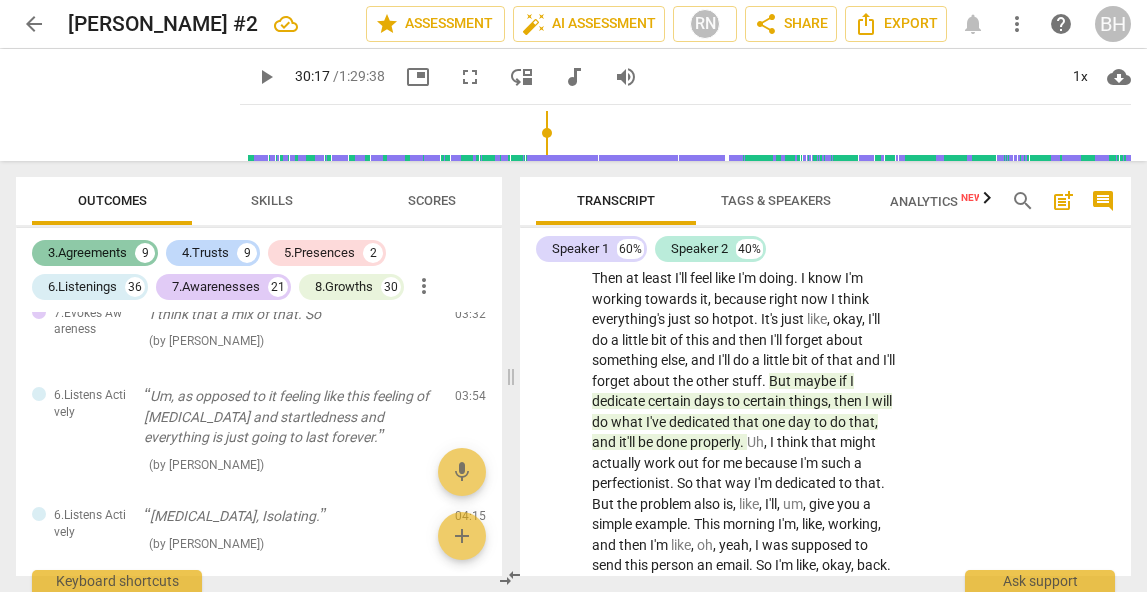 scroll, scrollTop: 5438, scrollLeft: 0, axis: vertical 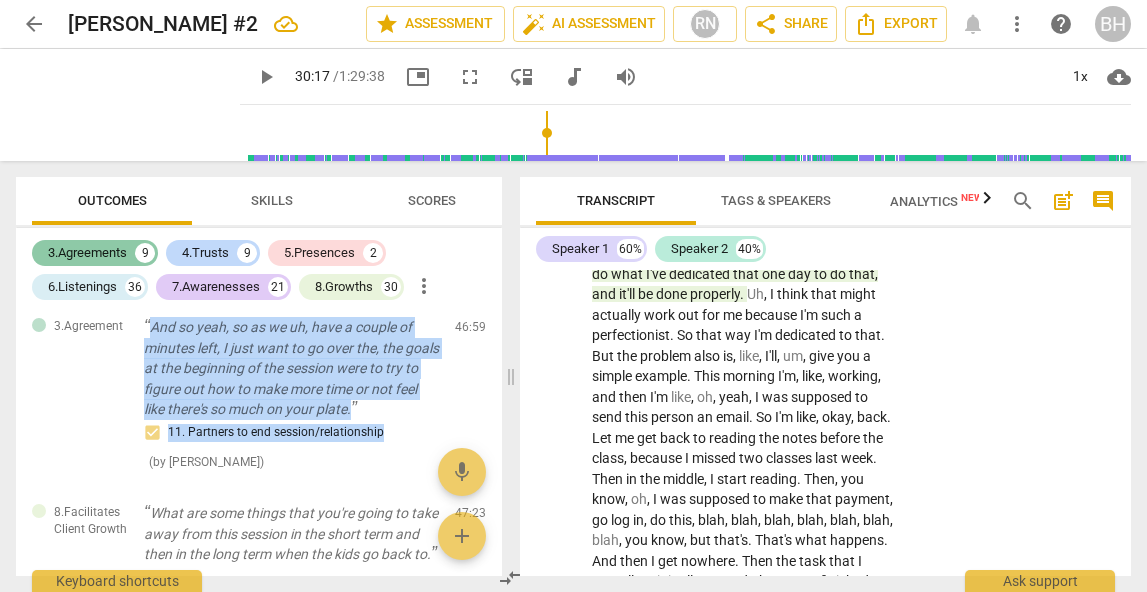 click on "3.Agreements" at bounding box center [87, 253] 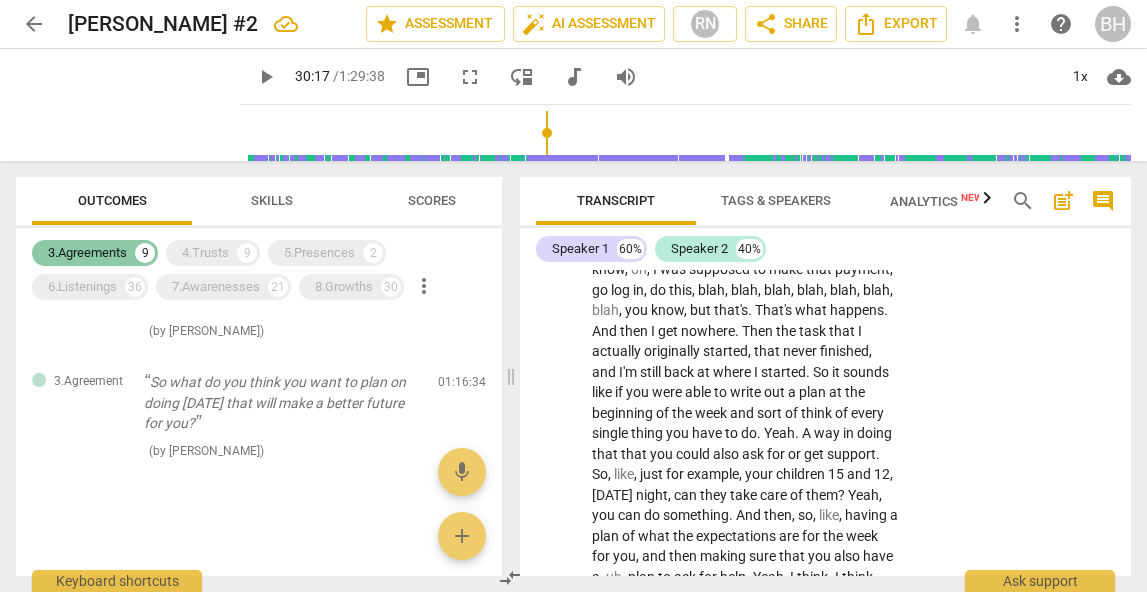 scroll, scrollTop: 227, scrollLeft: 0, axis: vertical 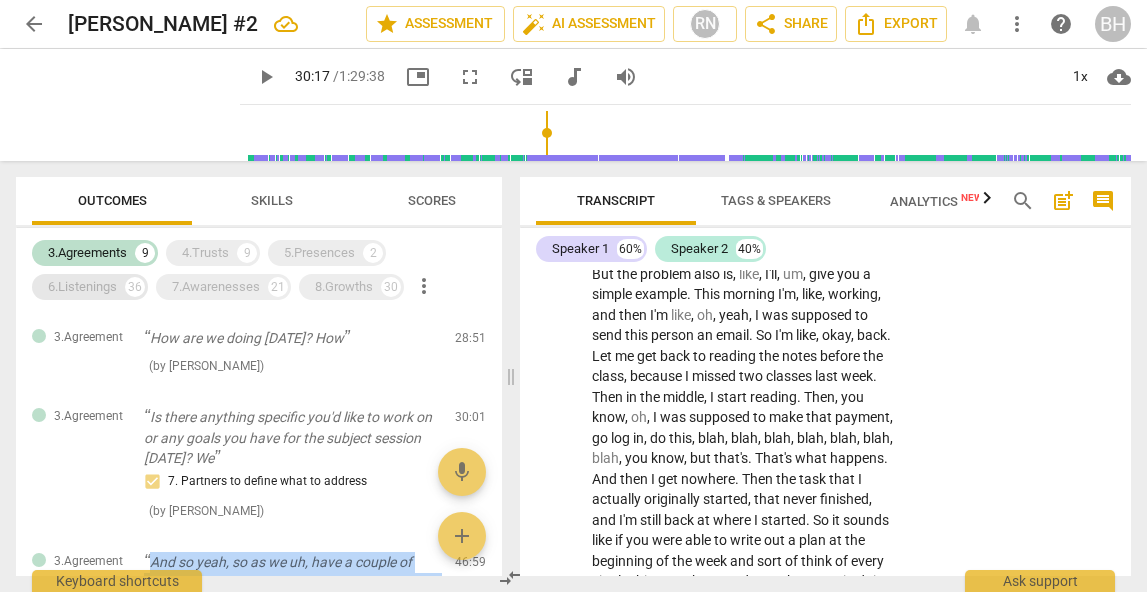 click on "6.Listenings 36" at bounding box center [90, 287] 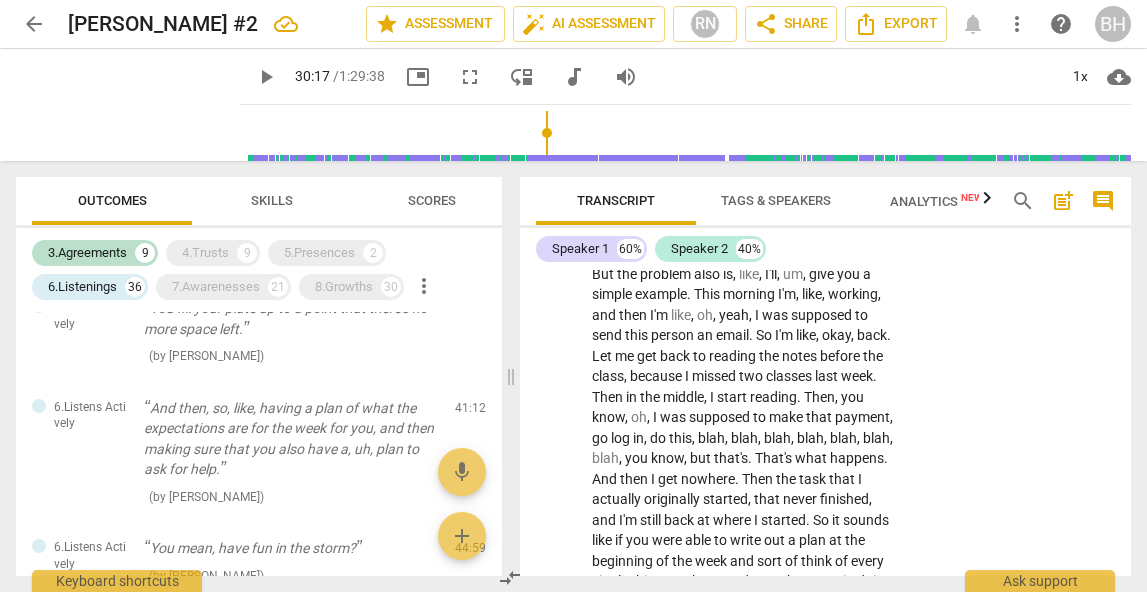 scroll, scrollTop: 1939, scrollLeft: 0, axis: vertical 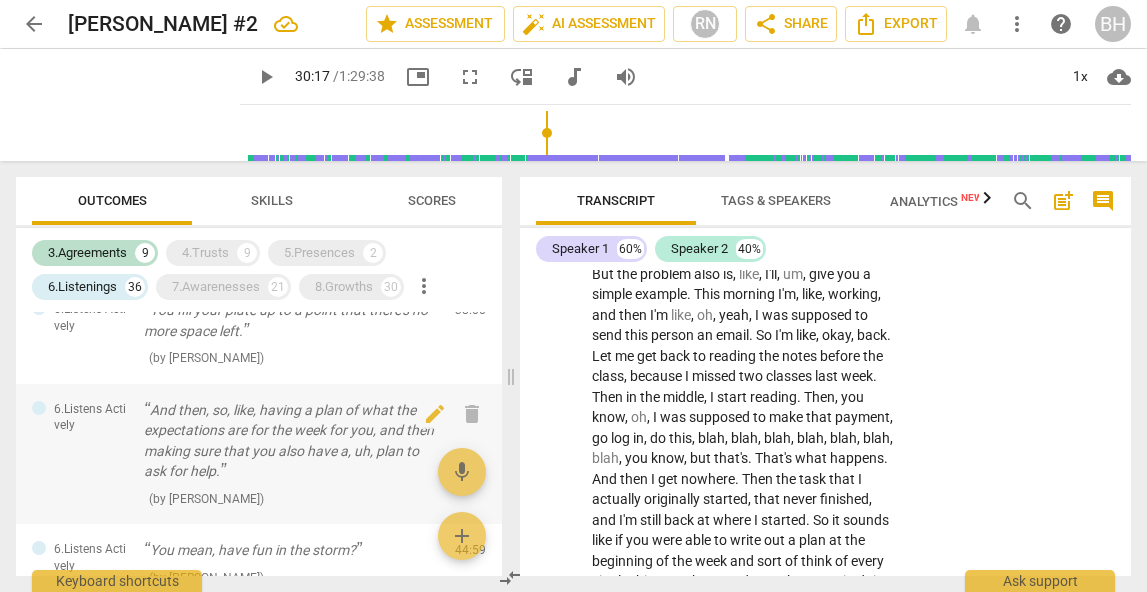 click on "And then, so, like, having a plan of what the expectations are for the week for you, and then making sure that you also have a, uh, plan to ask for help." at bounding box center (291, 441) 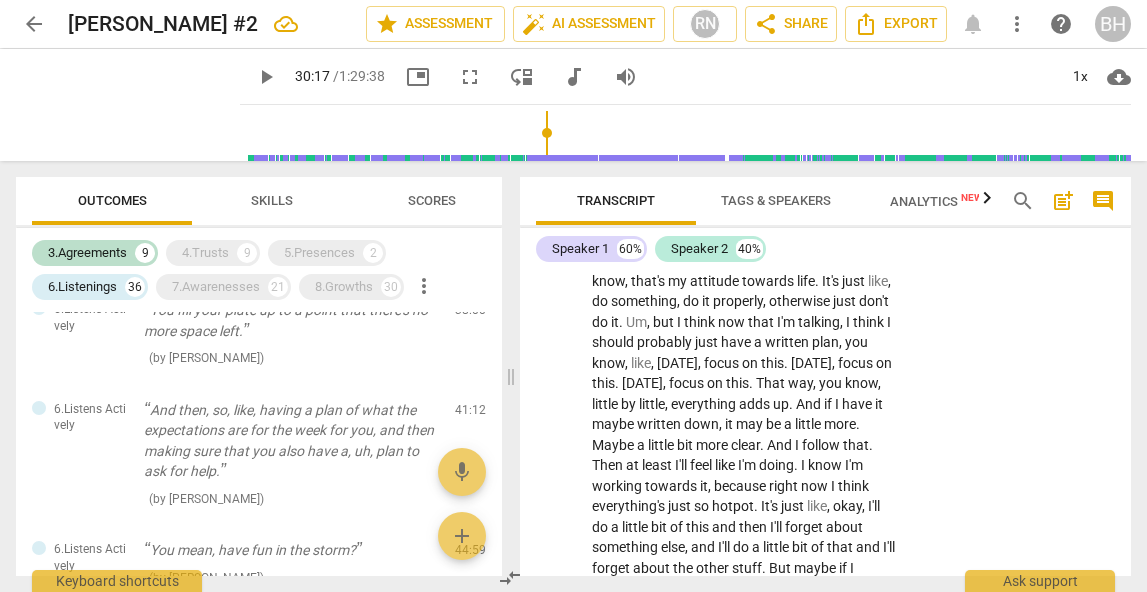 scroll, scrollTop: 16260, scrollLeft: 0, axis: vertical 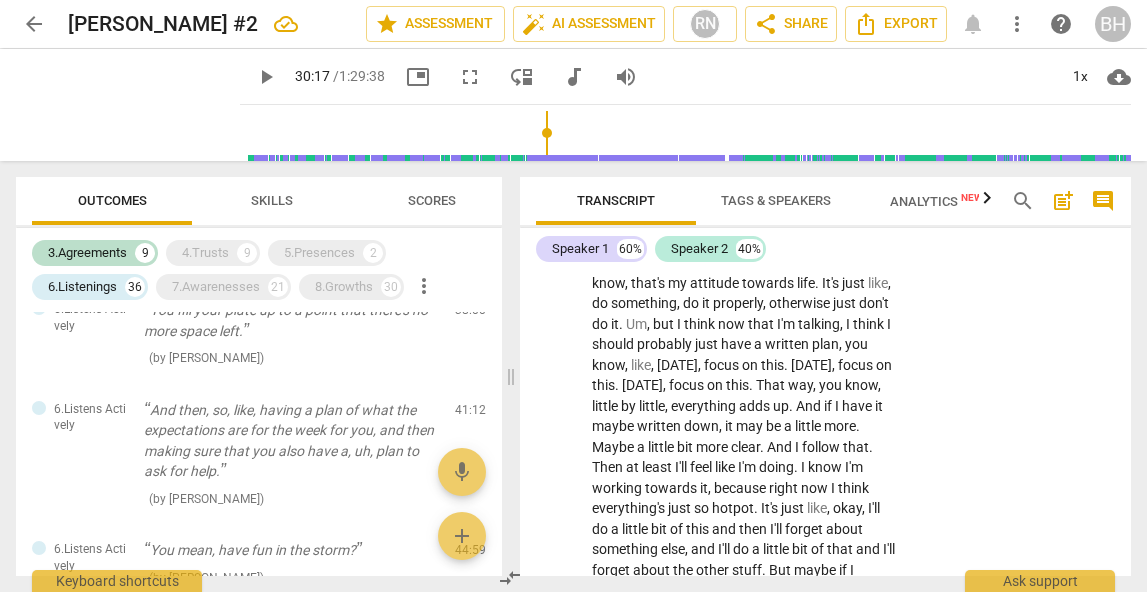 click on "You" at bounding box center (691, 119) 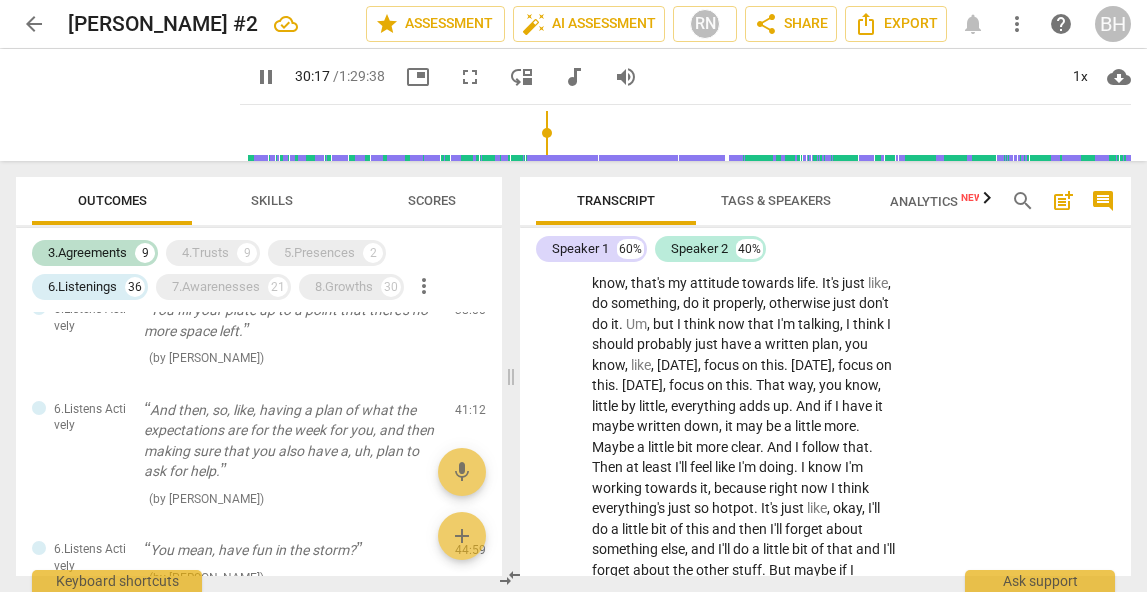 scroll, scrollTop: 16290, scrollLeft: 0, axis: vertical 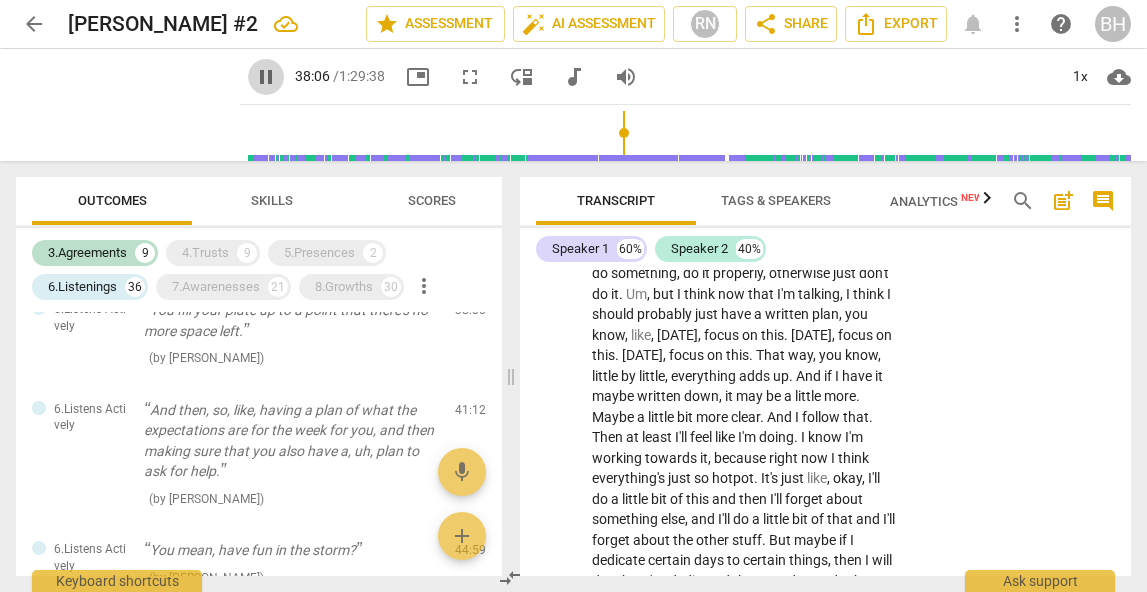 click on "pause" at bounding box center (266, 77) 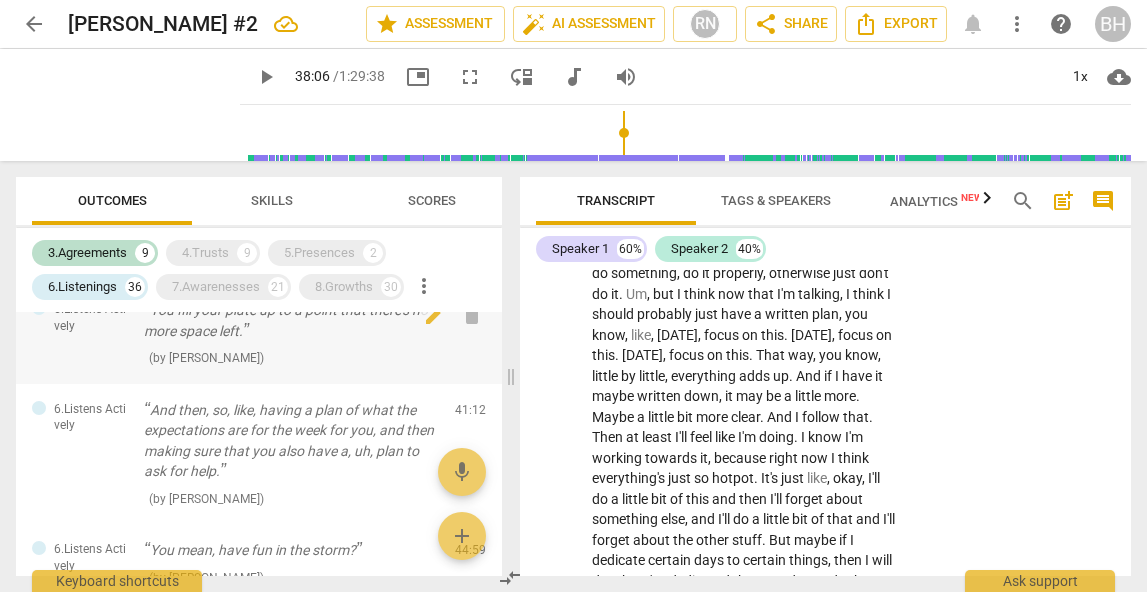 type on "2286" 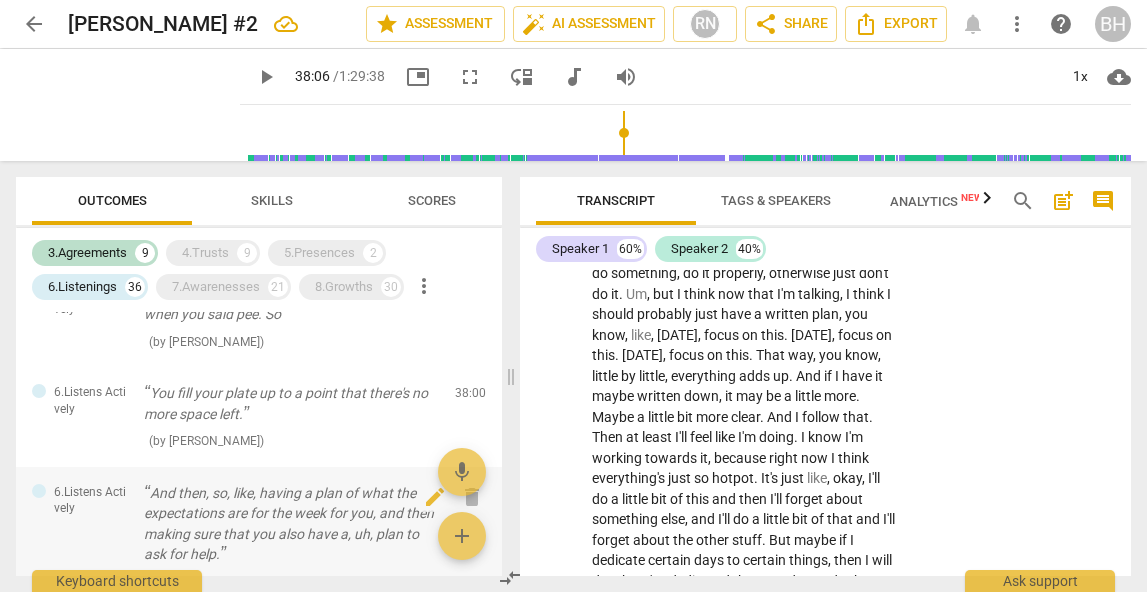 scroll, scrollTop: 1852, scrollLeft: 0, axis: vertical 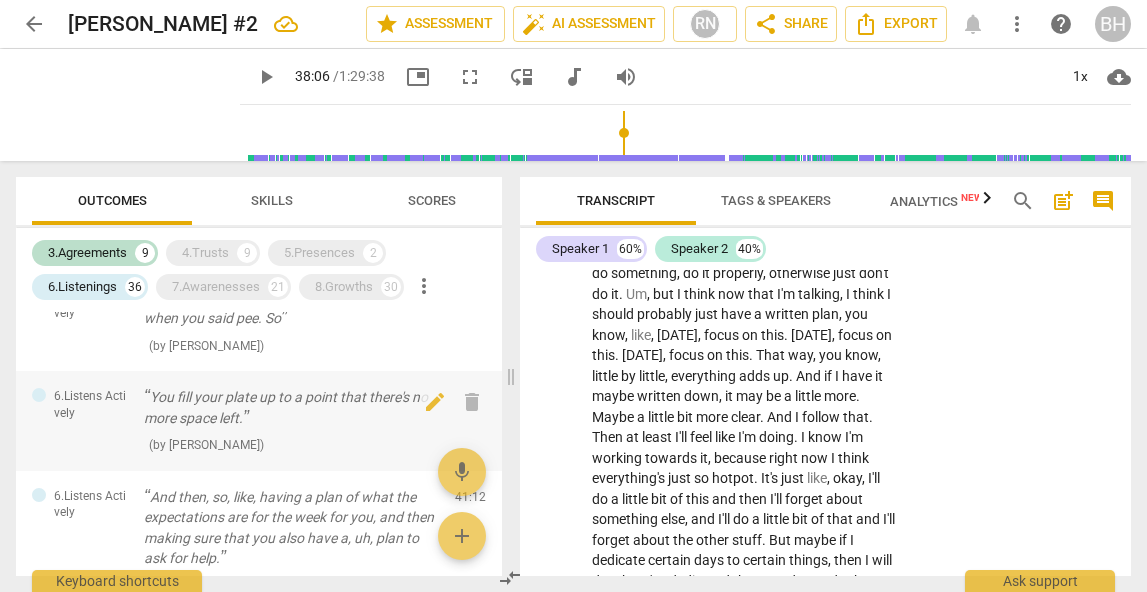 click on "You fill your plate up to a point that there's no more space left." at bounding box center (291, 407) 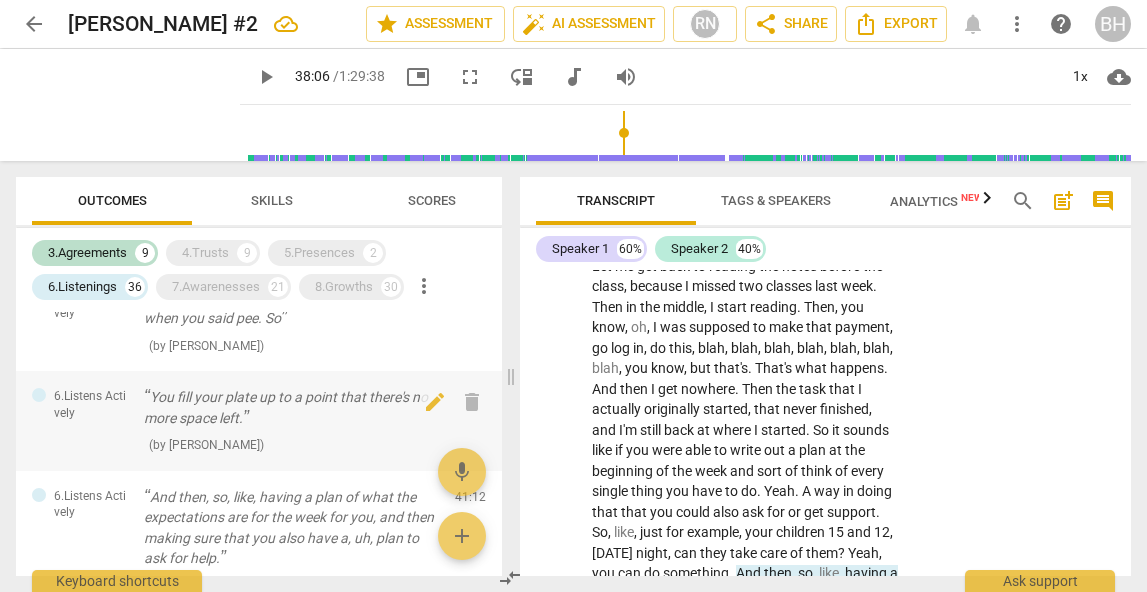 scroll, scrollTop: 16831, scrollLeft: 0, axis: vertical 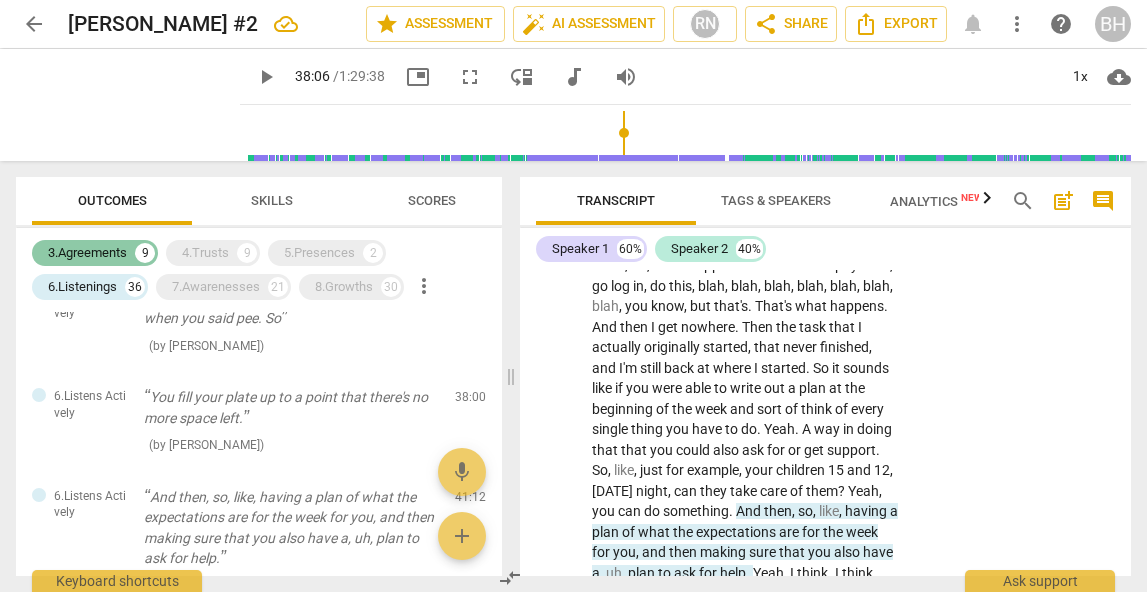 click on "3.Agreements" at bounding box center (87, 253) 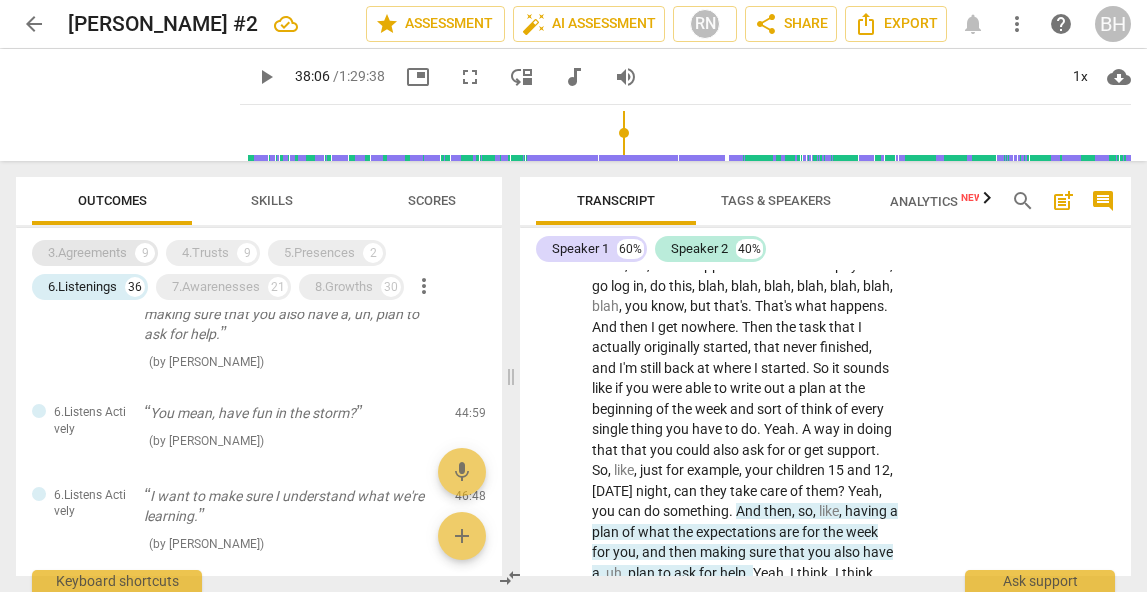 scroll, scrollTop: 1628, scrollLeft: 0, axis: vertical 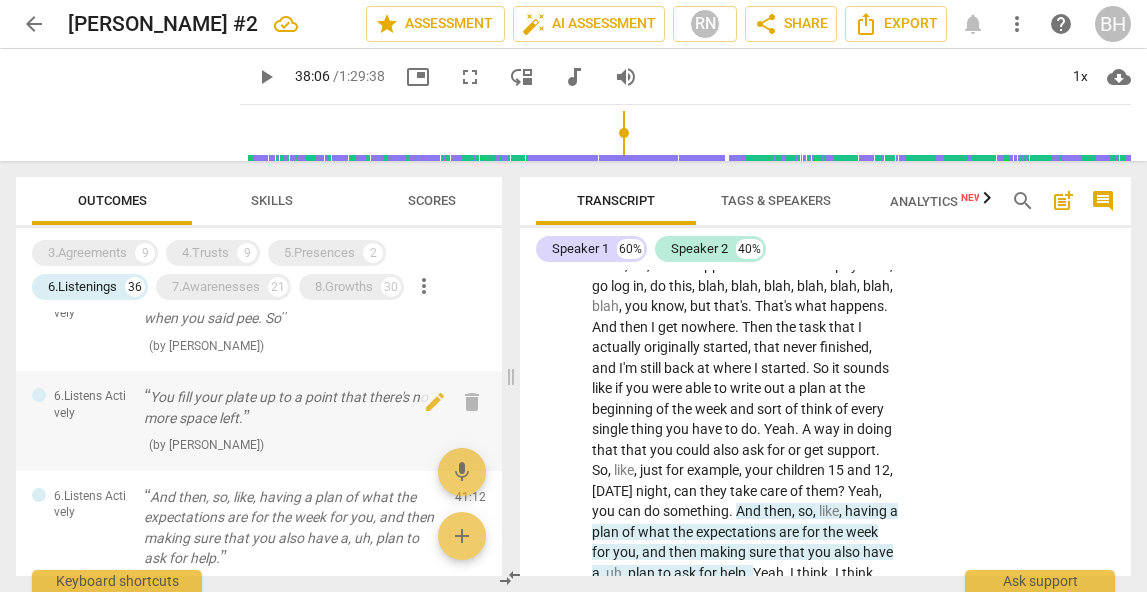 click on "You fill your plate up to a point that there's no more space left." at bounding box center (291, 407) 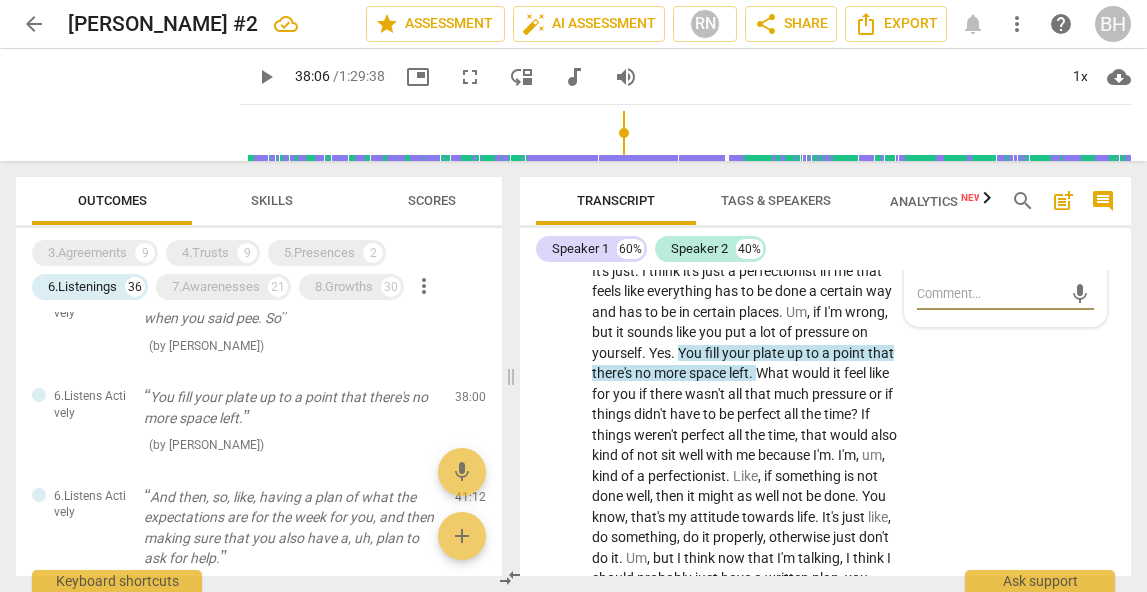 scroll, scrollTop: 16008, scrollLeft: 0, axis: vertical 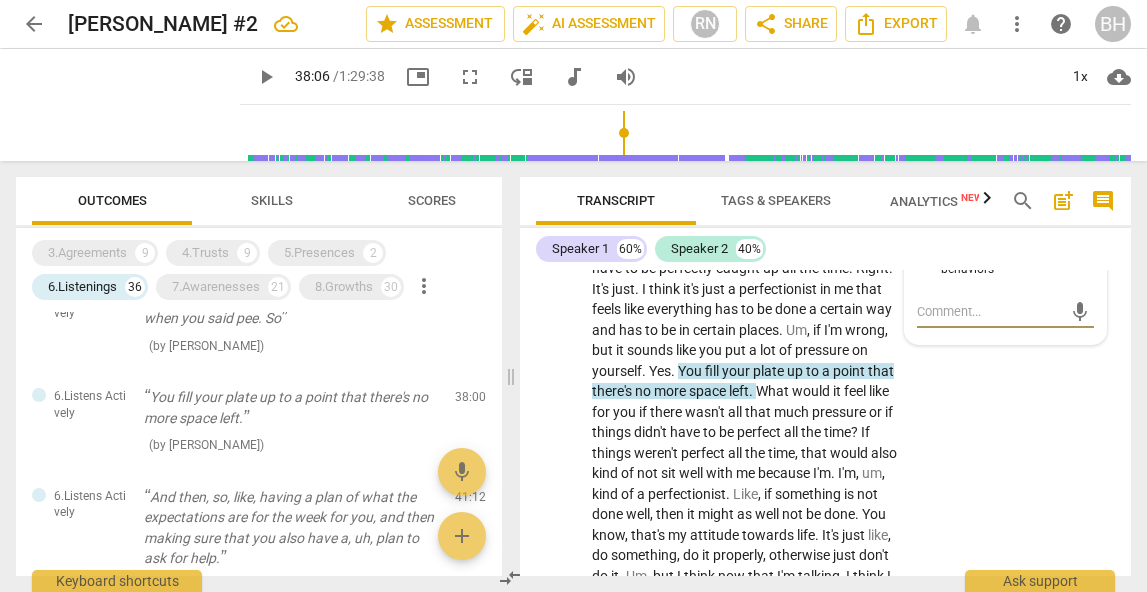 click on "2. Reflects to ensure clarity" at bounding box center [925, 108] 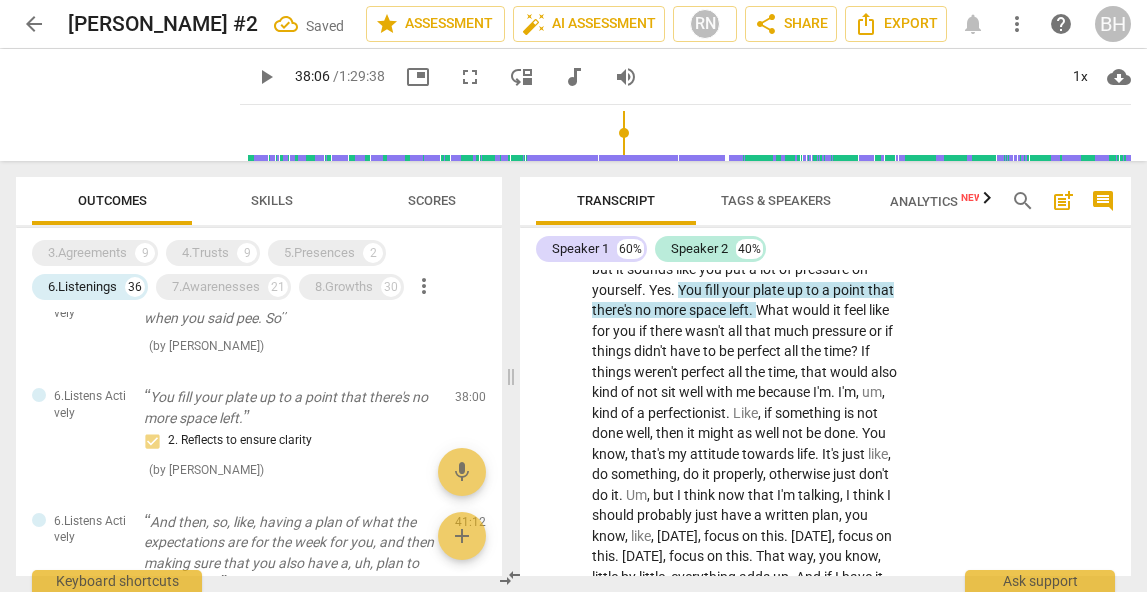 scroll, scrollTop: 16085, scrollLeft: 0, axis: vertical 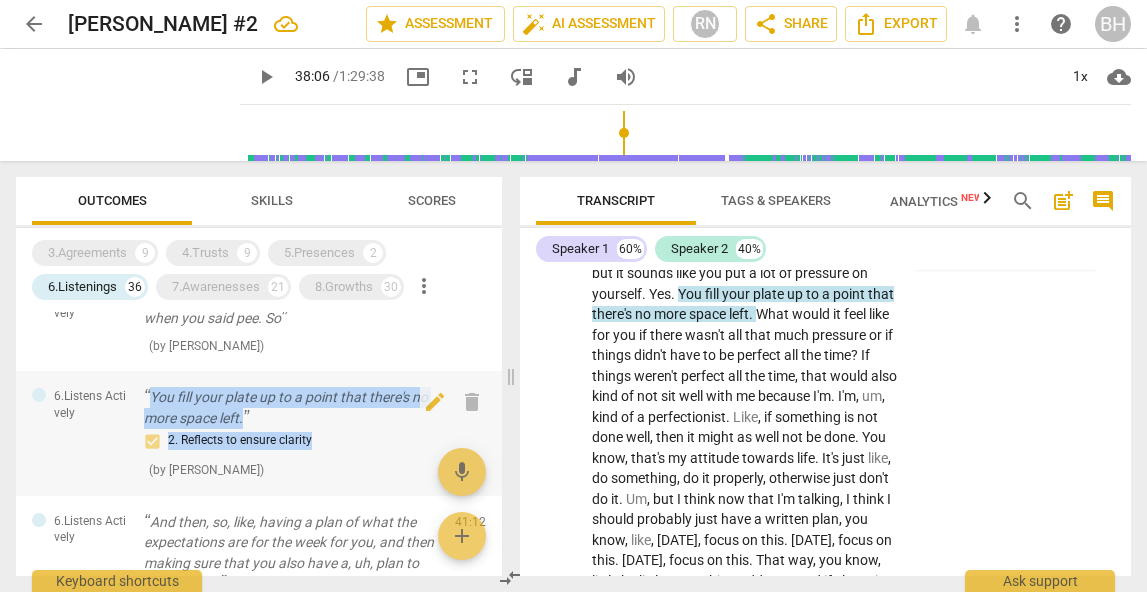 drag, startPoint x: 328, startPoint y: 444, endPoint x: 150, endPoint y: 397, distance: 184.10051 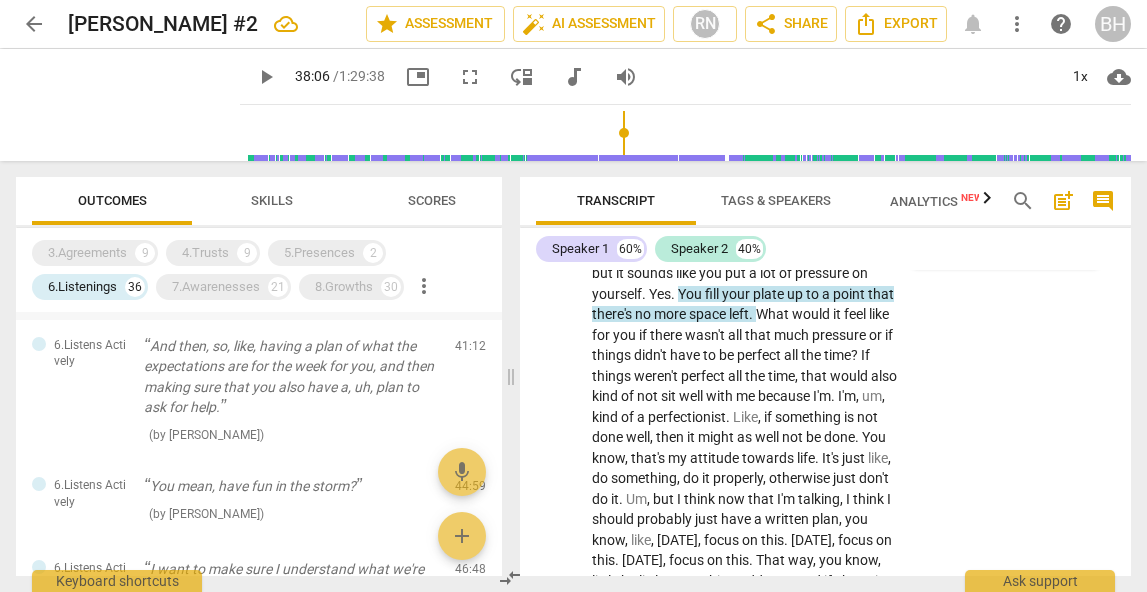 scroll, scrollTop: 1811, scrollLeft: 0, axis: vertical 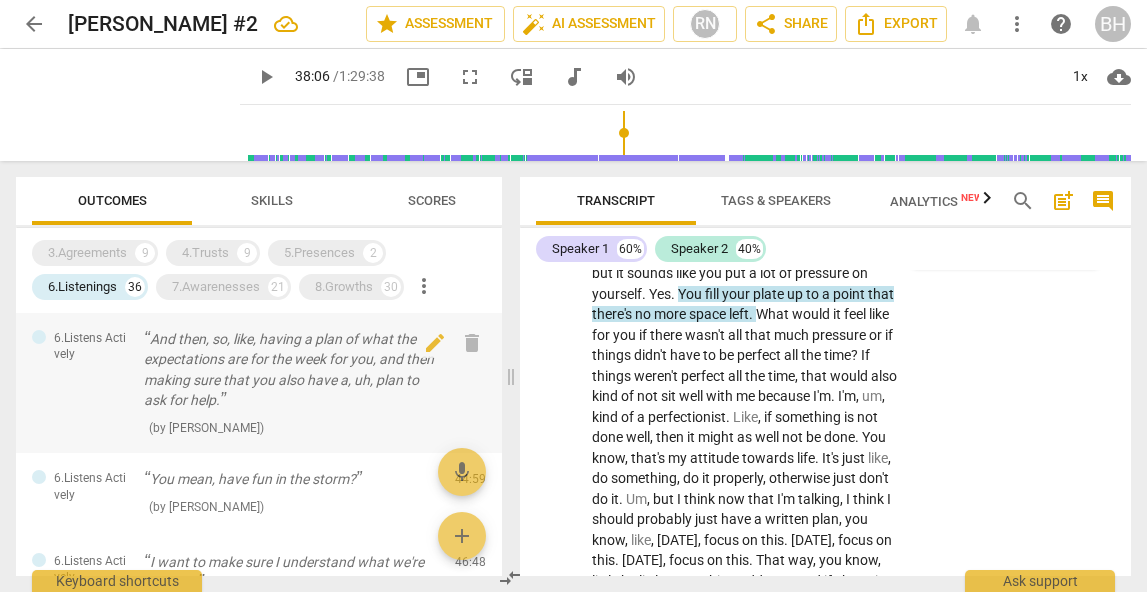click on "And then, so, like, having a plan of what the expectations are for the week for you, and then making sure that you also have a, uh, plan to ask for help." at bounding box center (291, 370) 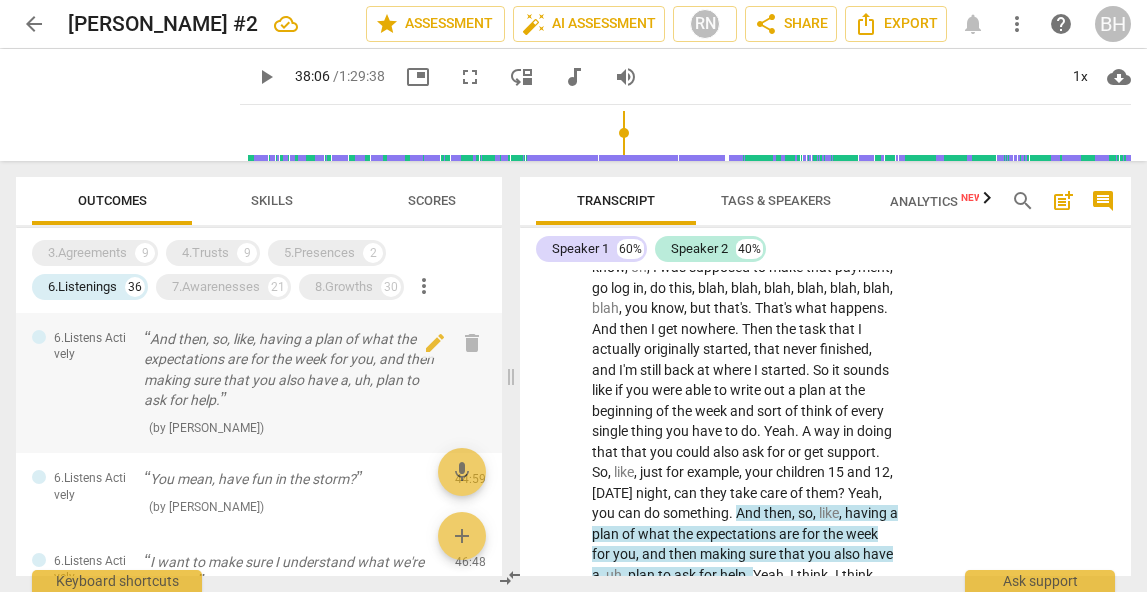 scroll, scrollTop: 16831, scrollLeft: 0, axis: vertical 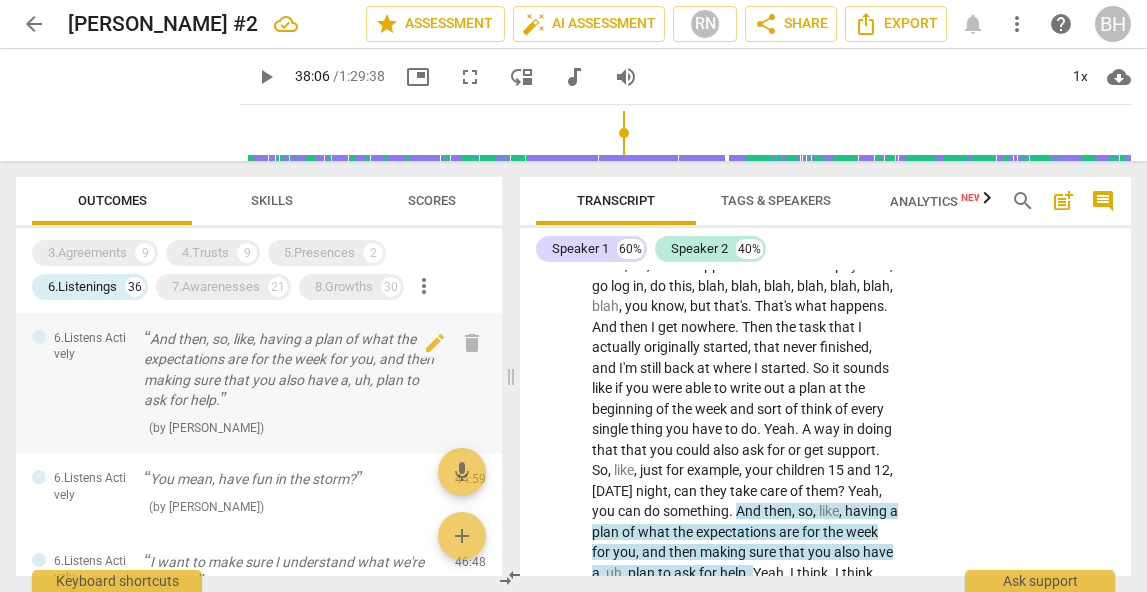 click on "And then, so, like, having a plan of what the expectations are for the week for you, and then making sure that you also have a, uh, plan to ask for help." at bounding box center (291, 370) 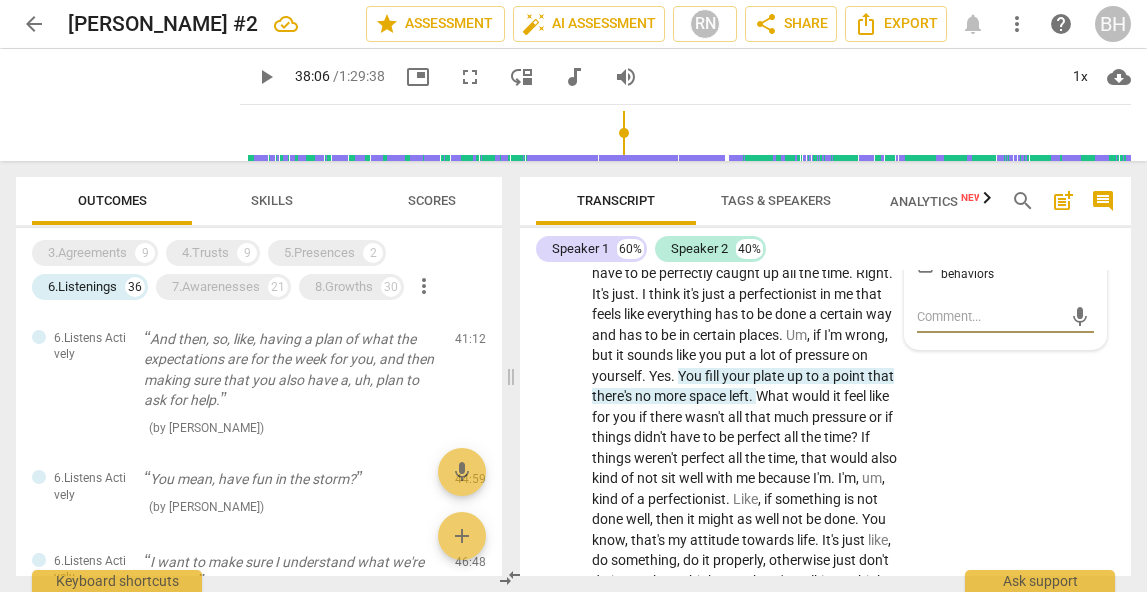 scroll, scrollTop: 15964, scrollLeft: 0, axis: vertical 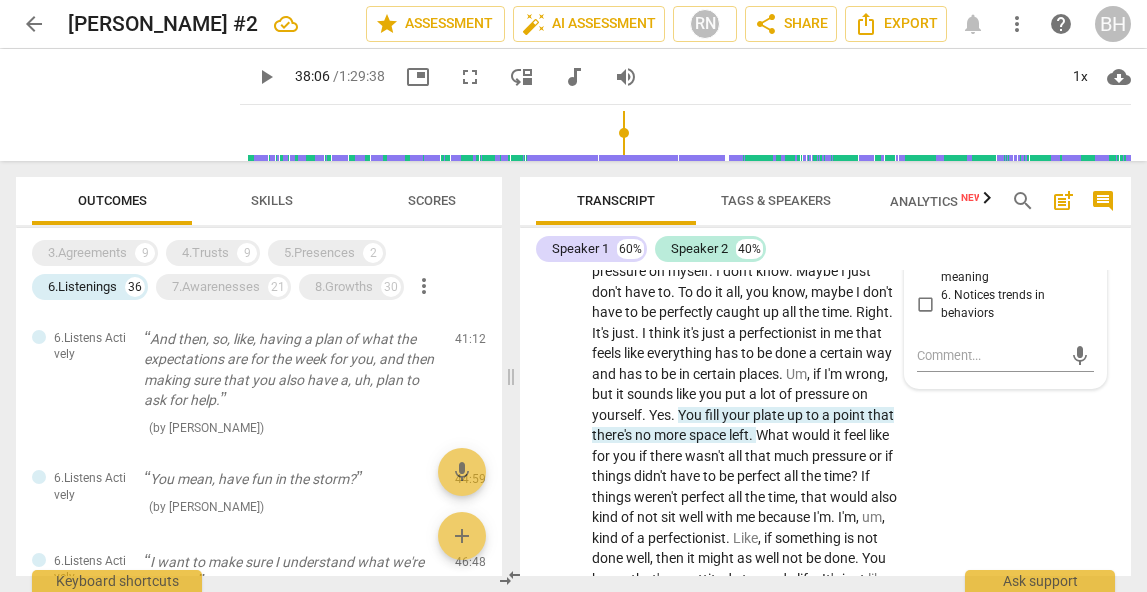click on "3. Recognizes when there is more" at bounding box center (925, 182) 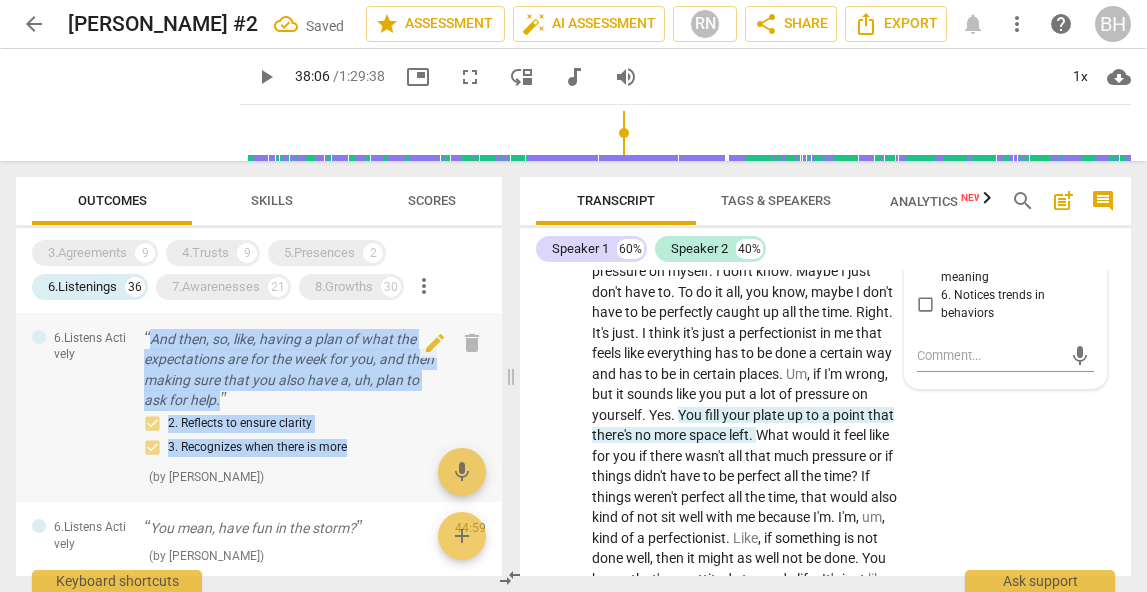 drag, startPoint x: 359, startPoint y: 455, endPoint x: 136, endPoint y: 348, distance: 247.34187 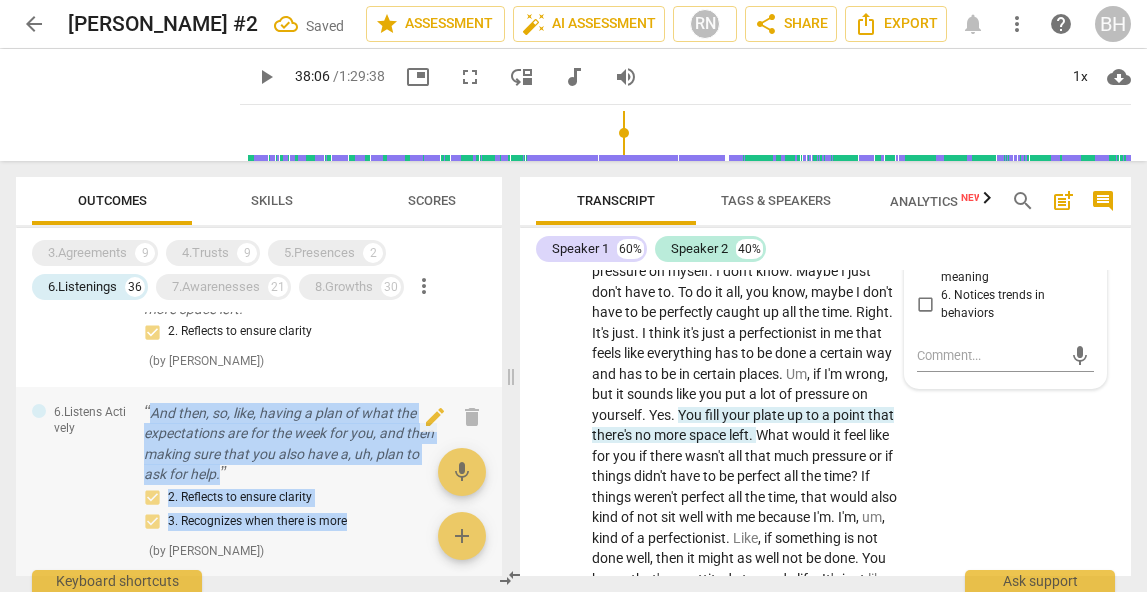 scroll, scrollTop: 1759, scrollLeft: 0, axis: vertical 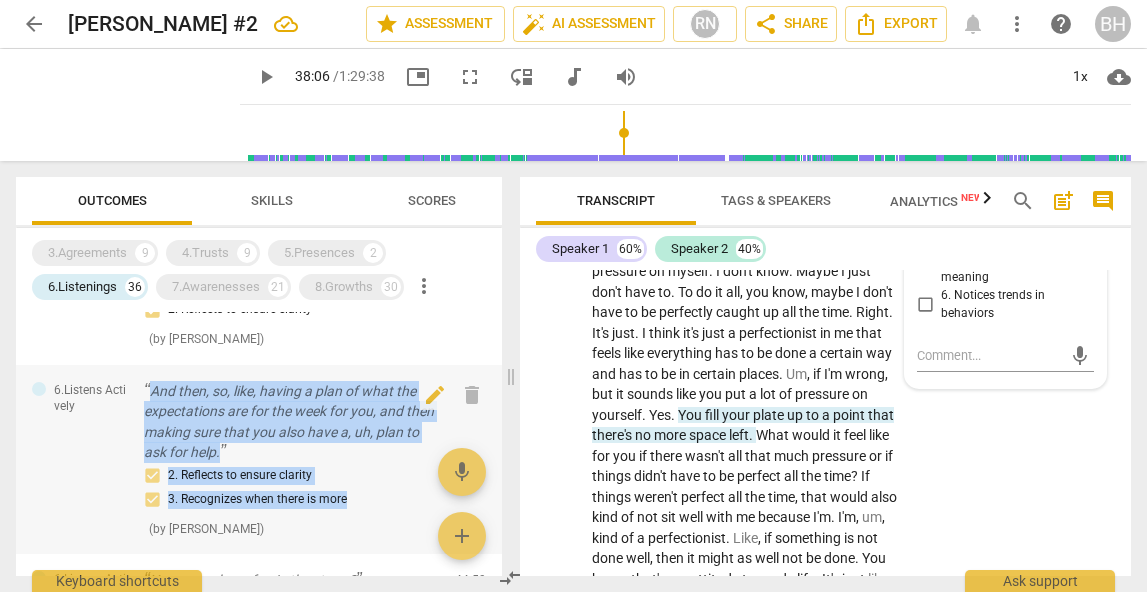 copy on "And then, so, like, having a plan of what the expectations are for the week for you, and then making sure that you also have a, uh, plan to ask for help. 2. Reflects to ensure clarity 3. Recognizes when there is more" 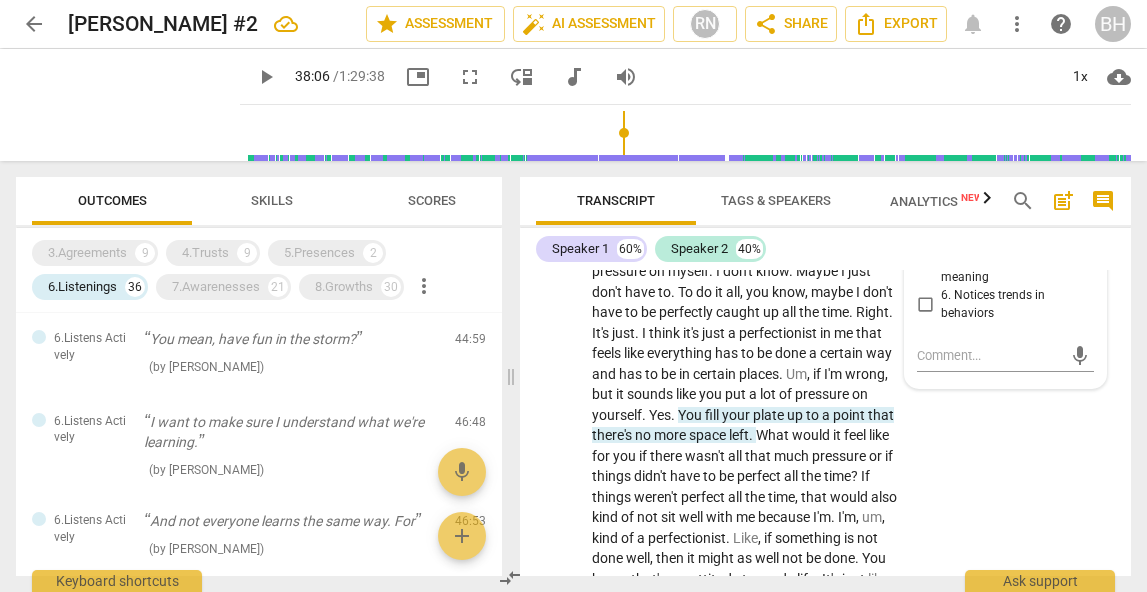 scroll, scrollTop: 2011, scrollLeft: 0, axis: vertical 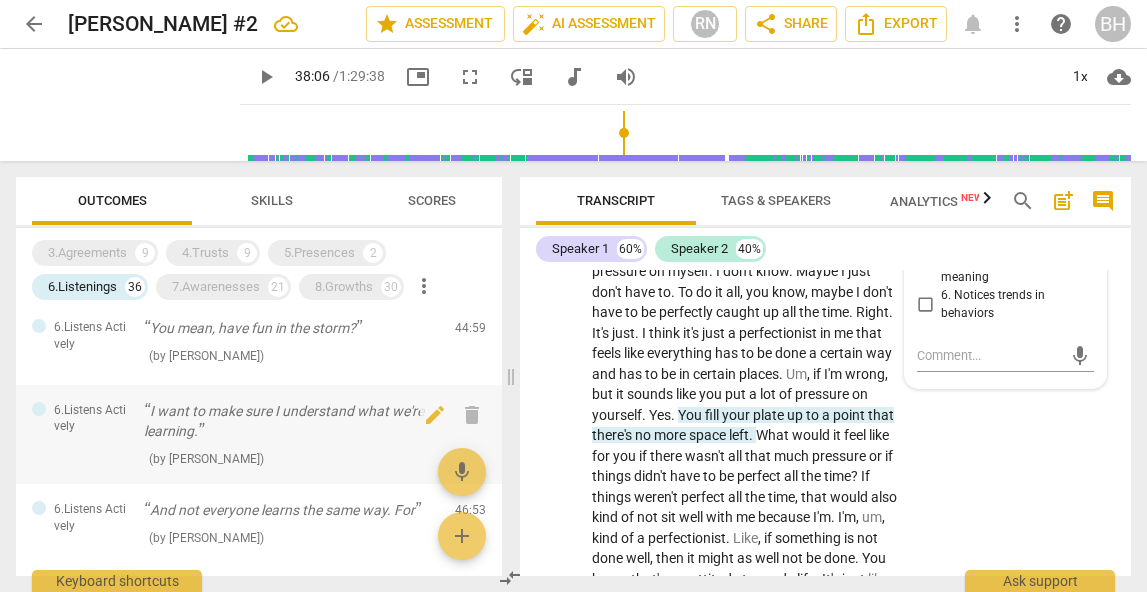 click on "I want to make sure I understand what we're learning." at bounding box center (291, 421) 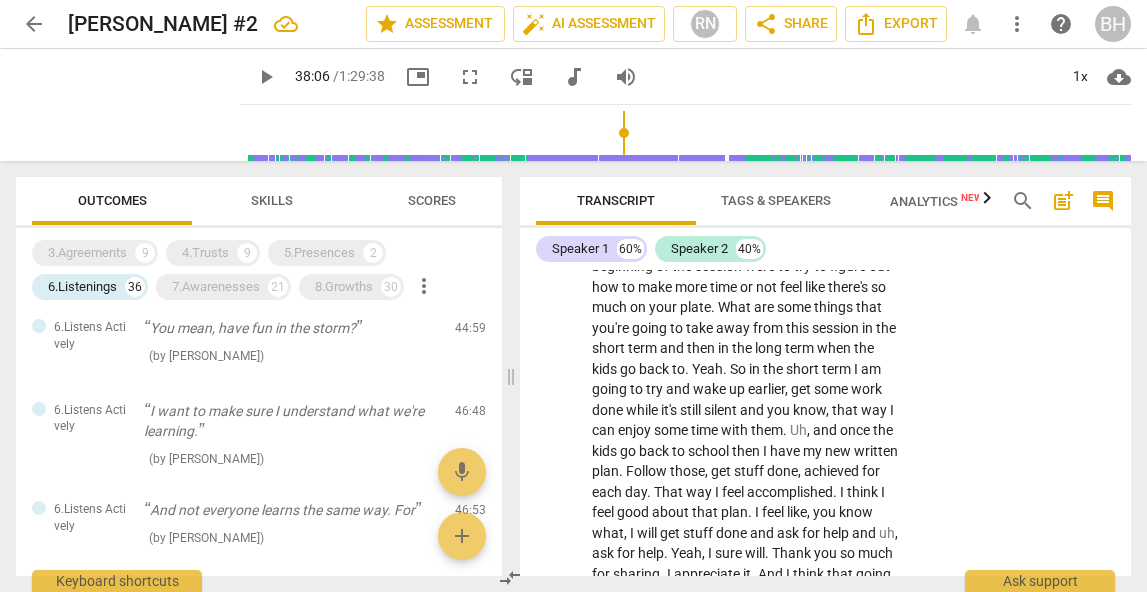 scroll, scrollTop: 18900, scrollLeft: 0, axis: vertical 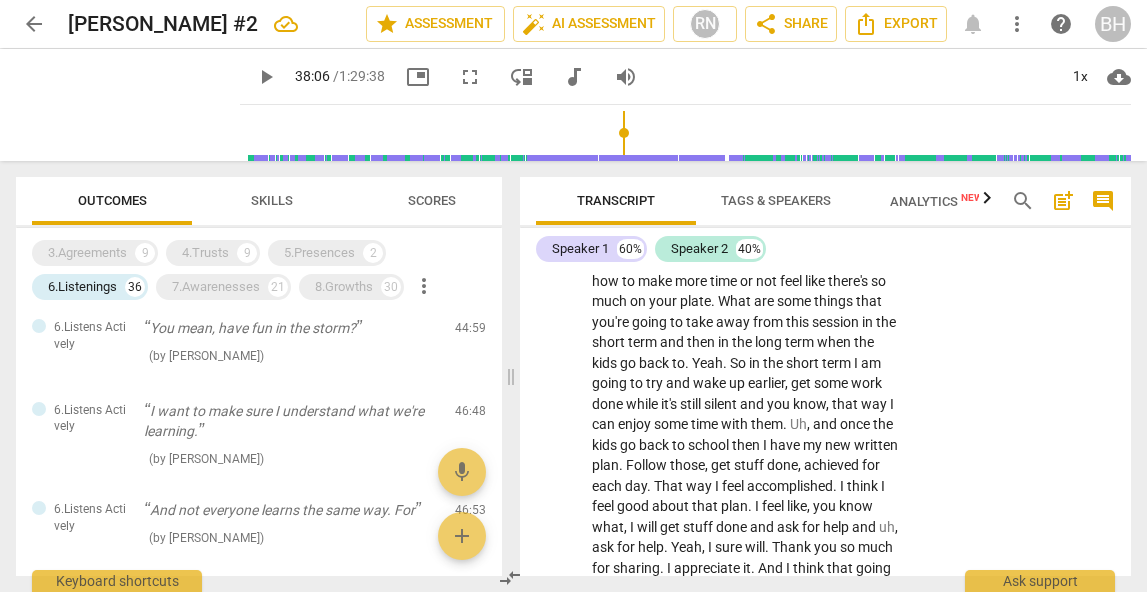 click on "make" at bounding box center (869, 137) 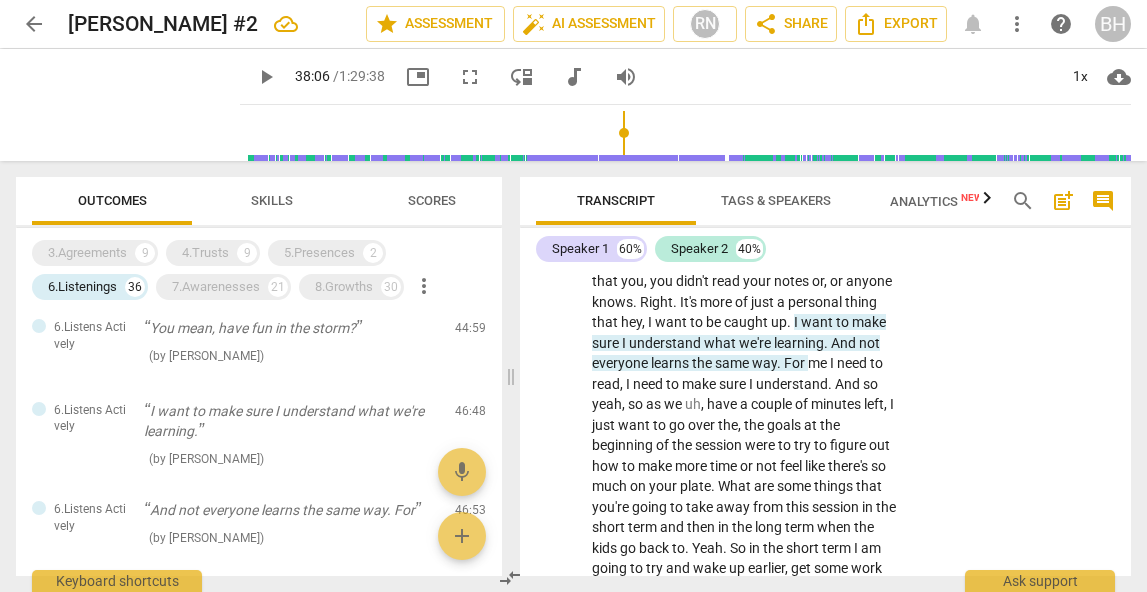 scroll, scrollTop: 18690, scrollLeft: 0, axis: vertical 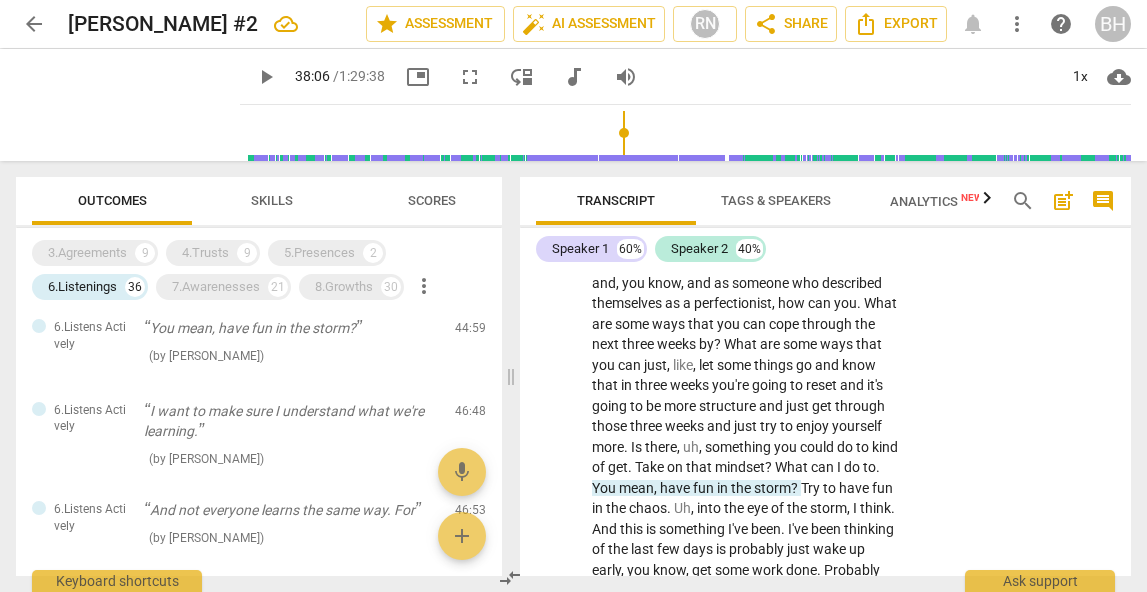 click on "6.Listens Actively" at bounding box center [1001, 172] 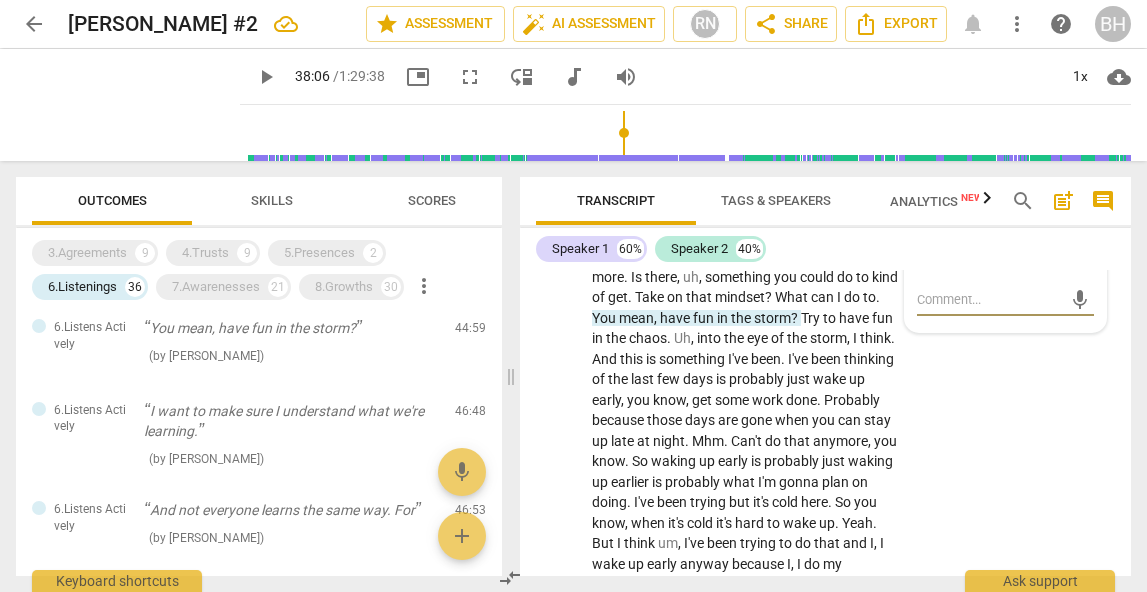 scroll, scrollTop: 18199, scrollLeft: 0, axis: vertical 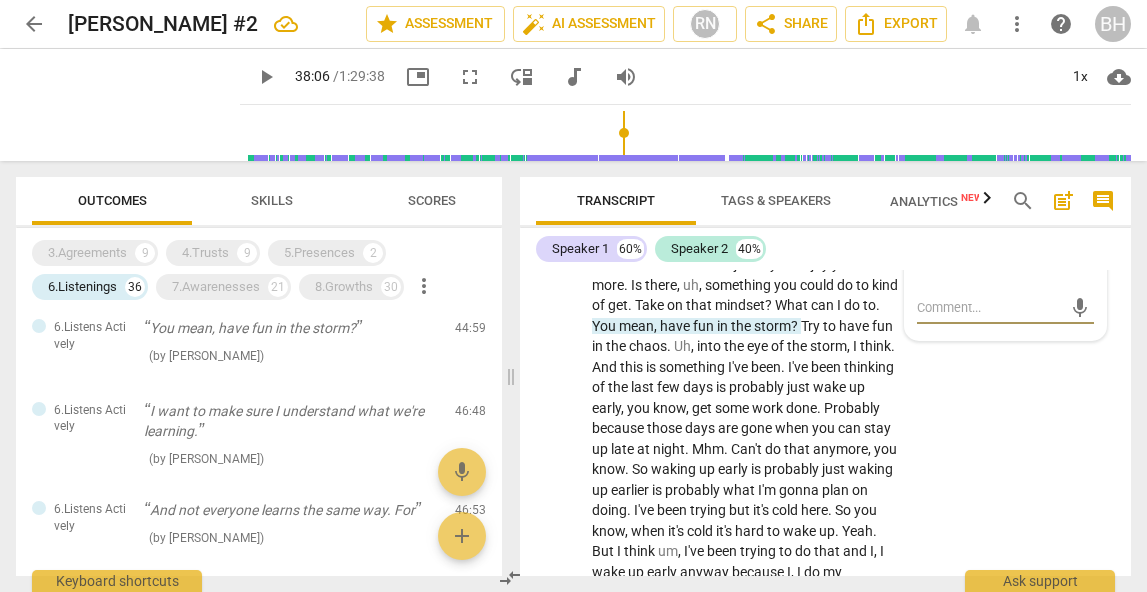 click on "3. Recognizes when there is more" at bounding box center [925, 134] 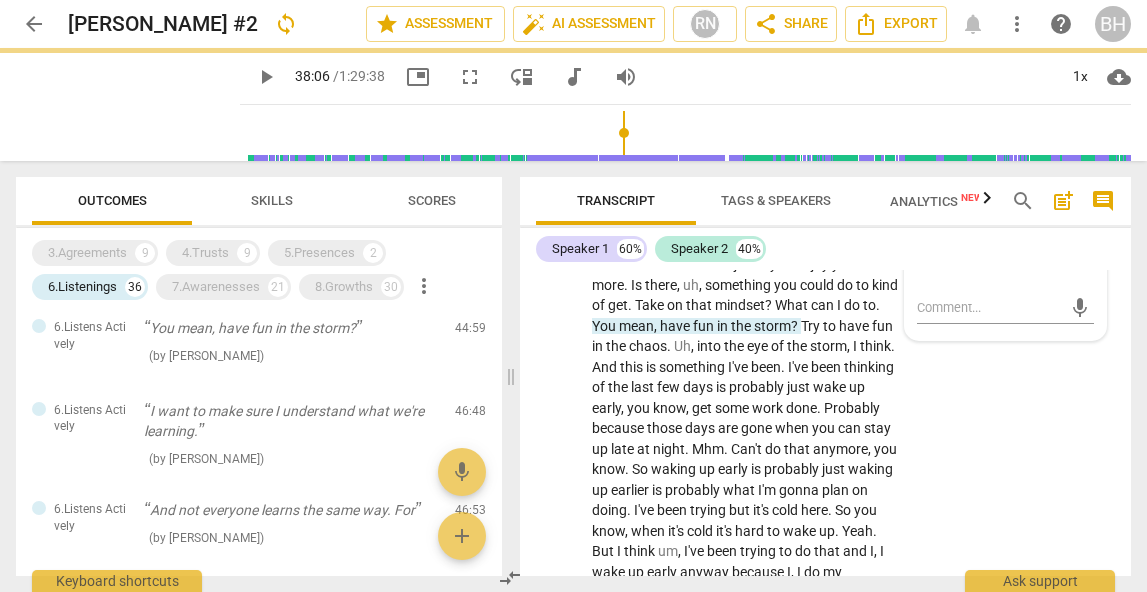 click on "1. Considers client context to enhance understanding" at bounding box center (925, 74) 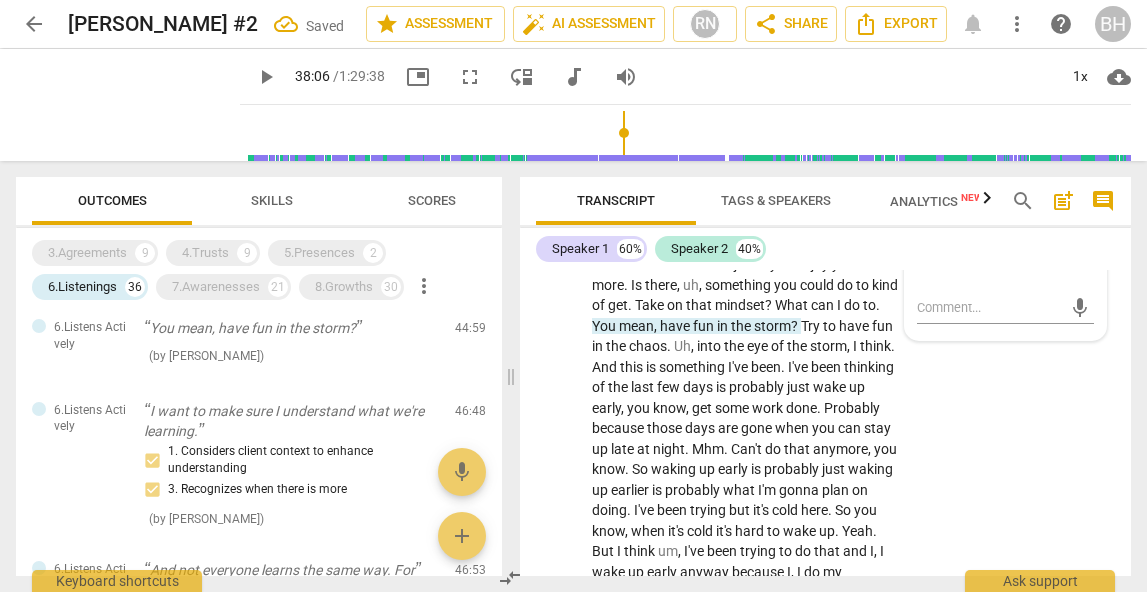 scroll, scrollTop: 18241, scrollLeft: 0, axis: vertical 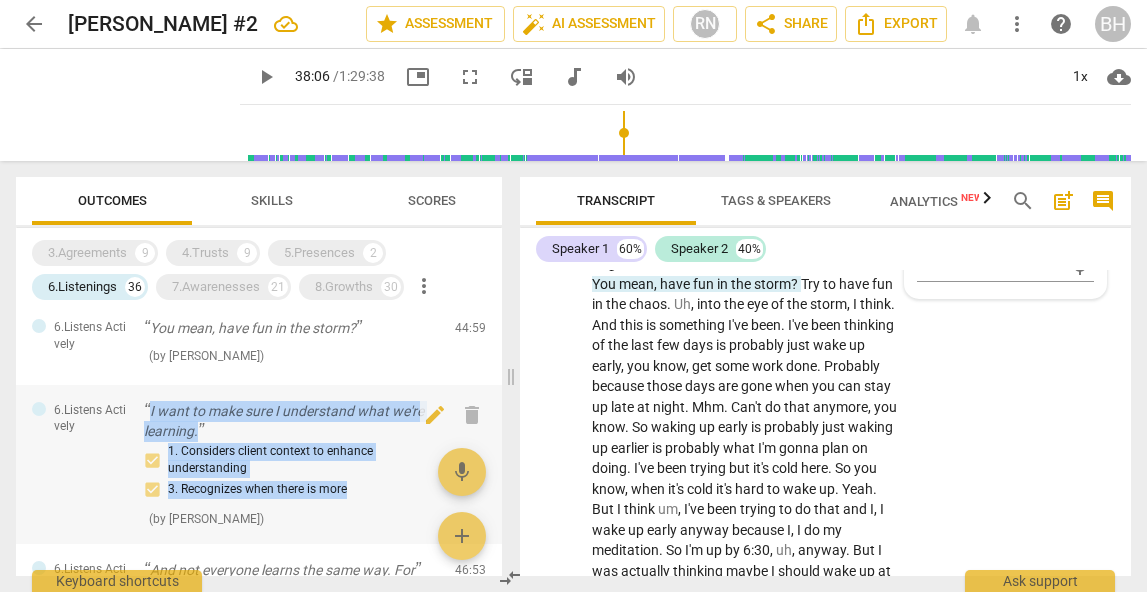 drag, startPoint x: 379, startPoint y: 498, endPoint x: 142, endPoint y: 409, distance: 253.16003 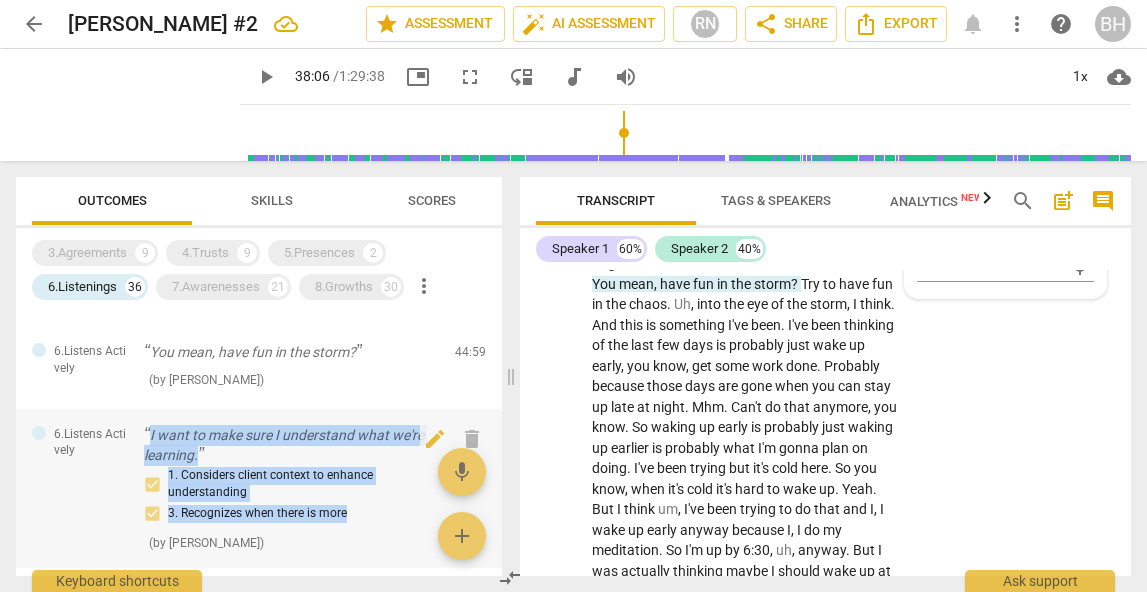 scroll, scrollTop: 2010, scrollLeft: 0, axis: vertical 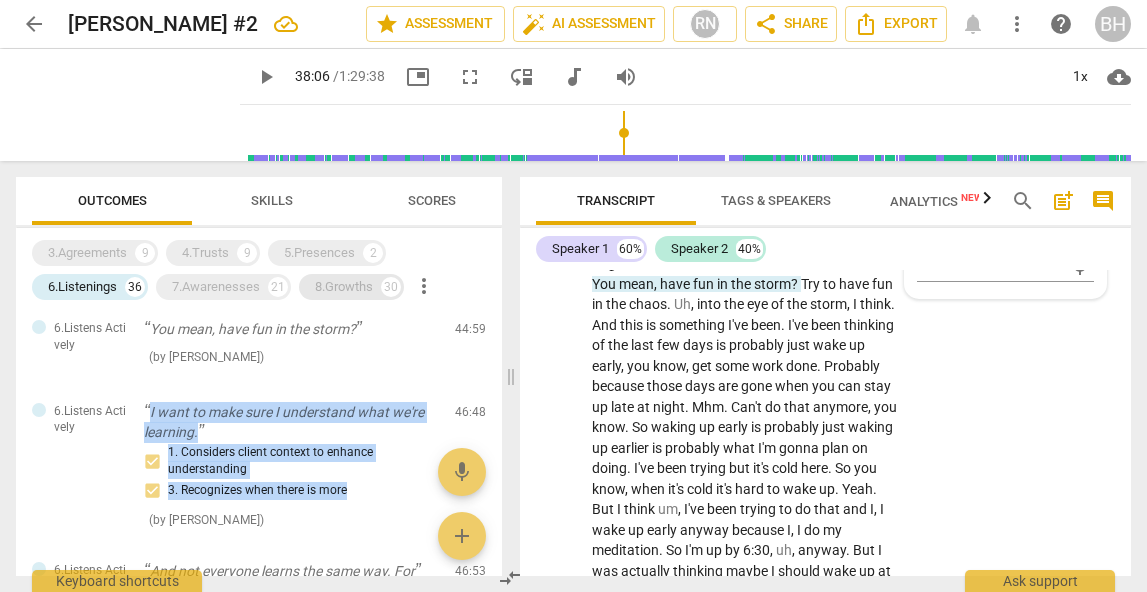 click on "8.Growths" at bounding box center (344, 287) 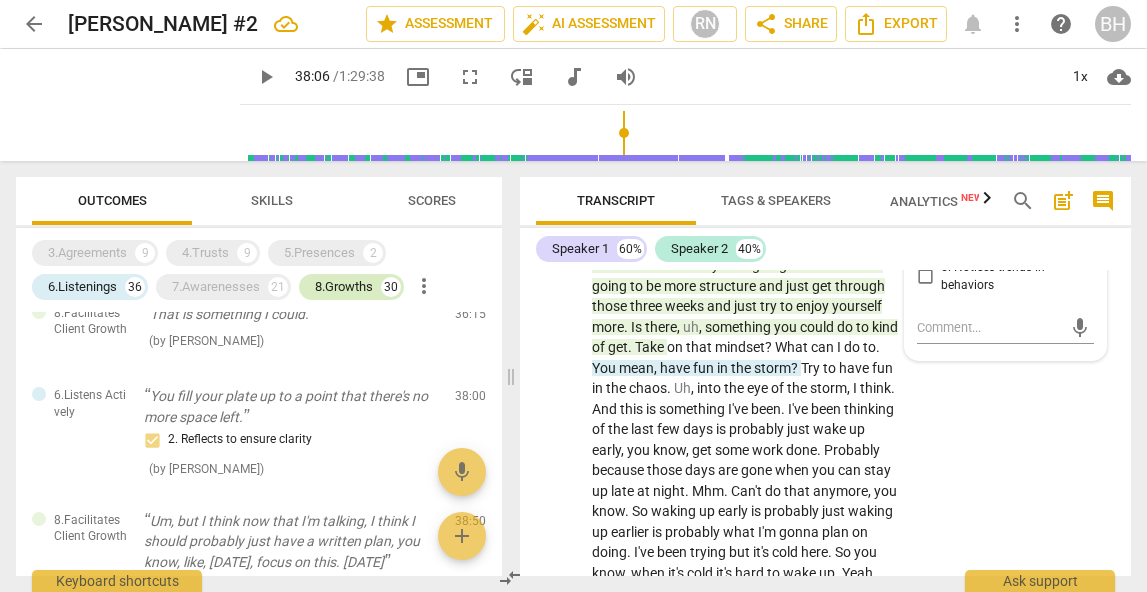 scroll, scrollTop: 3495, scrollLeft: 0, axis: vertical 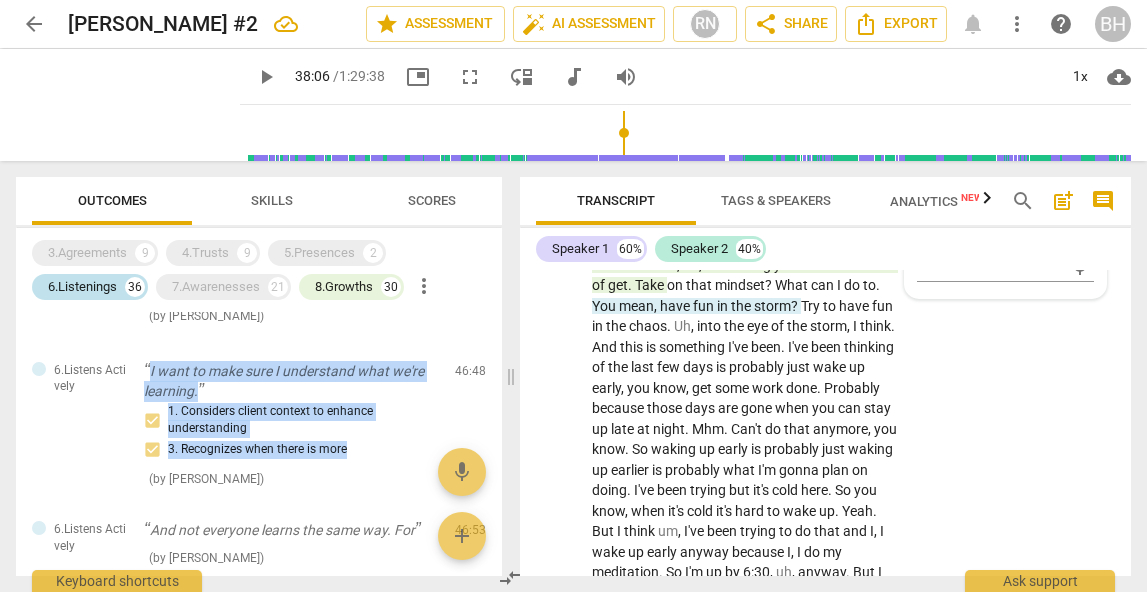 click on "6.Listenings 36" at bounding box center (90, 287) 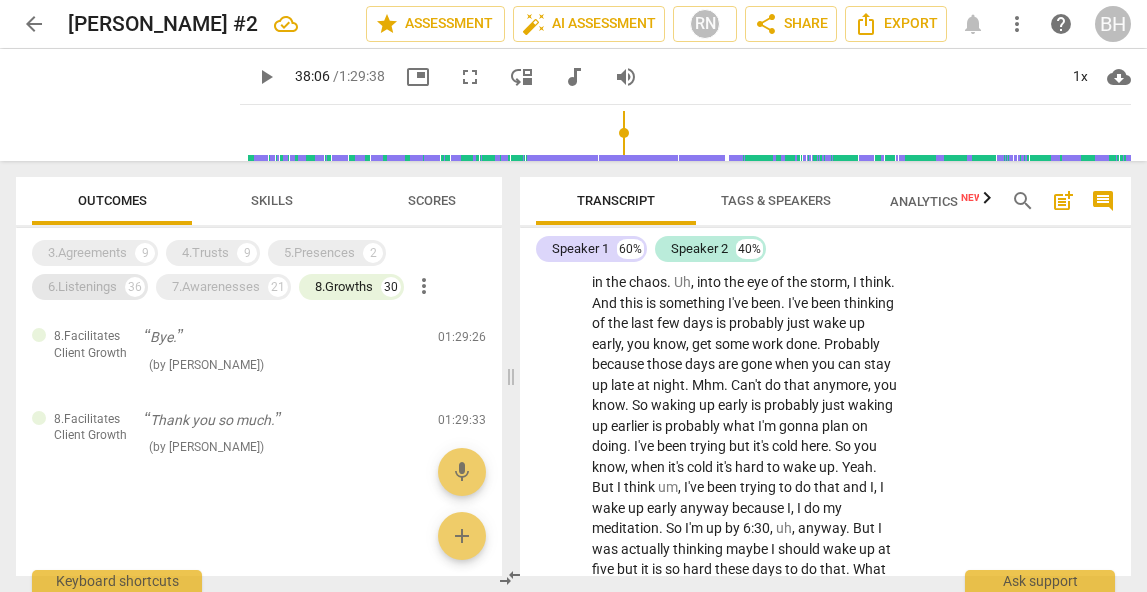 scroll, scrollTop: 2982, scrollLeft: 0, axis: vertical 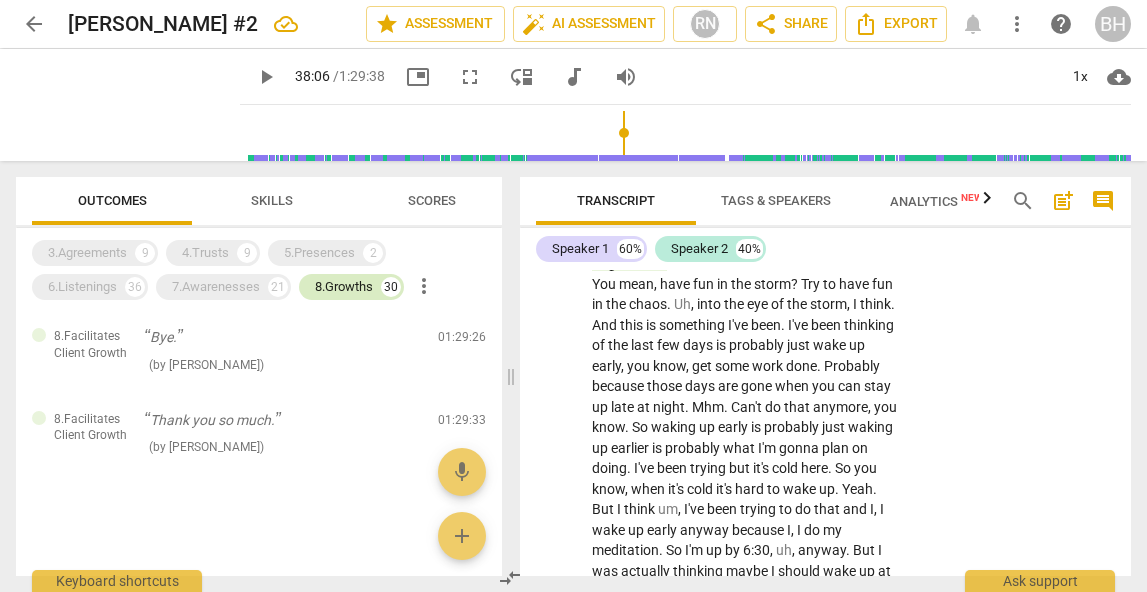 click on "8.Growths" at bounding box center [344, 287] 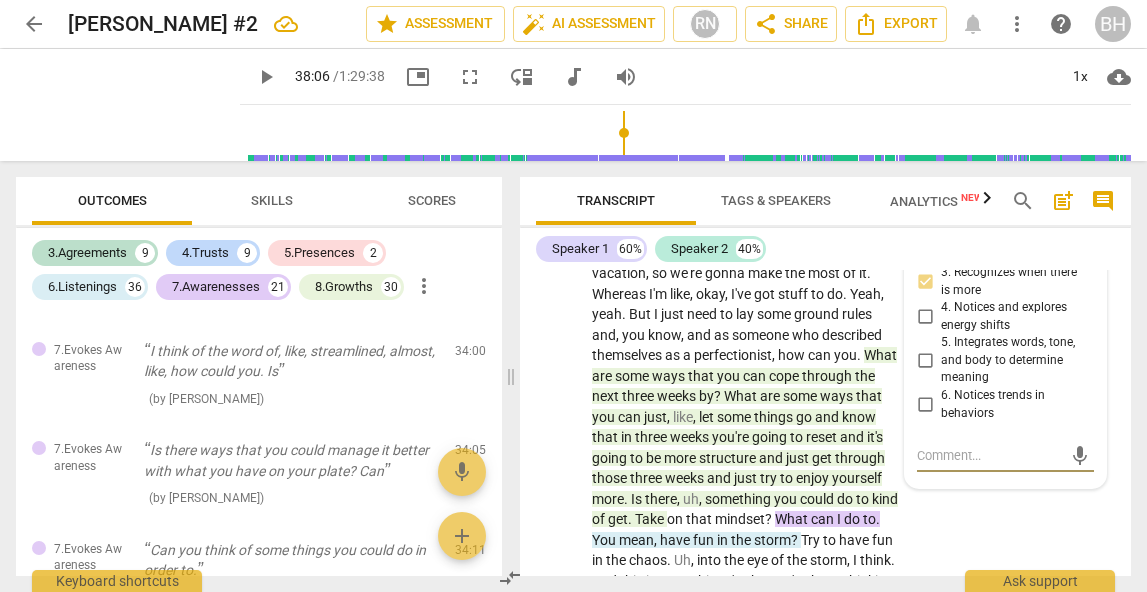 scroll, scrollTop: 11014, scrollLeft: 0, axis: vertical 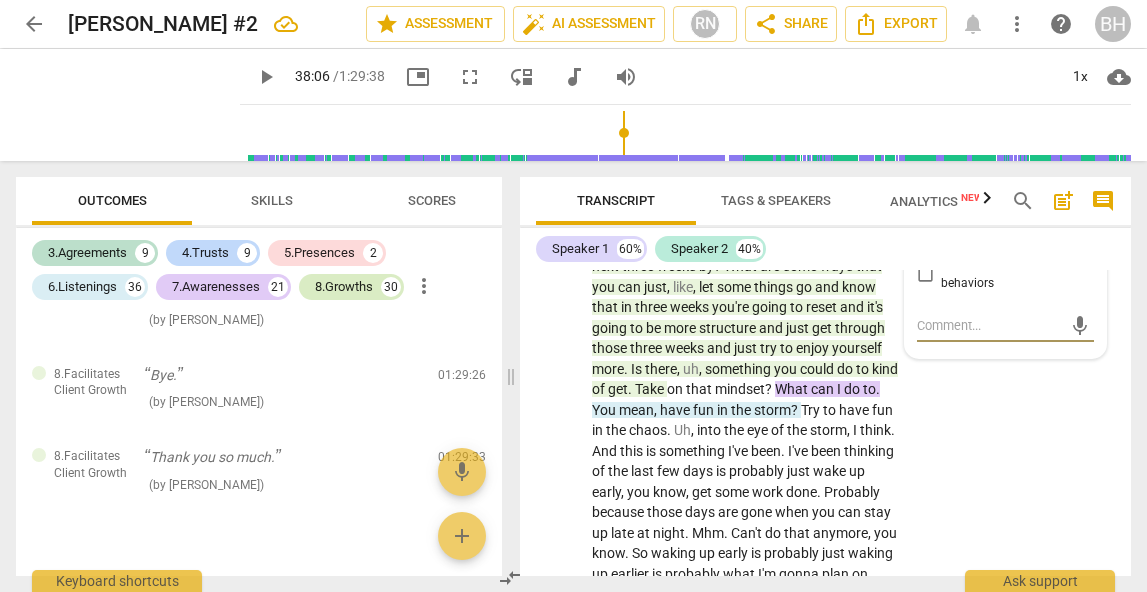 click on "8.Growths" at bounding box center (344, 287) 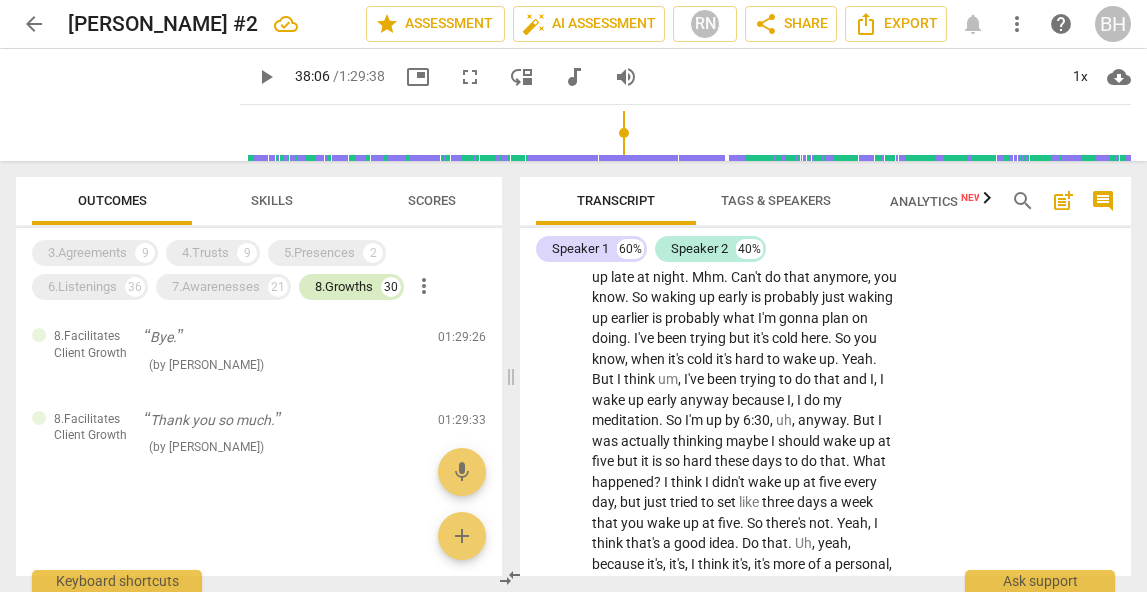 scroll, scrollTop: 2982, scrollLeft: 0, axis: vertical 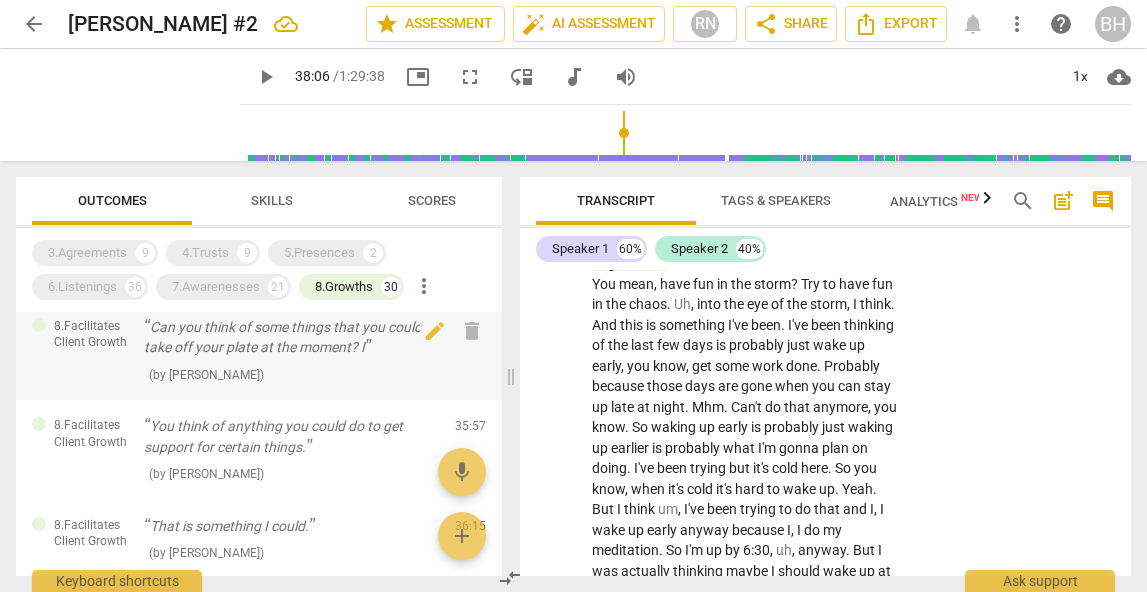 click on "Can you think of some things that you could take off your plate at the moment? I" at bounding box center (291, 337) 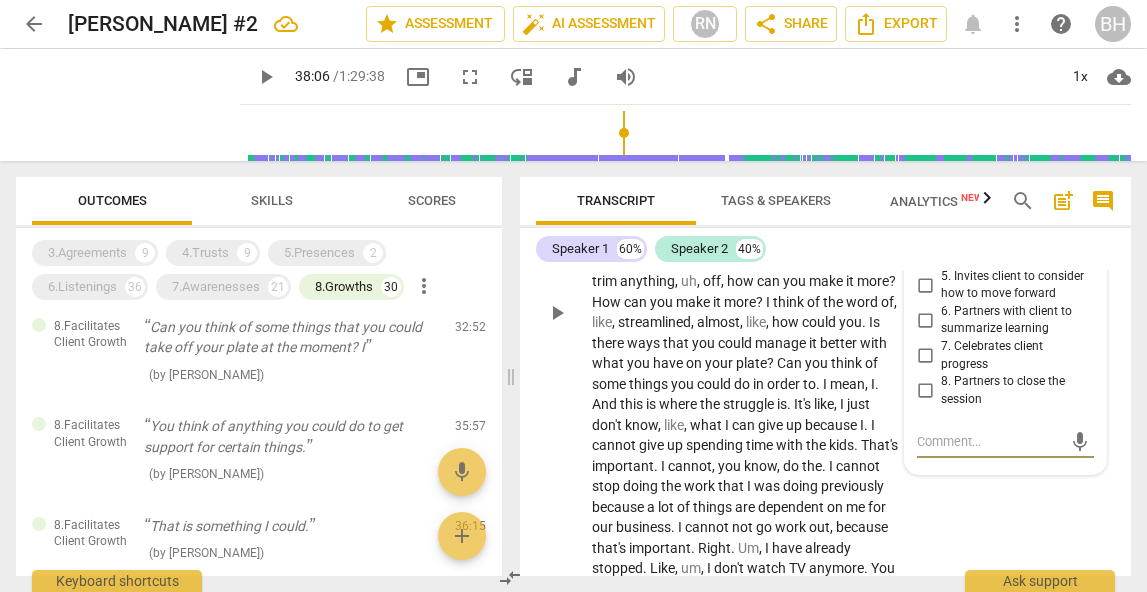scroll, scrollTop: 15068, scrollLeft: 0, axis: vertical 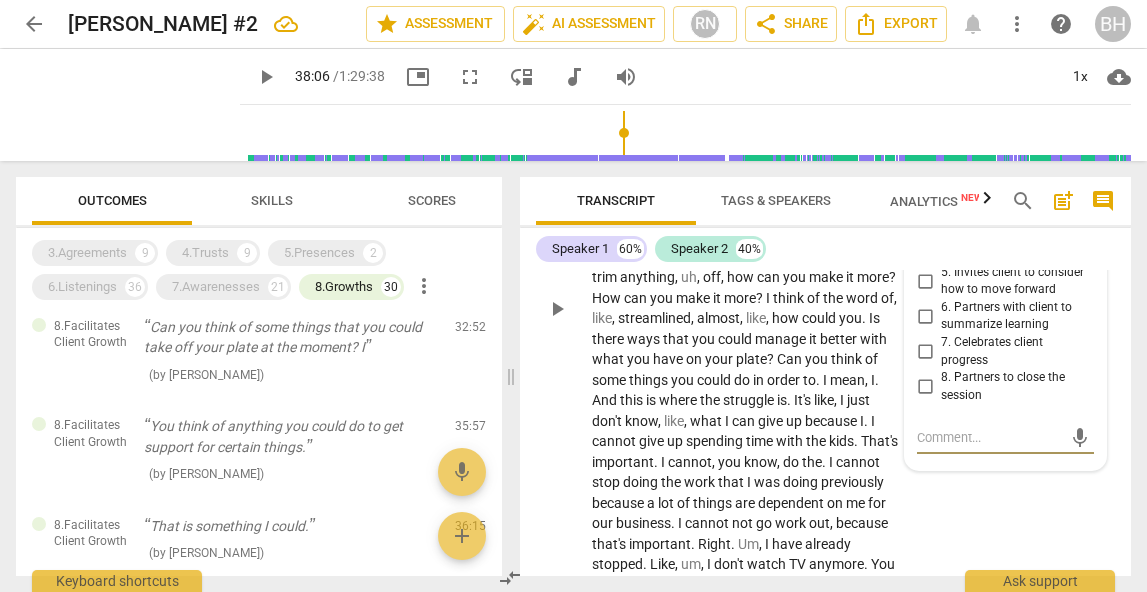 click on "4. Supports client to identify learning and action" at bounding box center [925, 237] 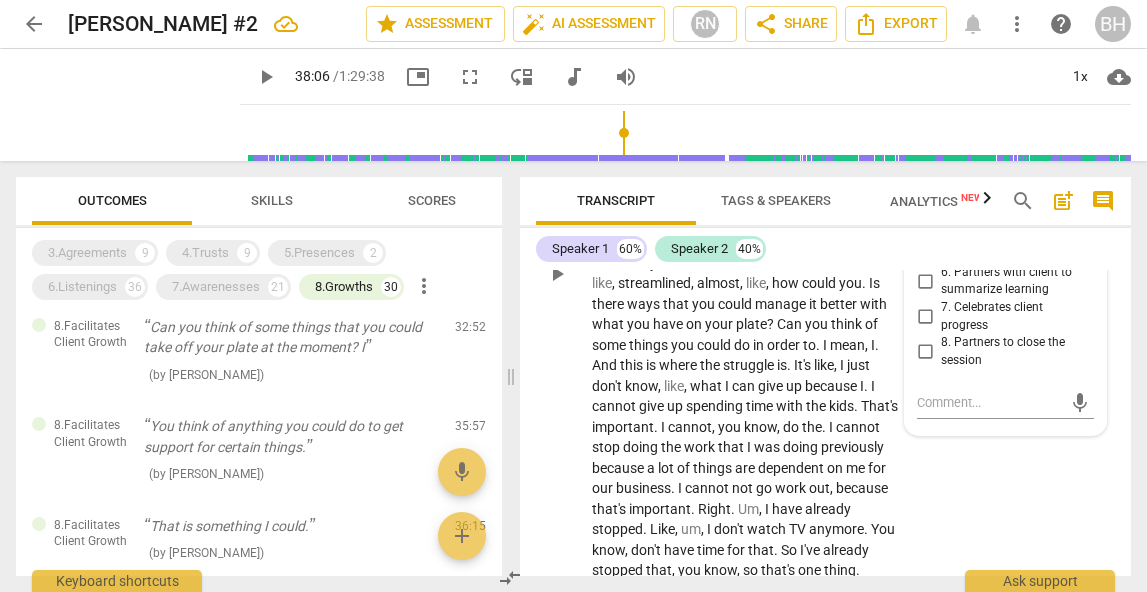 scroll, scrollTop: 15111, scrollLeft: 0, axis: vertical 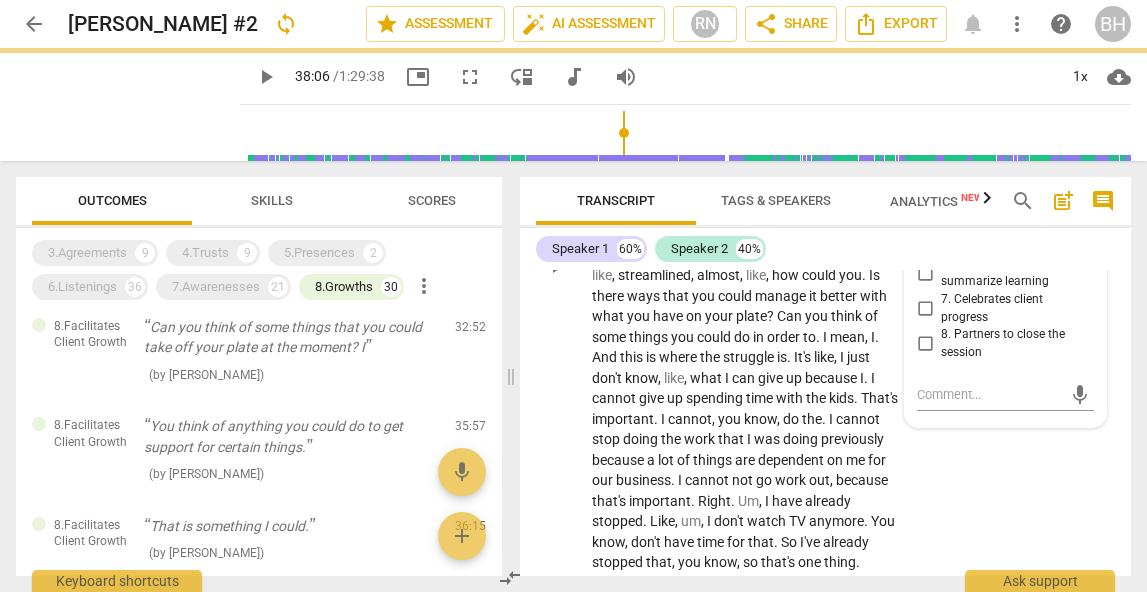 click on "5. Invites client to consider how to move forward" at bounding box center (925, 238) 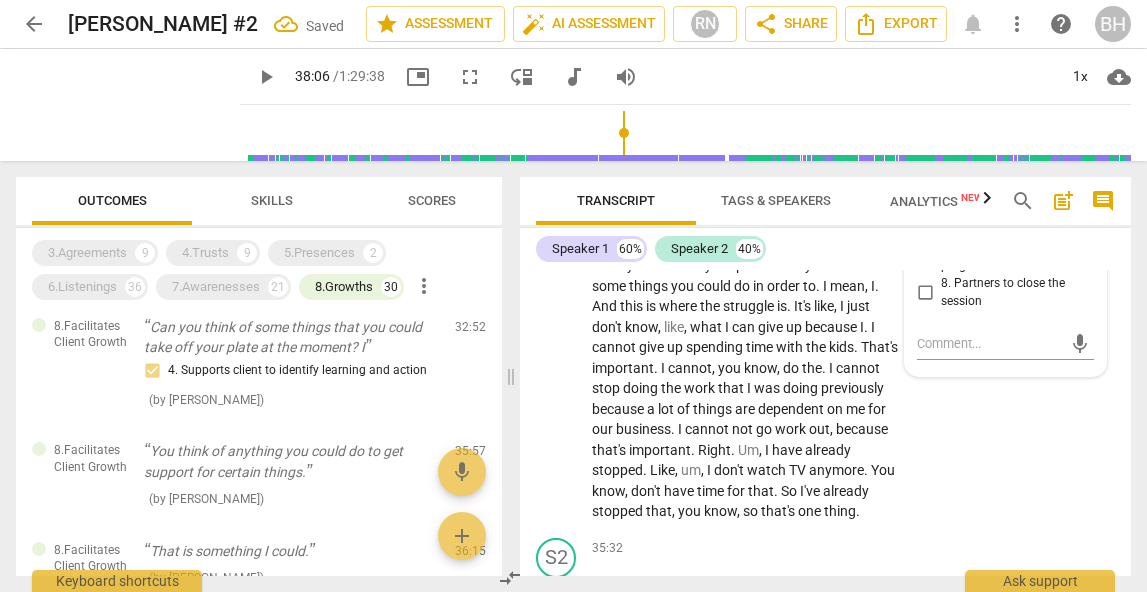 scroll, scrollTop: 15164, scrollLeft: 0, axis: vertical 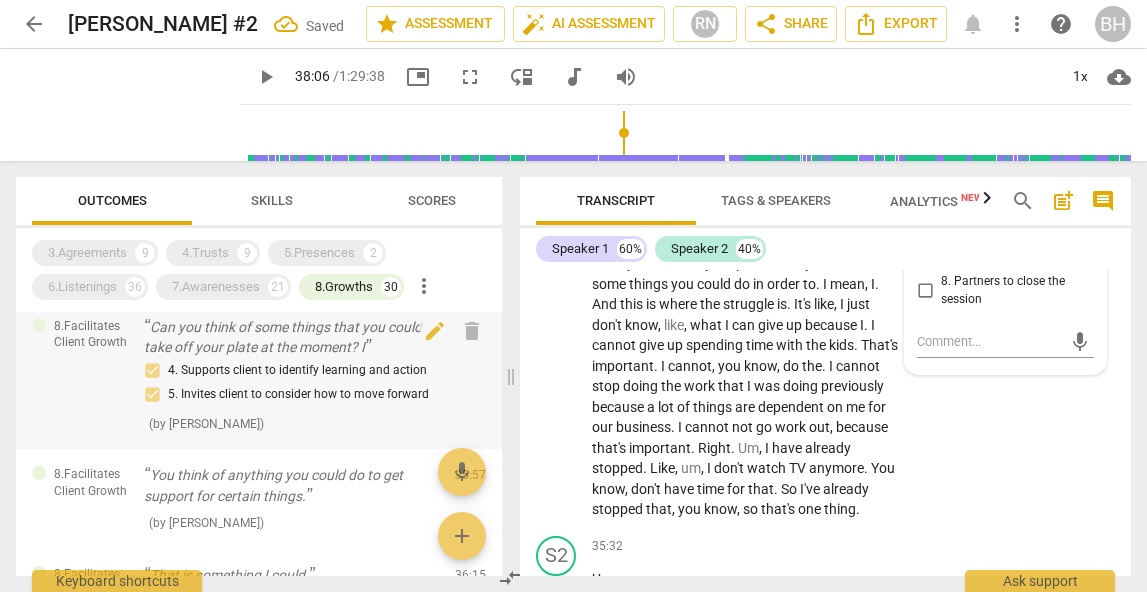 click on "4. Supports client to identify learning and action 5. Invites client to consider how to move forward" at bounding box center (291, 383) 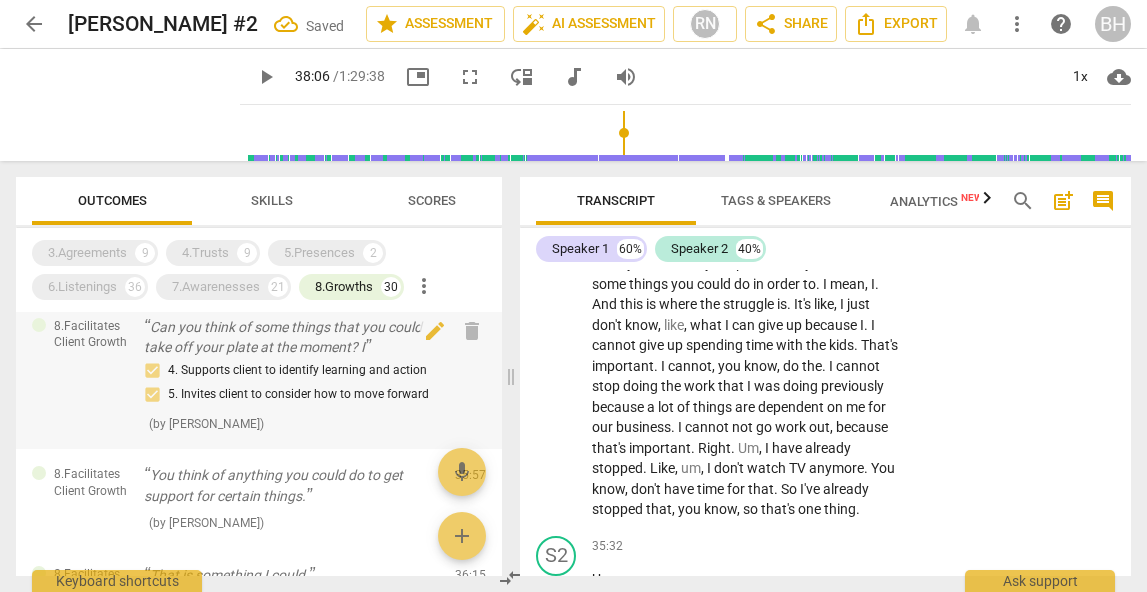 scroll, scrollTop: 15152, scrollLeft: 0, axis: vertical 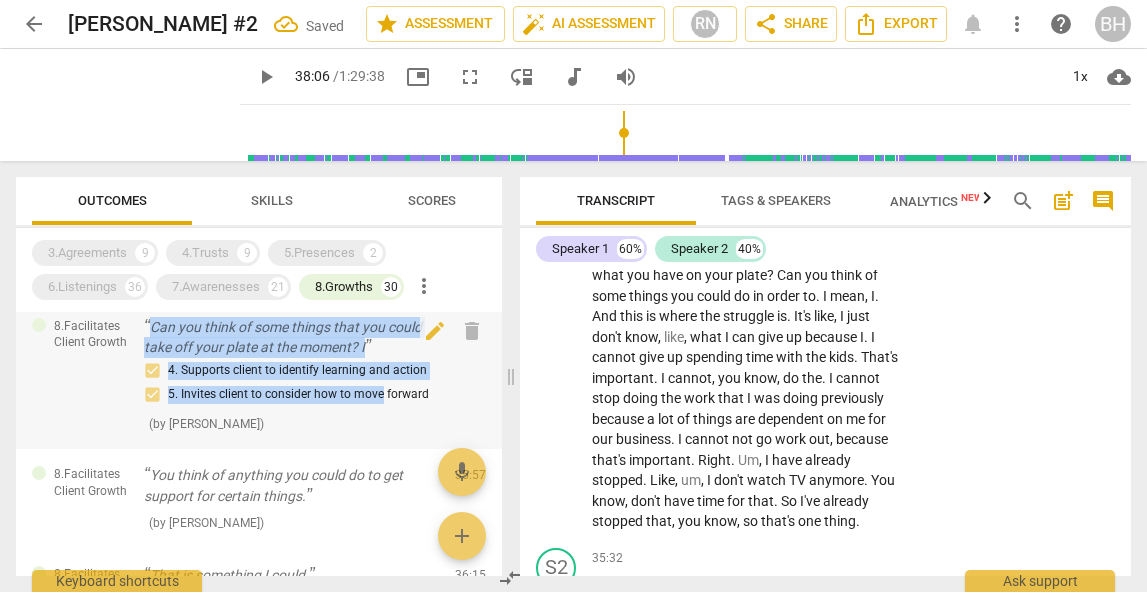 drag, startPoint x: 400, startPoint y: 397, endPoint x: 153, endPoint y: 327, distance: 256.72748 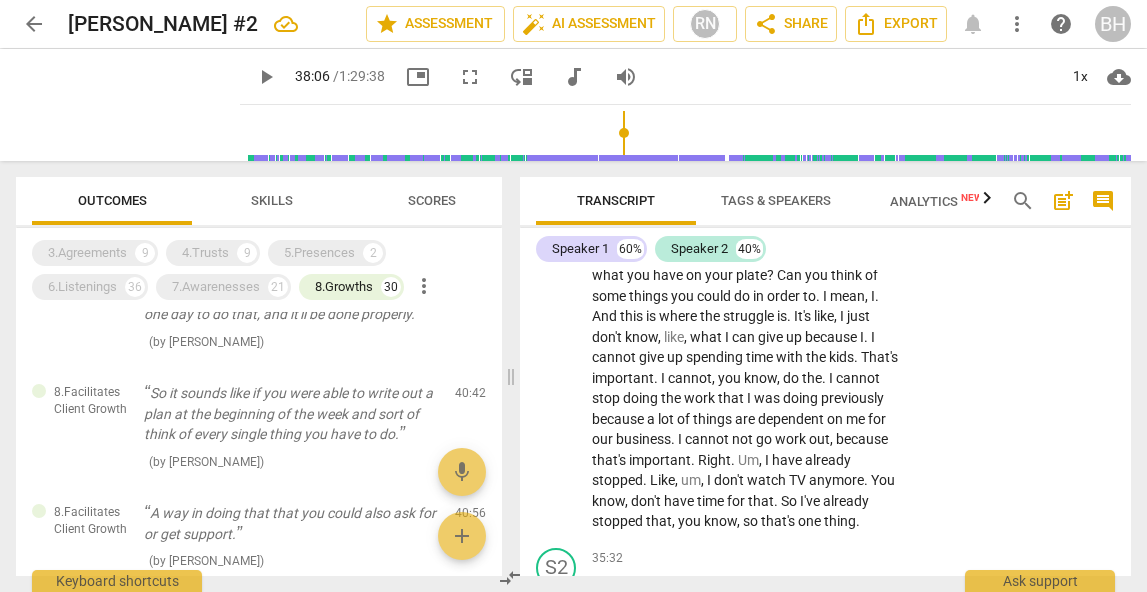 scroll, scrollTop: 641, scrollLeft: 0, axis: vertical 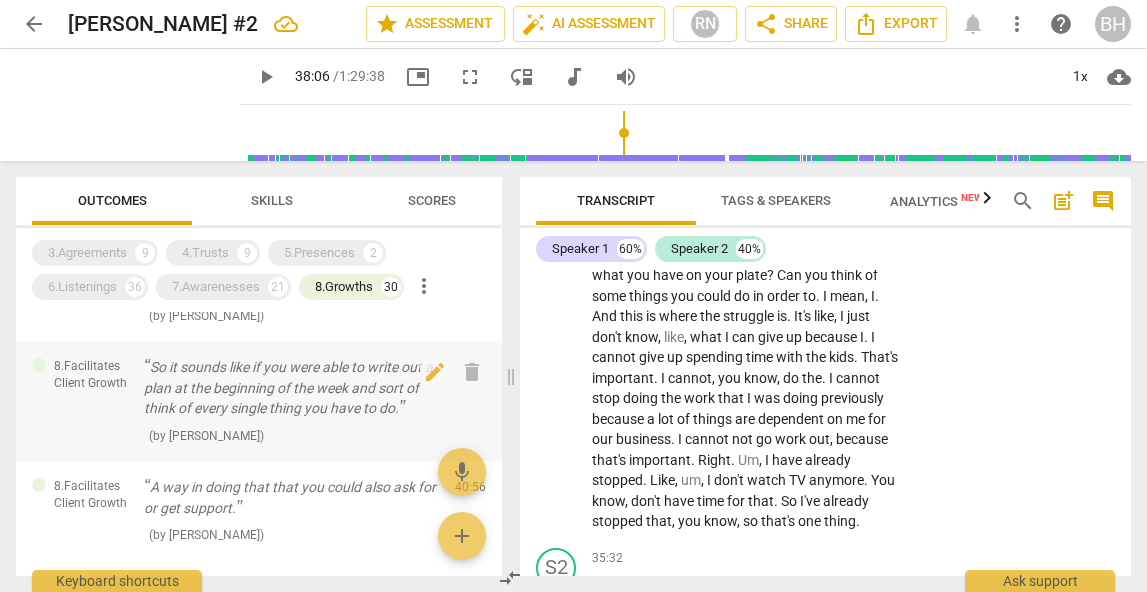 click on "So it sounds like if you were able to write out a plan at the beginning of the week and sort of think of every single thing you have to do." at bounding box center (291, 388) 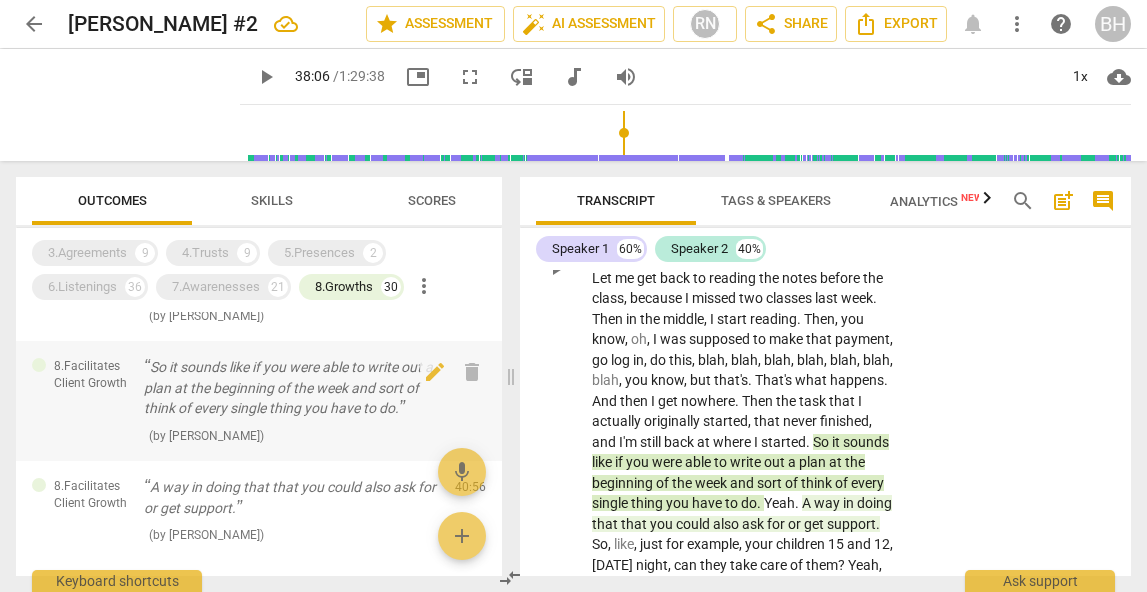 scroll, scrollTop: 16871, scrollLeft: 0, axis: vertical 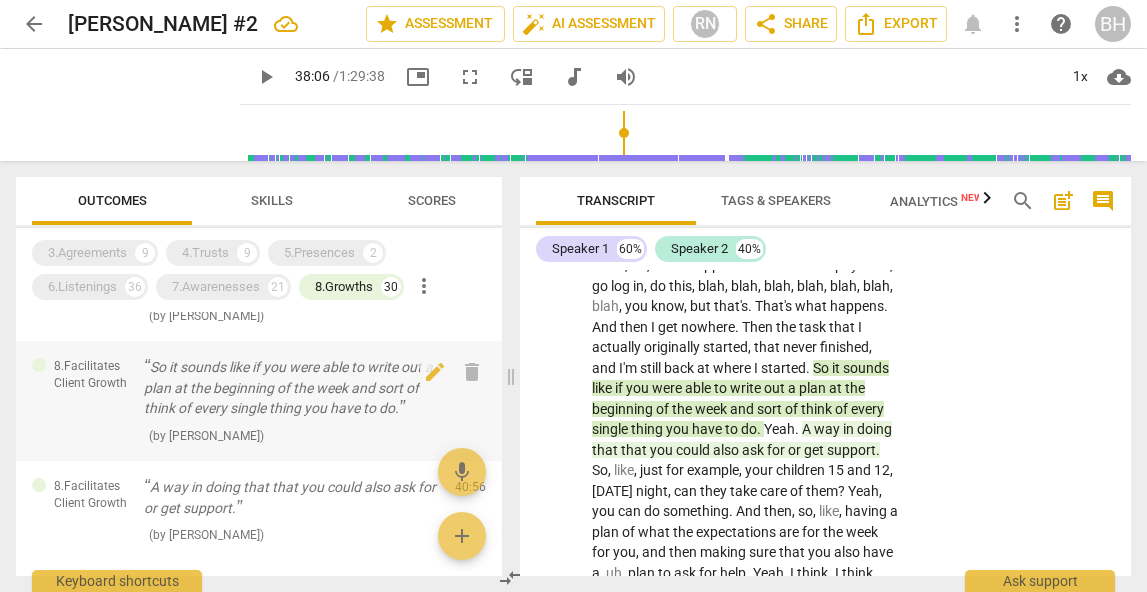 click on "So it sounds like if you were able to write out a plan at the beginning of the week and sort of think of every single thing you have to do." at bounding box center [291, 388] 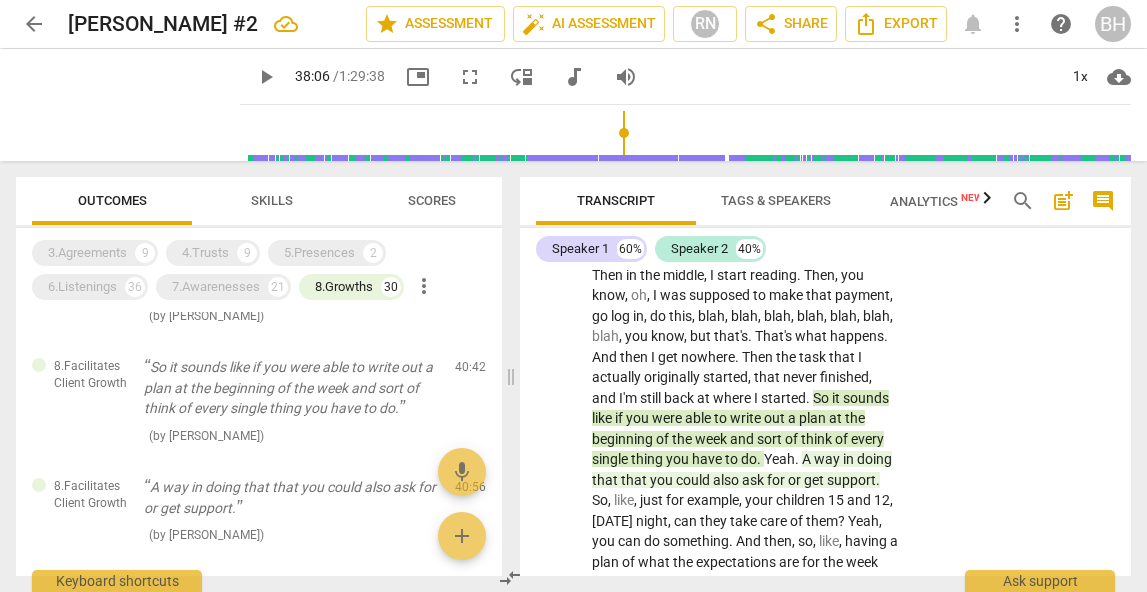 scroll, scrollTop: 16871, scrollLeft: 0, axis: vertical 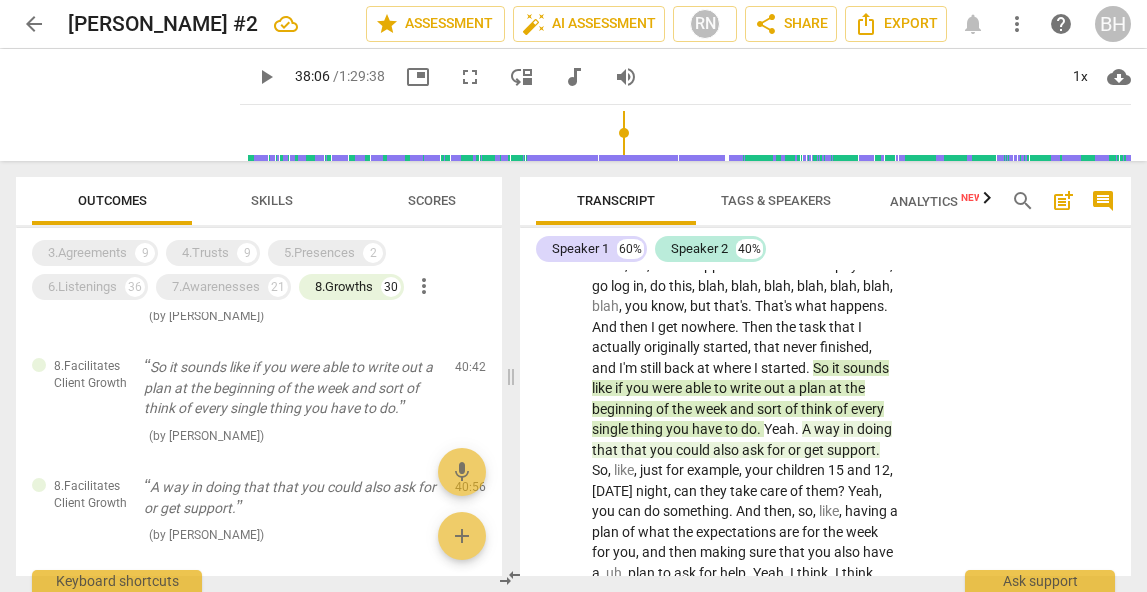 click on "I've" at bounding box center (657, 40) 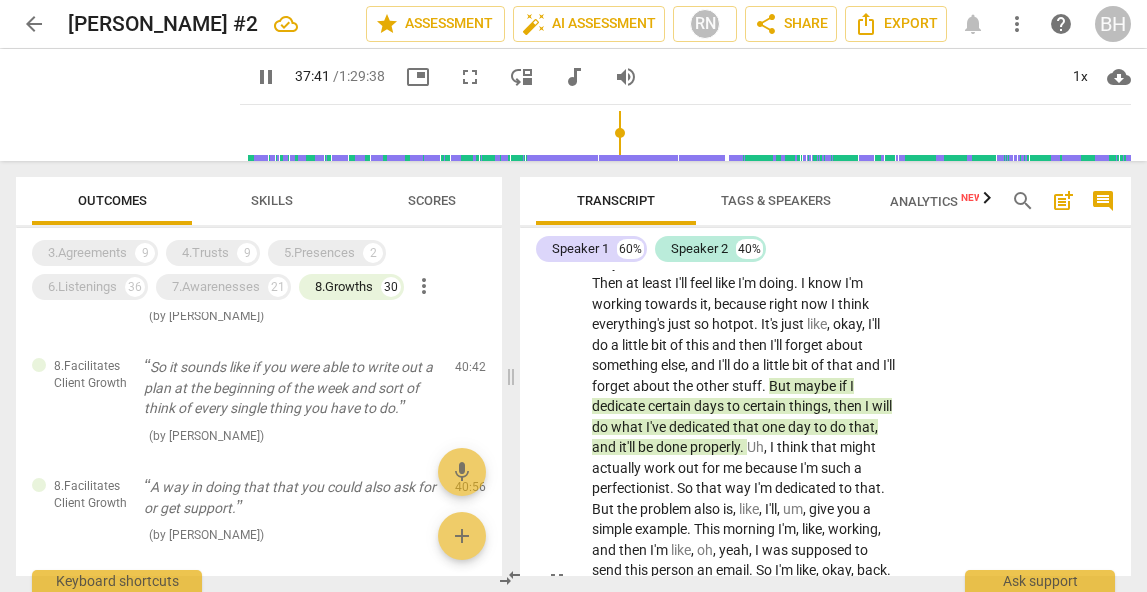 scroll, scrollTop: 16490, scrollLeft: 0, axis: vertical 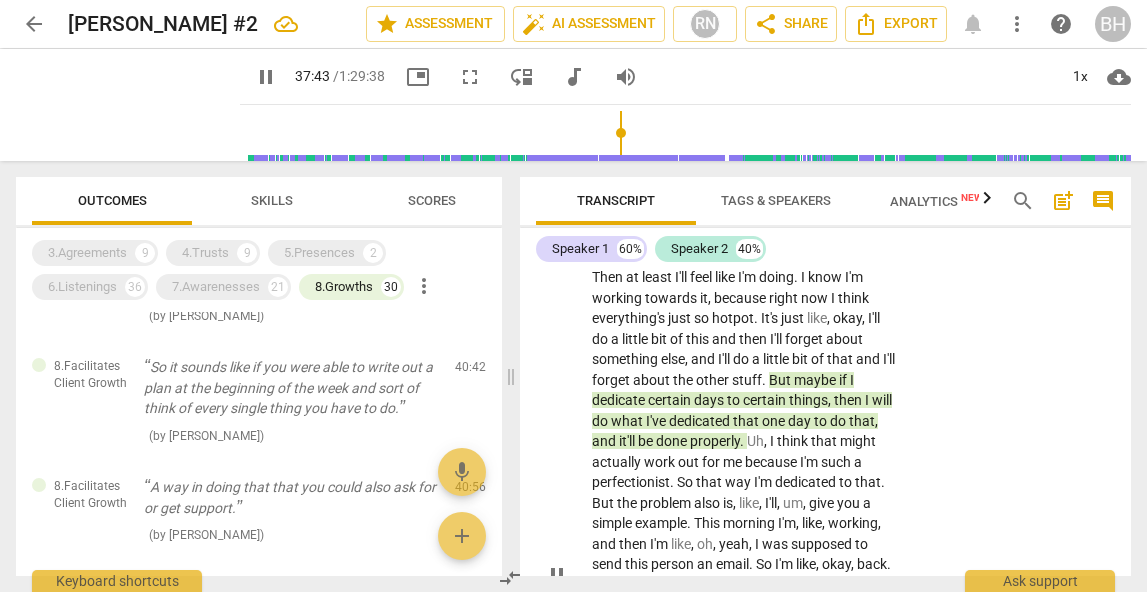 click on "but" at bounding box center [665, 134] 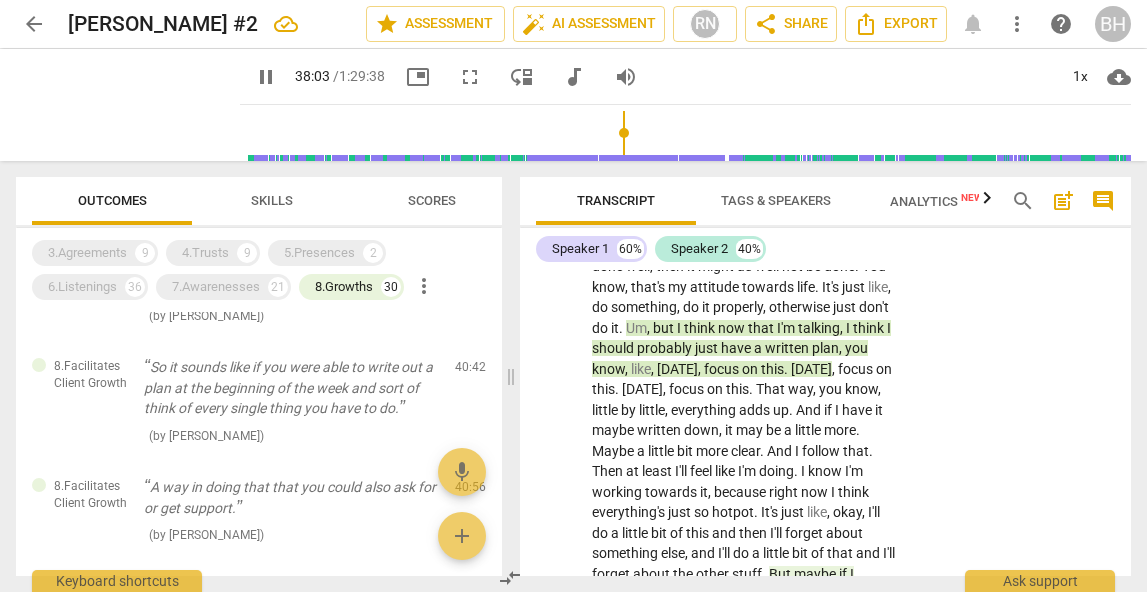 scroll, scrollTop: 16327, scrollLeft: 0, axis: vertical 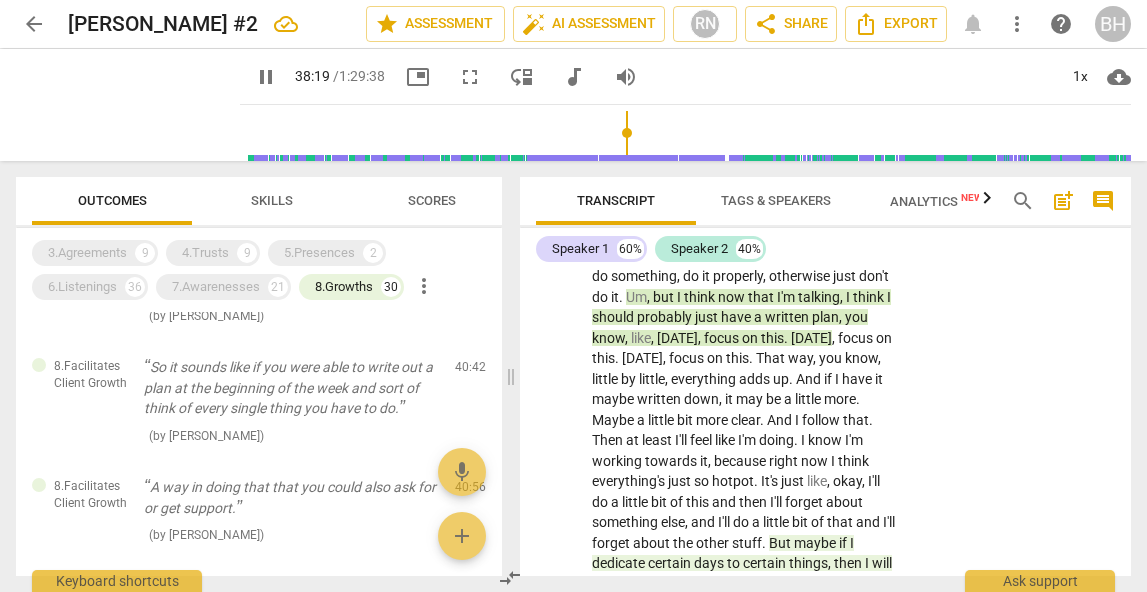 click on "pause" at bounding box center [266, 77] 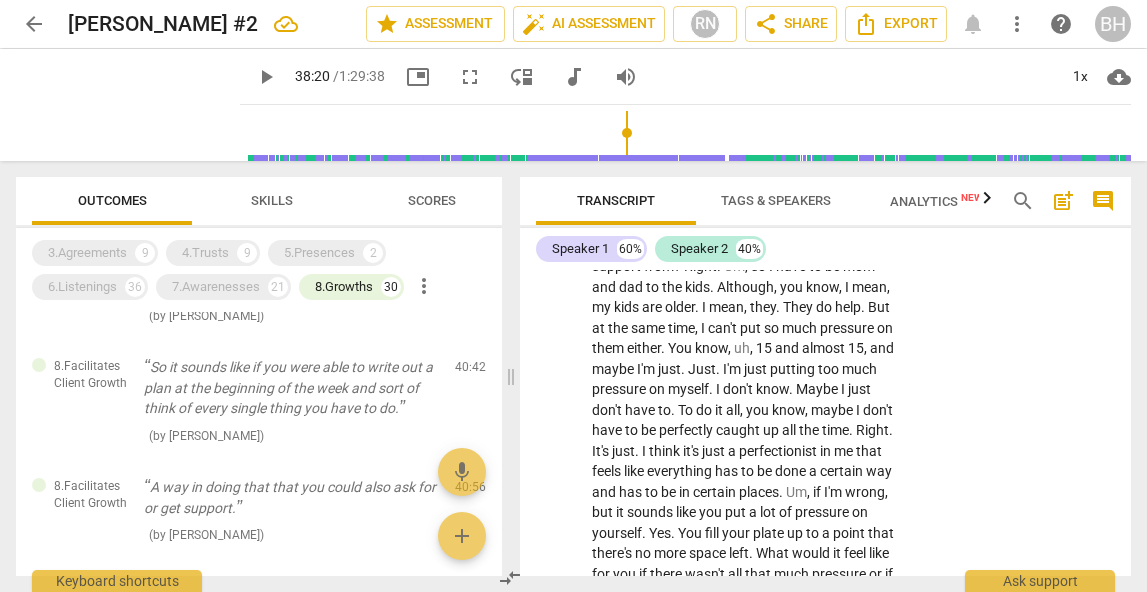 scroll, scrollTop: 15884, scrollLeft: 0, axis: vertical 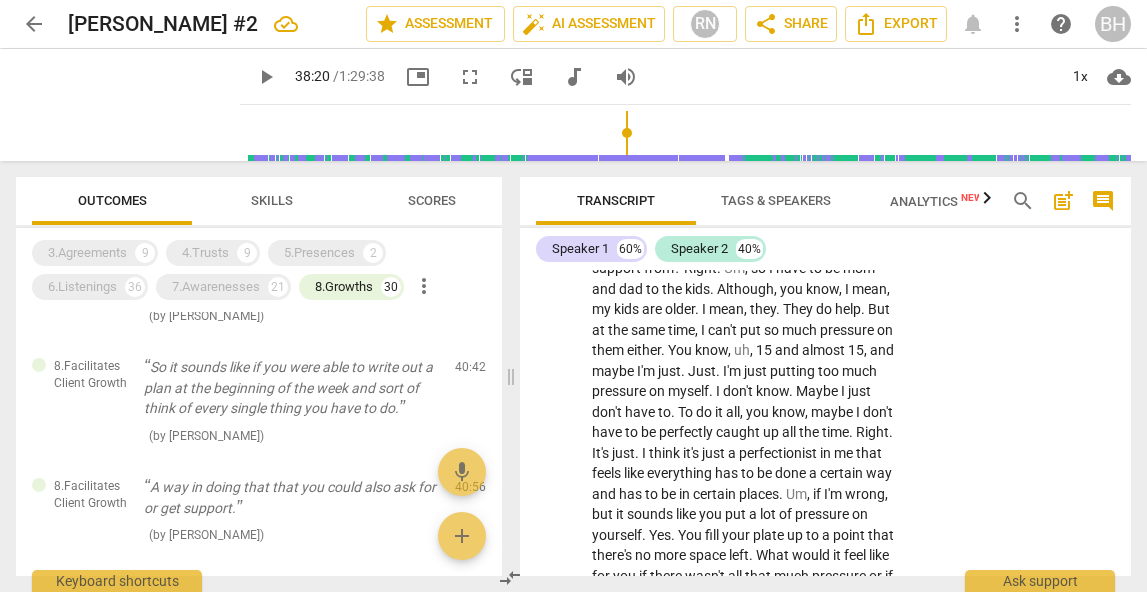 click on "You" at bounding box center [605, 166] 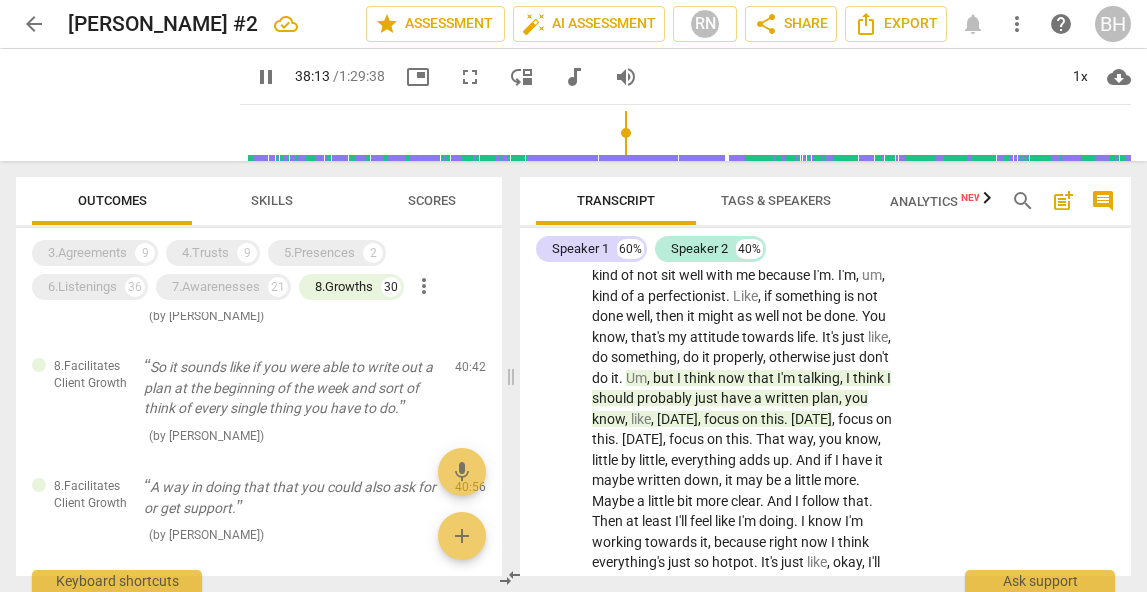 scroll, scrollTop: 16248, scrollLeft: 0, axis: vertical 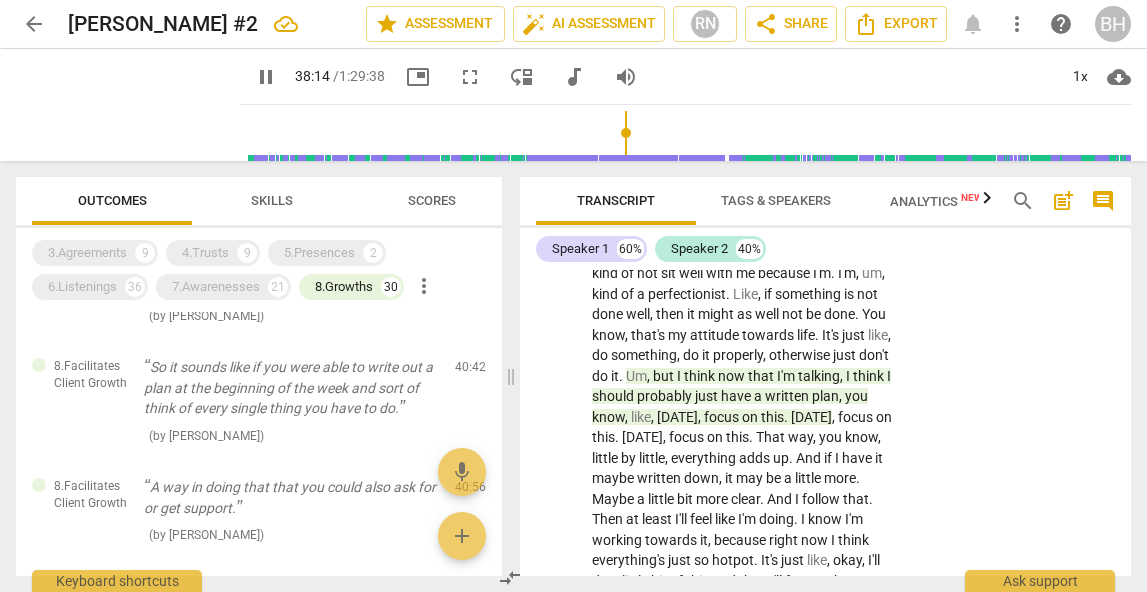 click on "If" at bounding box center (865, 232) 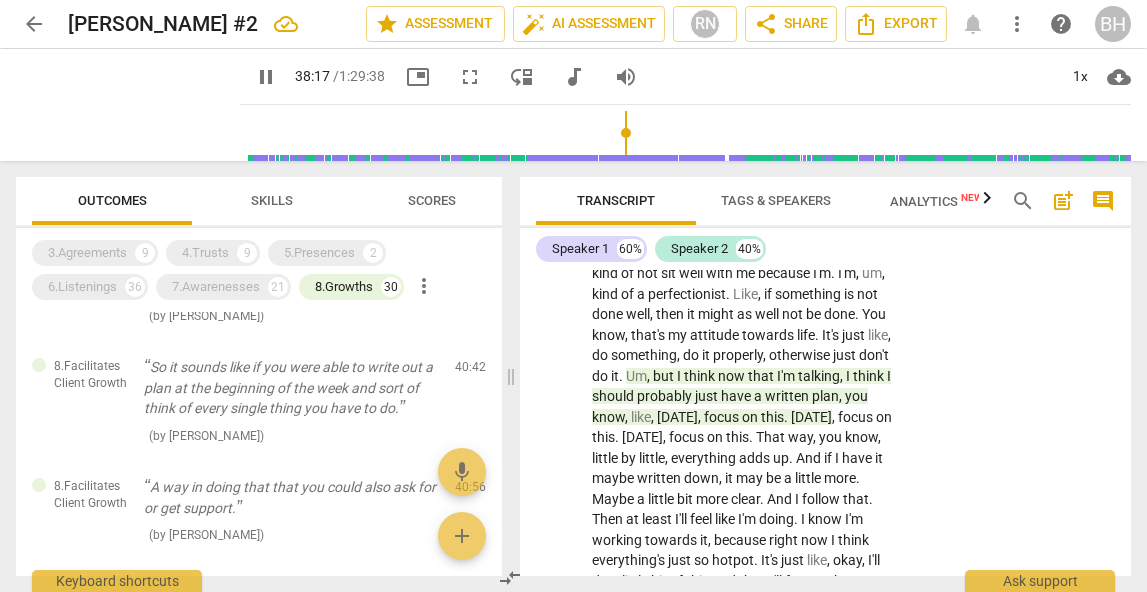 drag, startPoint x: 787, startPoint y: 477, endPoint x: 662, endPoint y: 439, distance: 130.64838 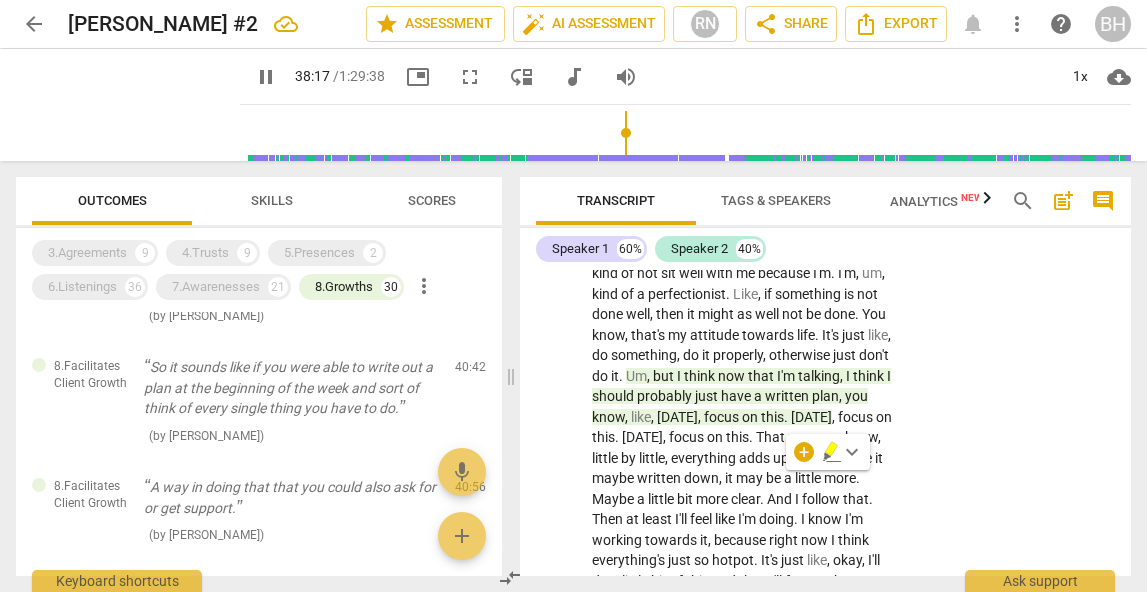 copy on "What   would   it   feel   like   for   you   if   there   wasn't   all   that   much   pressure   or   if   things   didn't   have   to   be   perfect   all   the   time ?" 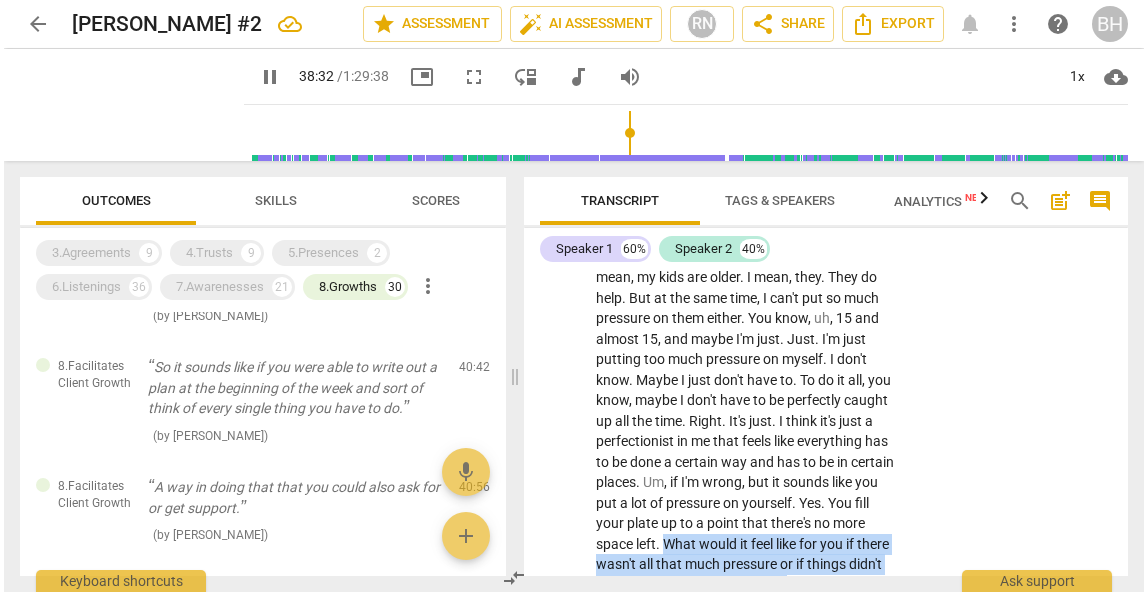 scroll, scrollTop: 16118, scrollLeft: 0, axis: vertical 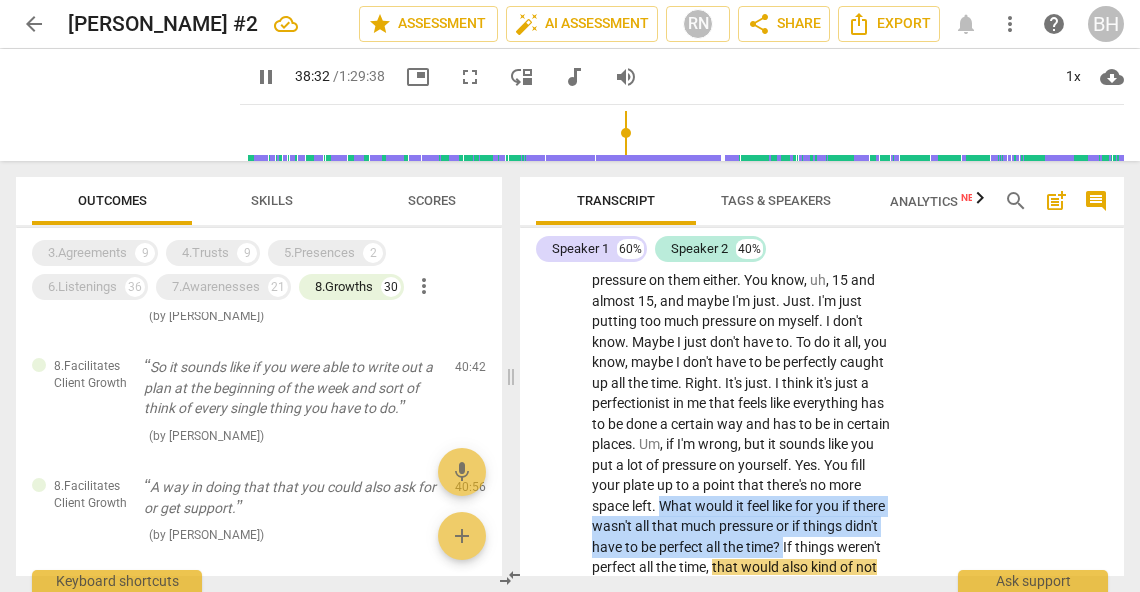 click on "AI" at bounding box center [986, 125] 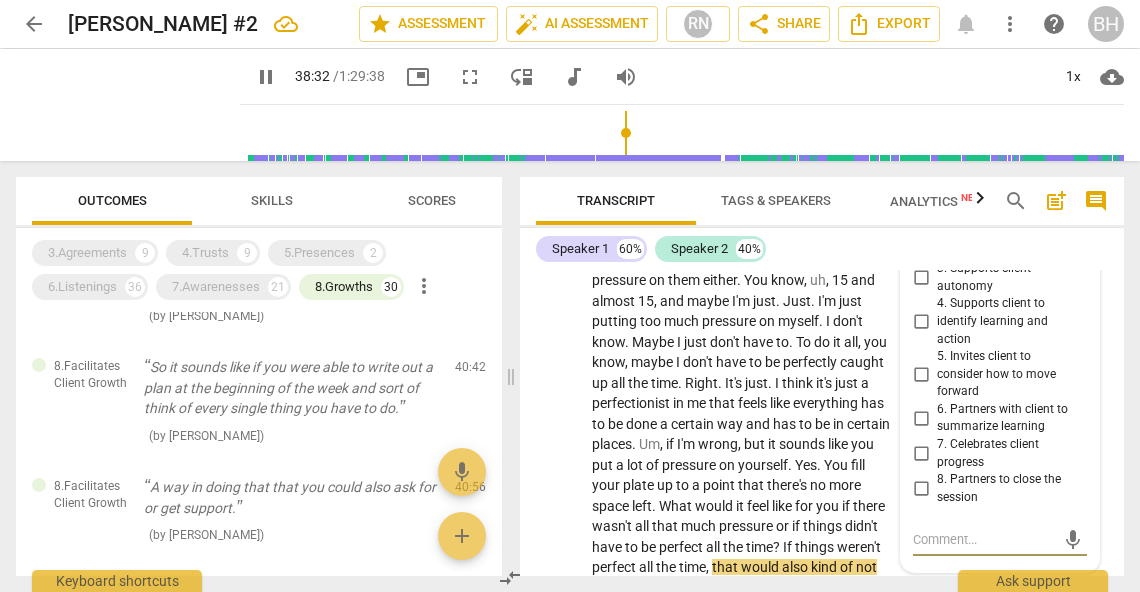 type on "2314" 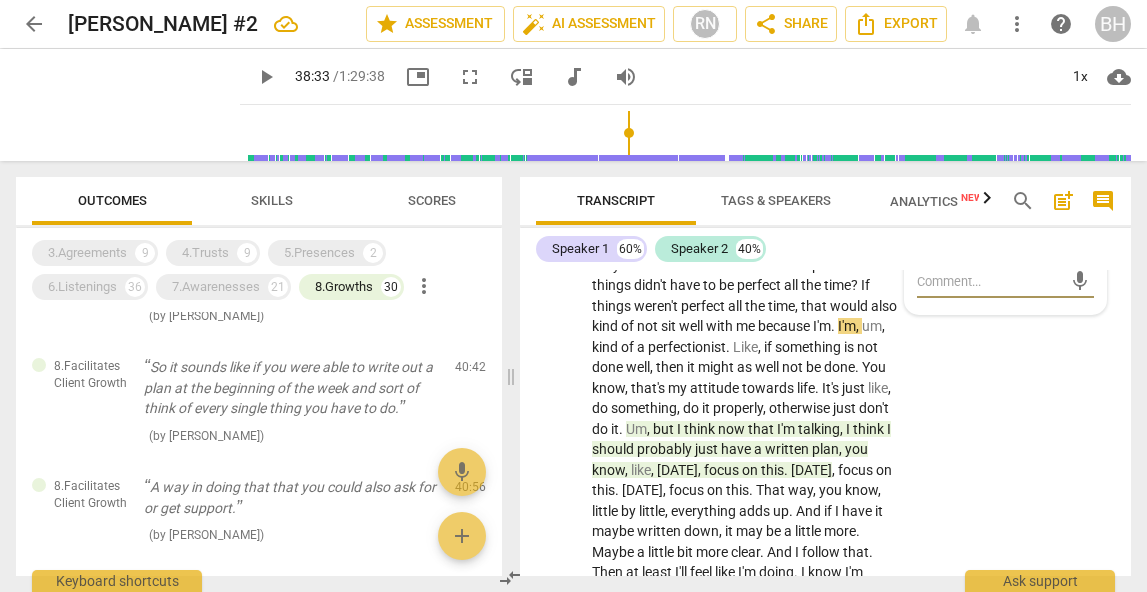 scroll, scrollTop: 16180, scrollLeft: 0, axis: vertical 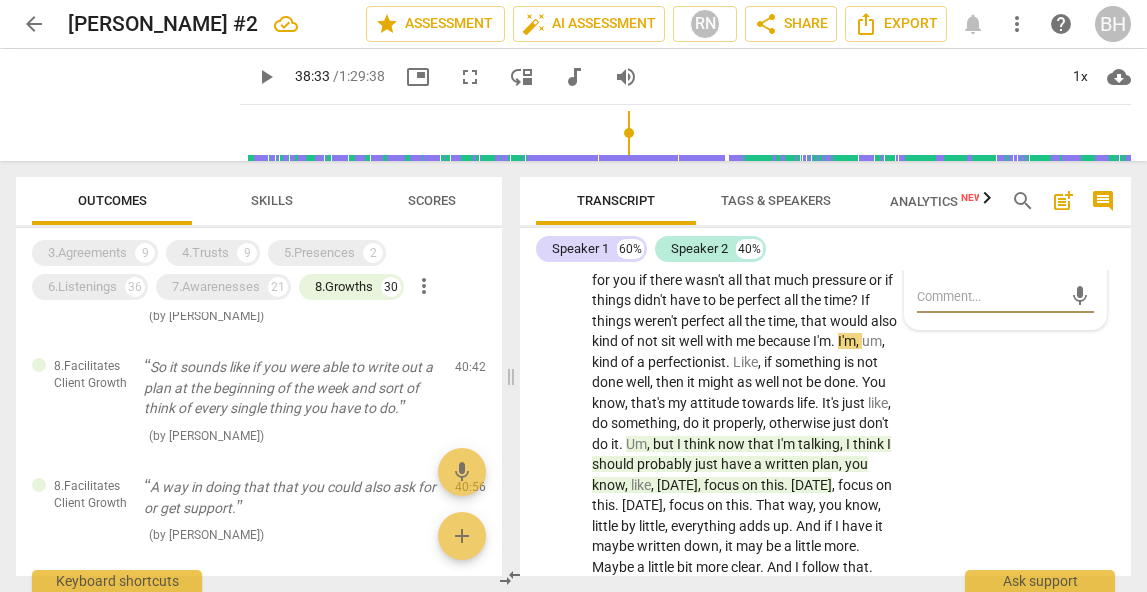 click on "5. Invites client to consider how to move forward" at bounding box center (925, 140) 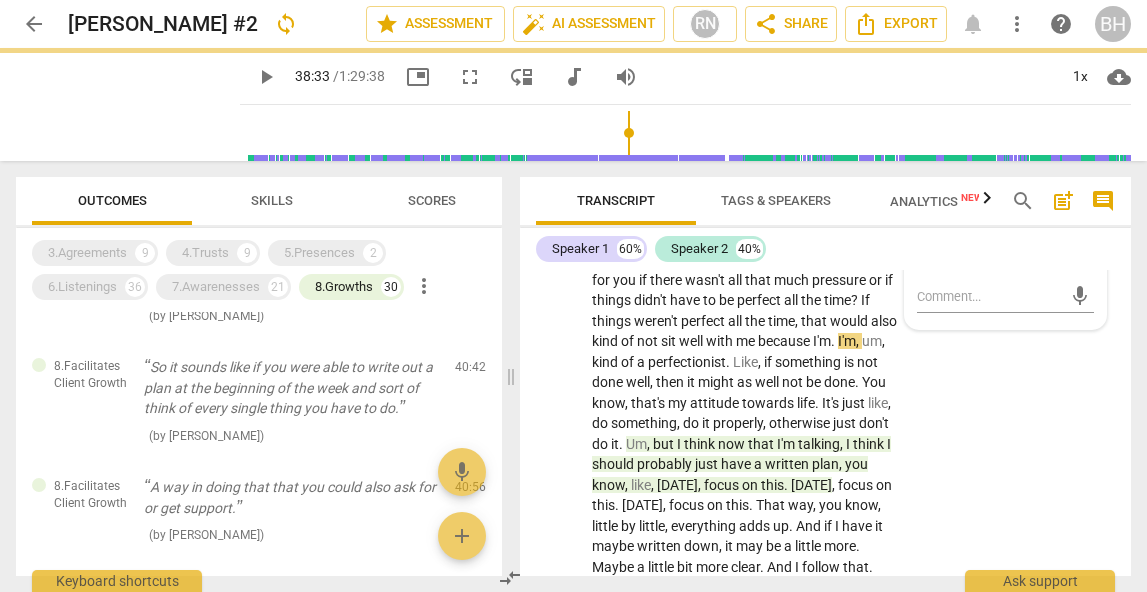 drag, startPoint x: 986, startPoint y: 384, endPoint x: 940, endPoint y: 355, distance: 54.378304 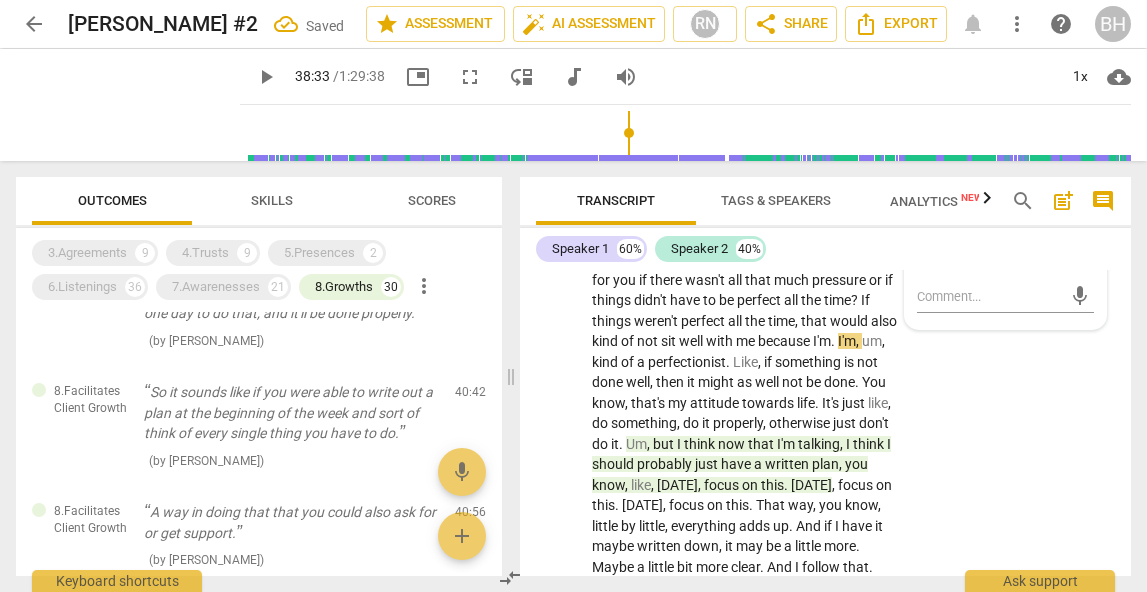 copy on "5. Invites client to consider how to move forward" 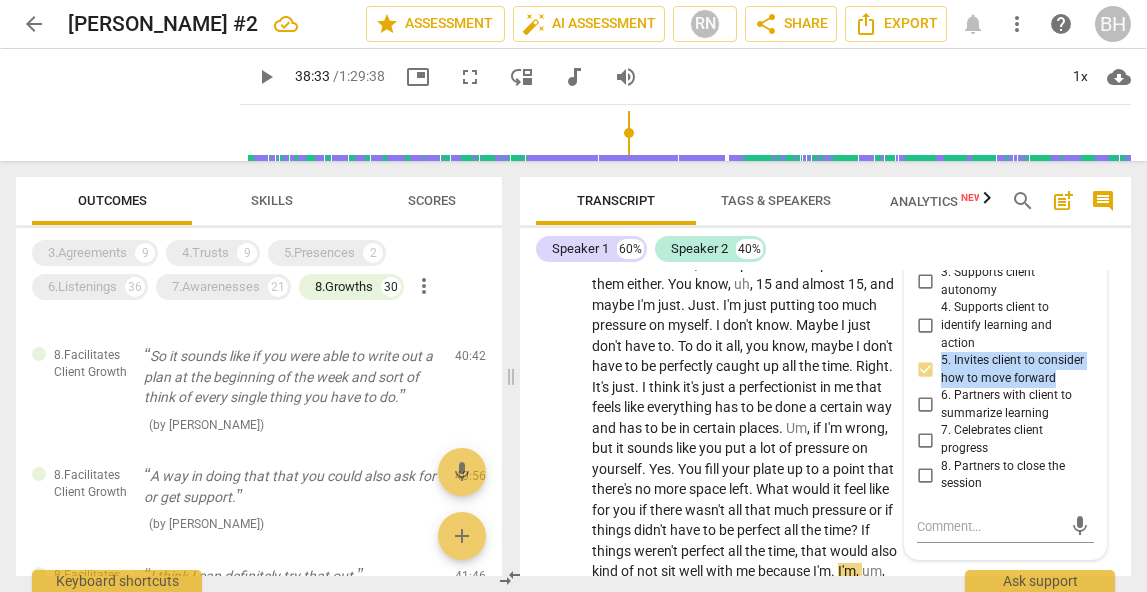 scroll, scrollTop: 15927, scrollLeft: 0, axis: vertical 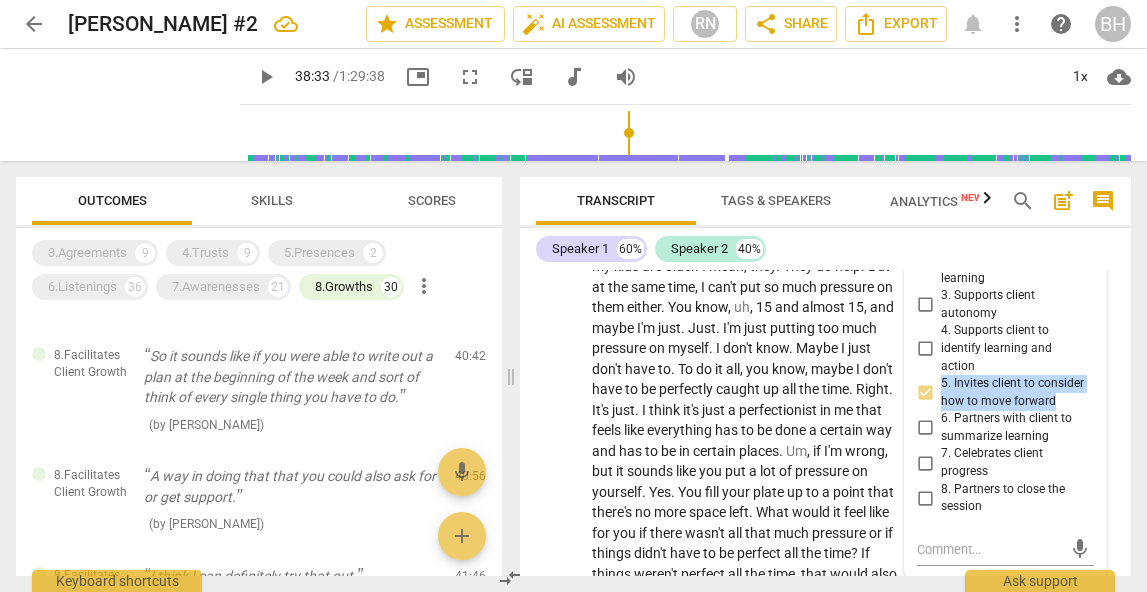click on "anything" at bounding box center (698, 123) 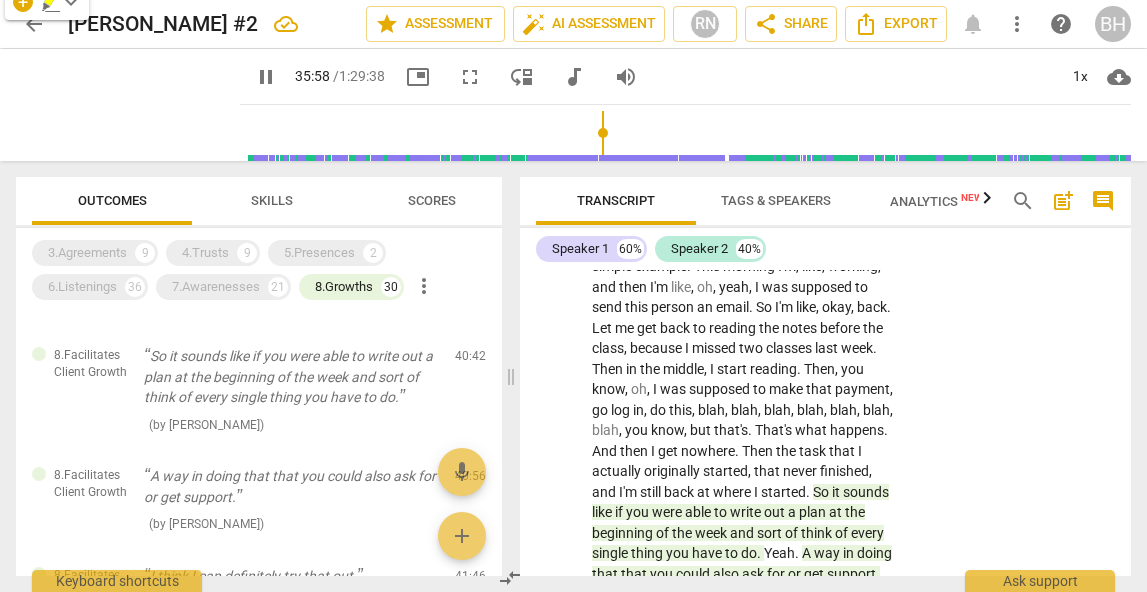 scroll, scrollTop: 16871, scrollLeft: 0, axis: vertical 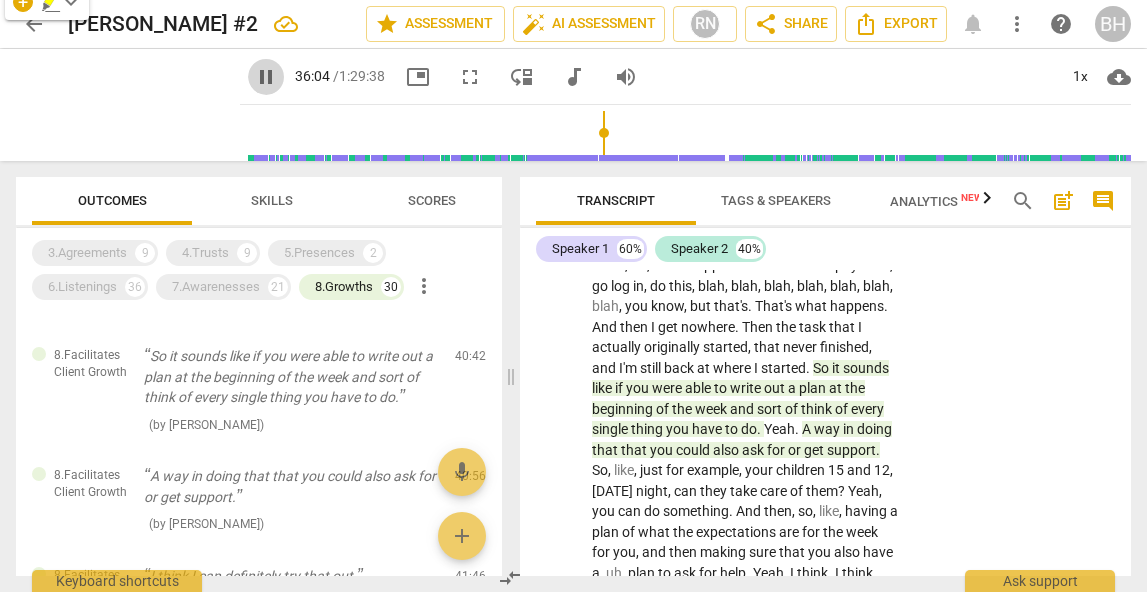 click on "pause" at bounding box center (266, 77) 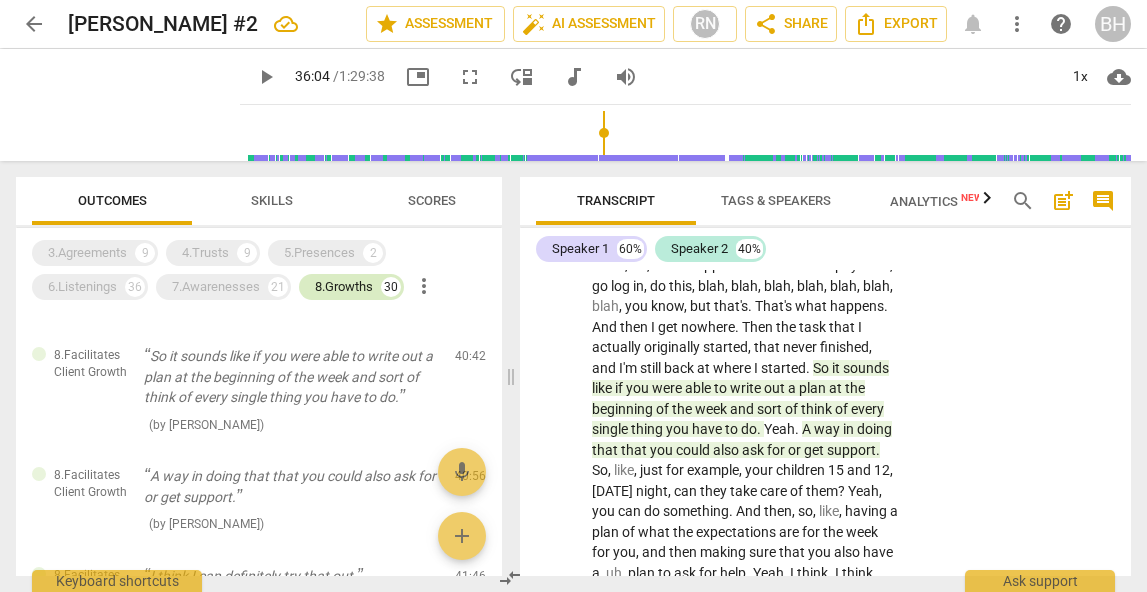 click on "8.Growths" at bounding box center [344, 287] 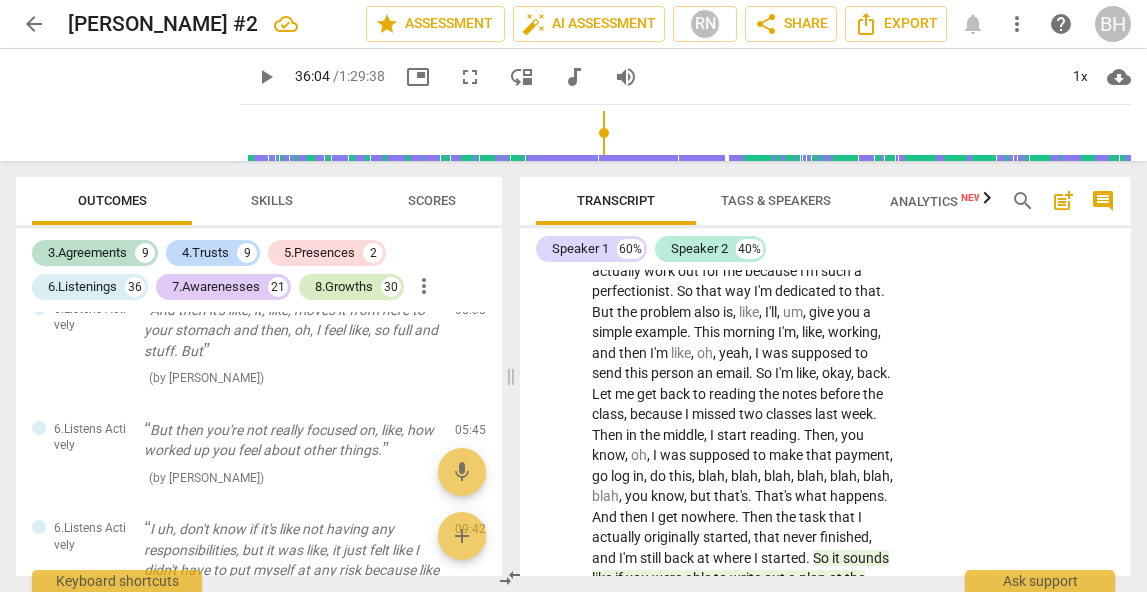scroll, scrollTop: 3983, scrollLeft: 0, axis: vertical 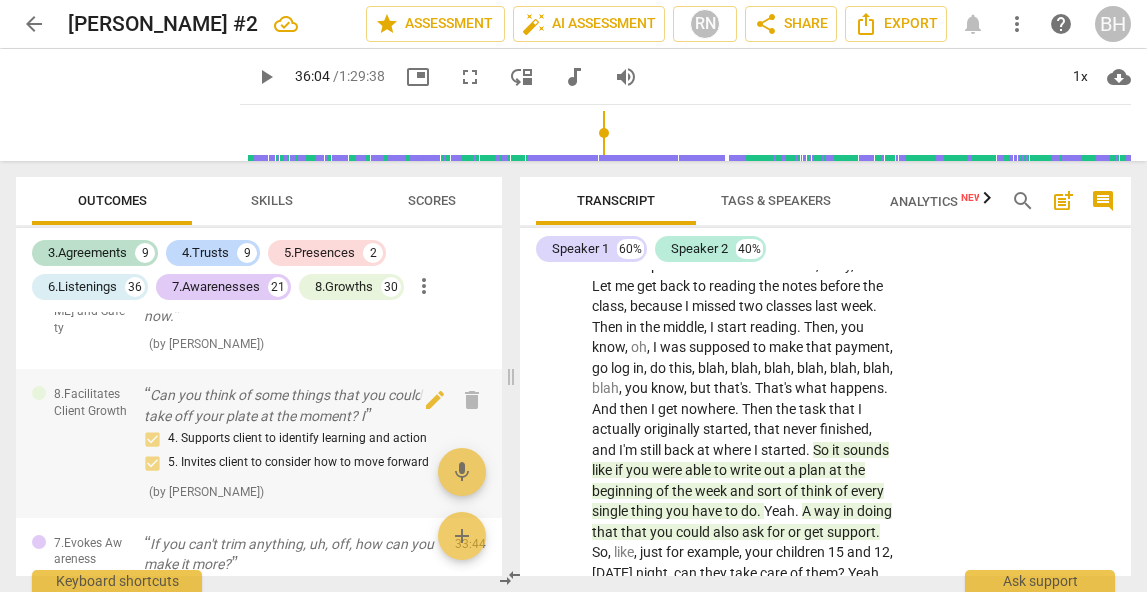 click on "Can you think of some things that you could take off your plate at the moment? I" at bounding box center [291, 405] 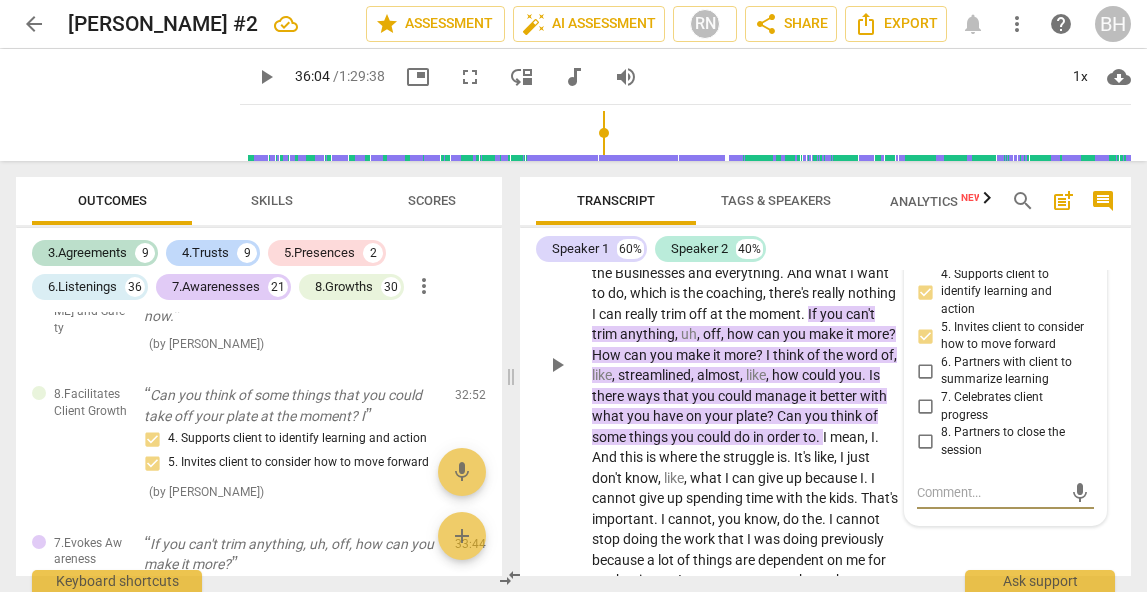 scroll, scrollTop: 15148, scrollLeft: 0, axis: vertical 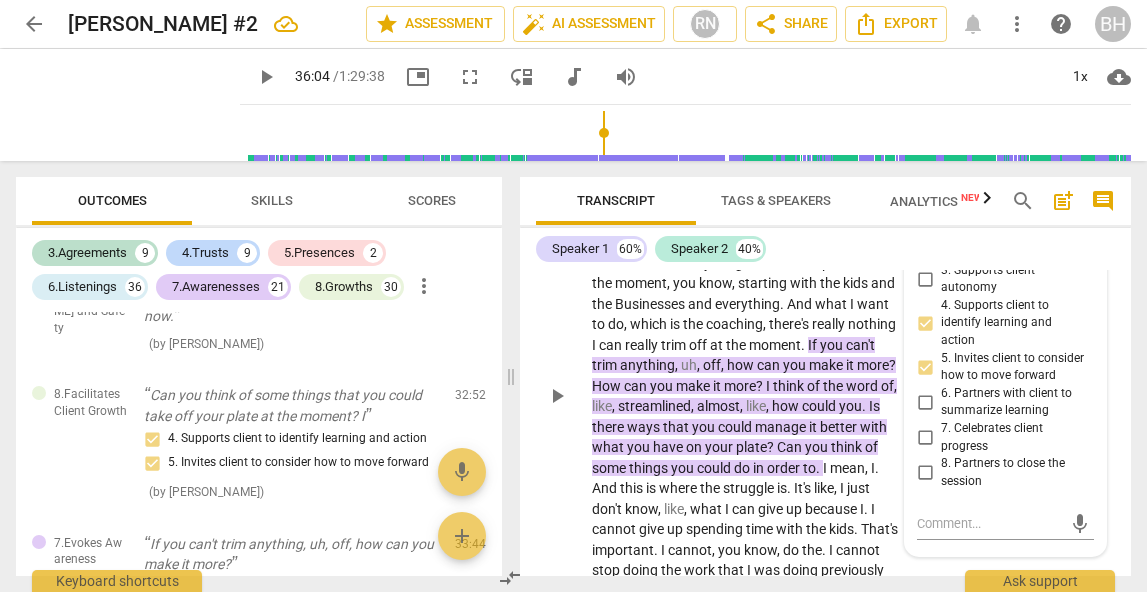 click on "some" at bounding box center [660, 181] 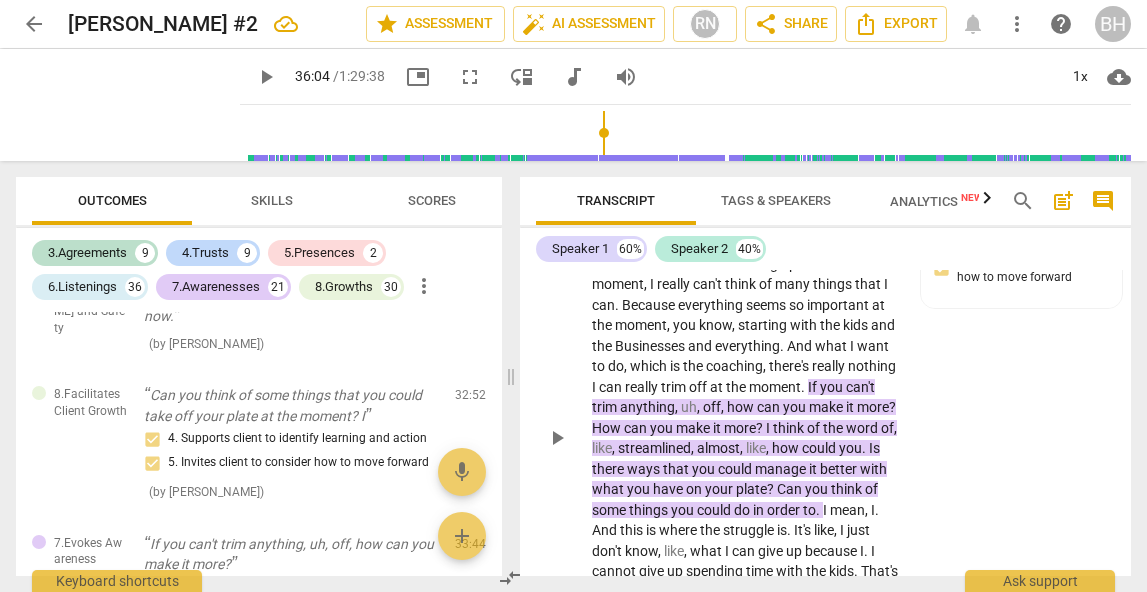 scroll, scrollTop: 15094, scrollLeft: 0, axis: vertical 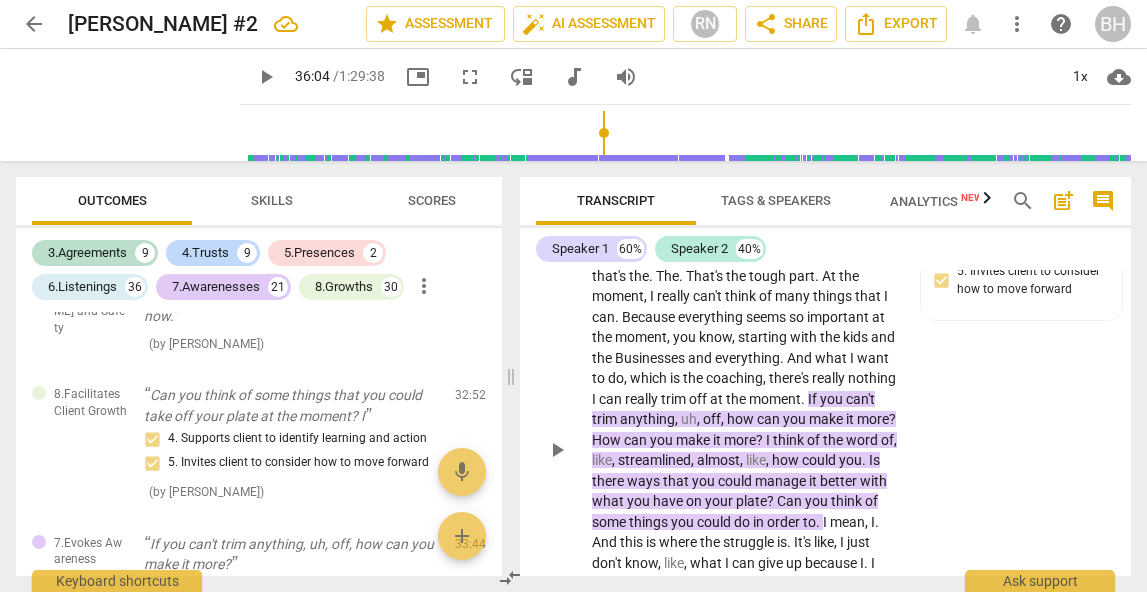 click on "Can" at bounding box center [832, 214] 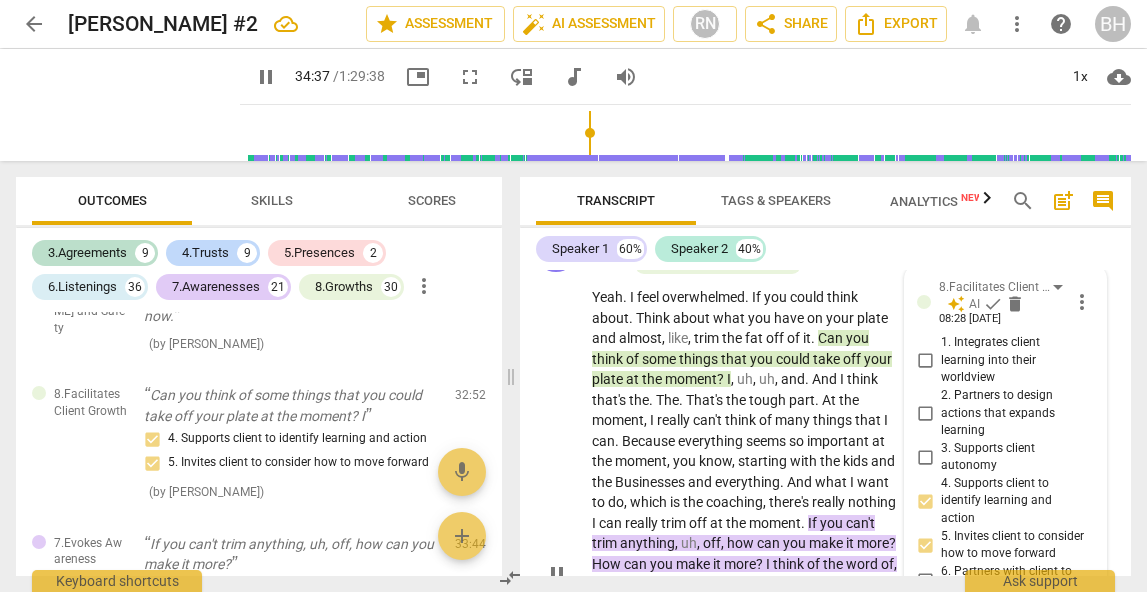 scroll, scrollTop: 14966, scrollLeft: 0, axis: vertical 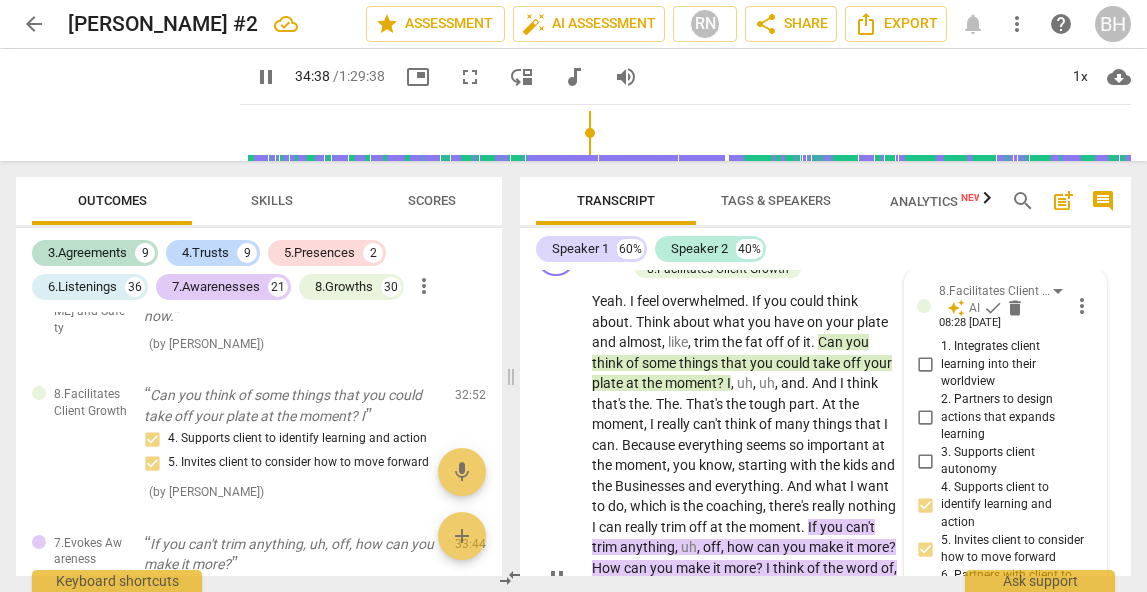click on "Can" at bounding box center [832, 342] 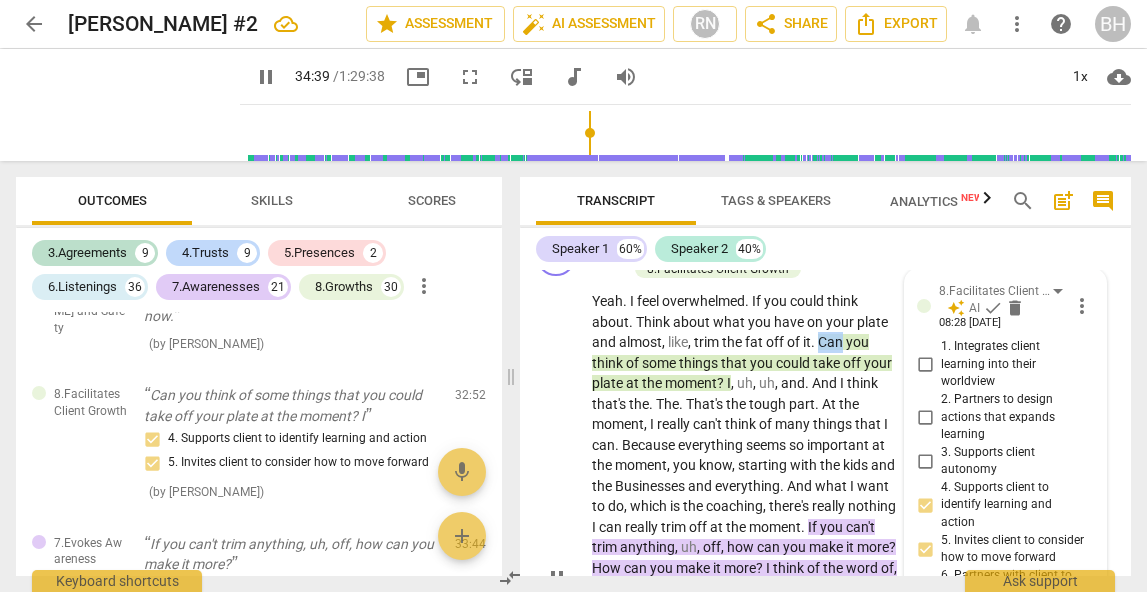 click on "Can" at bounding box center (832, 342) 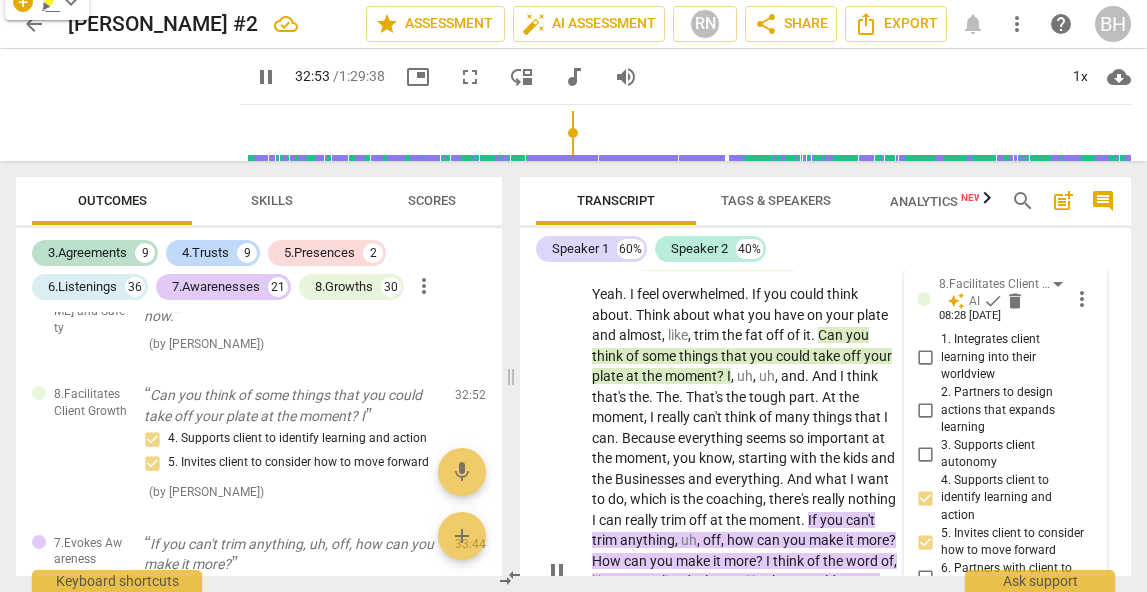 scroll, scrollTop: 14963, scrollLeft: 0, axis: vertical 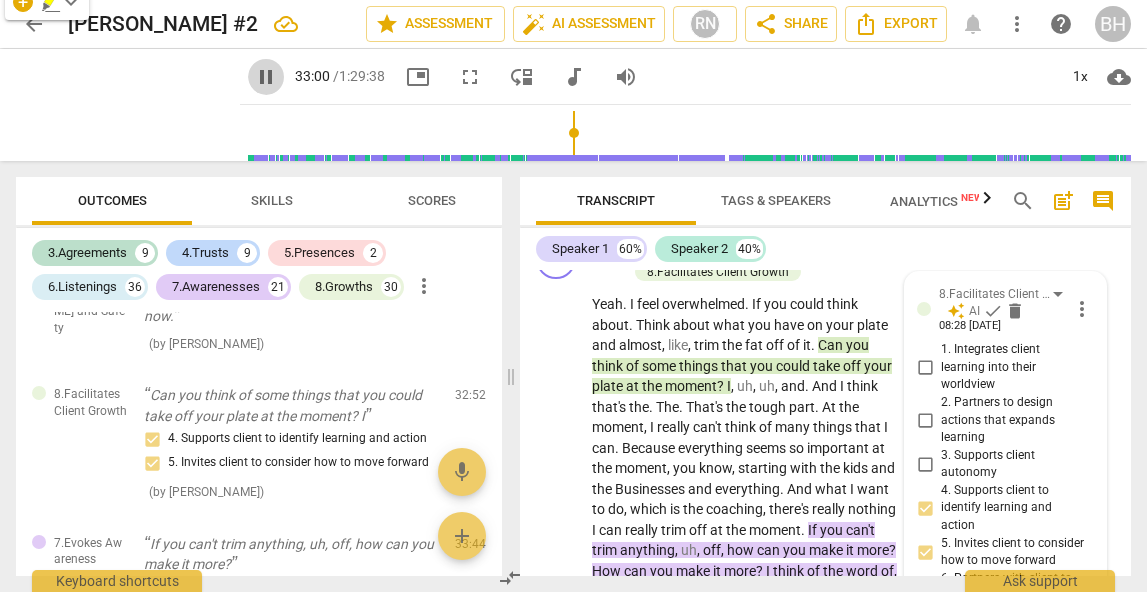 click on "pause" at bounding box center [266, 77] 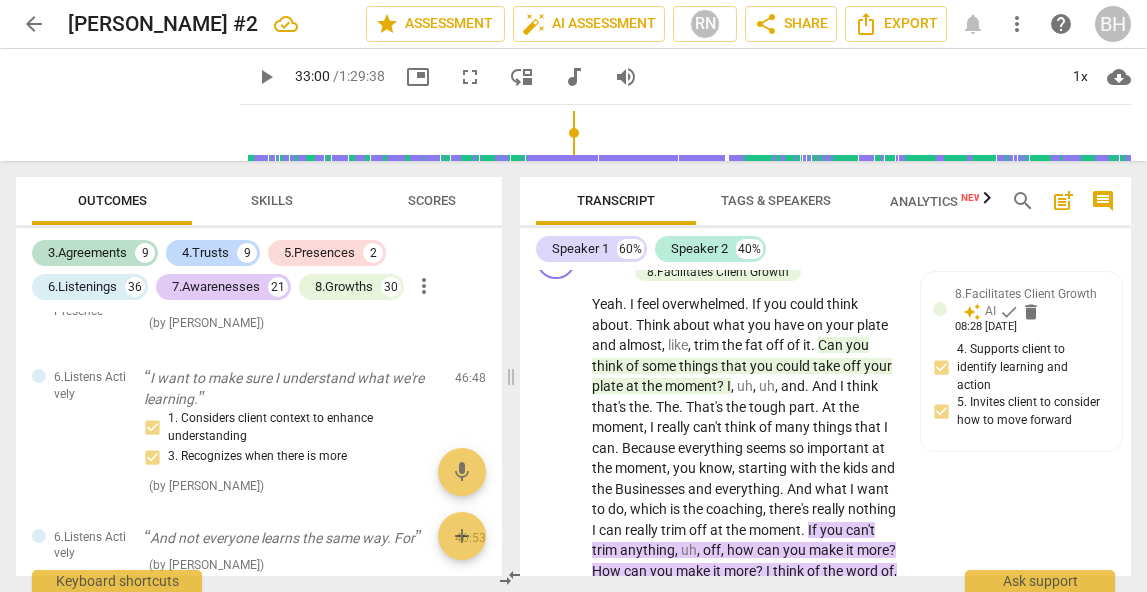 scroll, scrollTop: 5381, scrollLeft: 0, axis: vertical 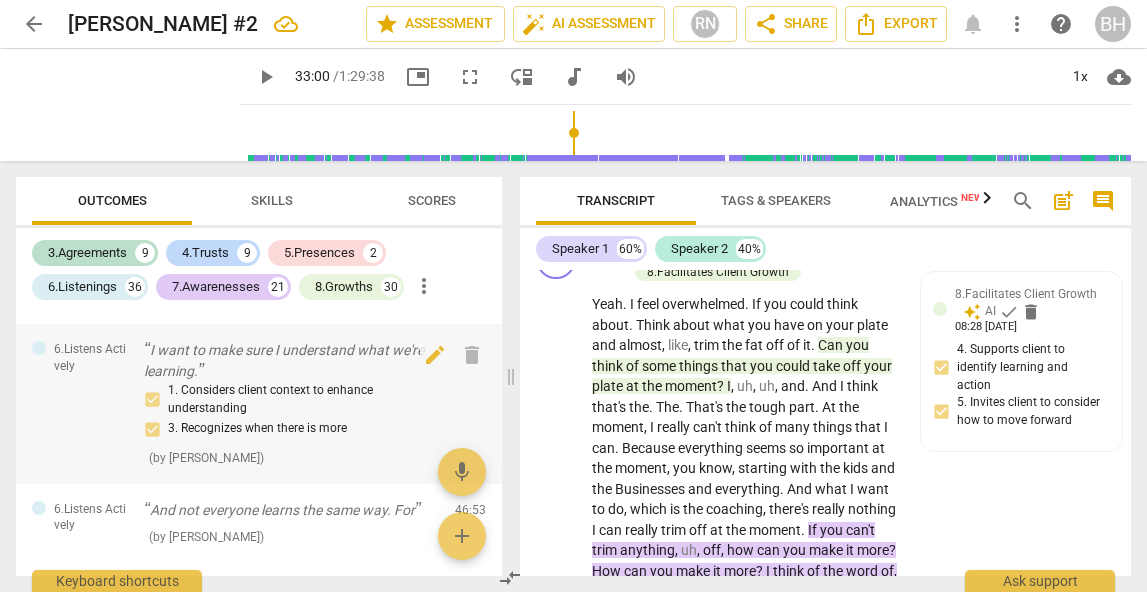 click on "I want to make sure I understand what we're learning." at bounding box center [291, 360] 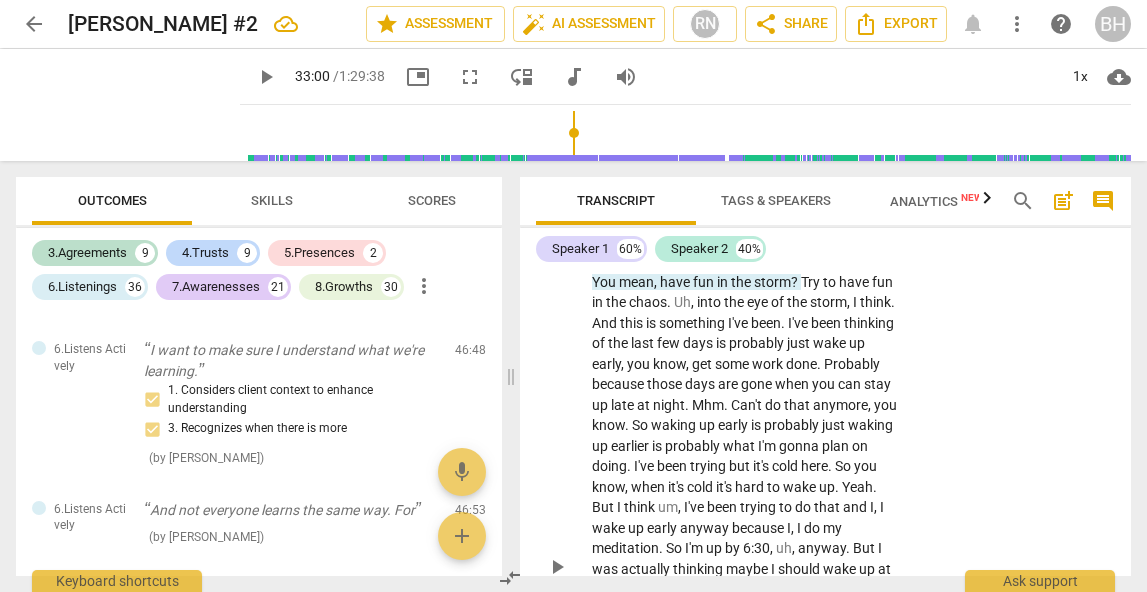 scroll, scrollTop: 18542, scrollLeft: 0, axis: vertical 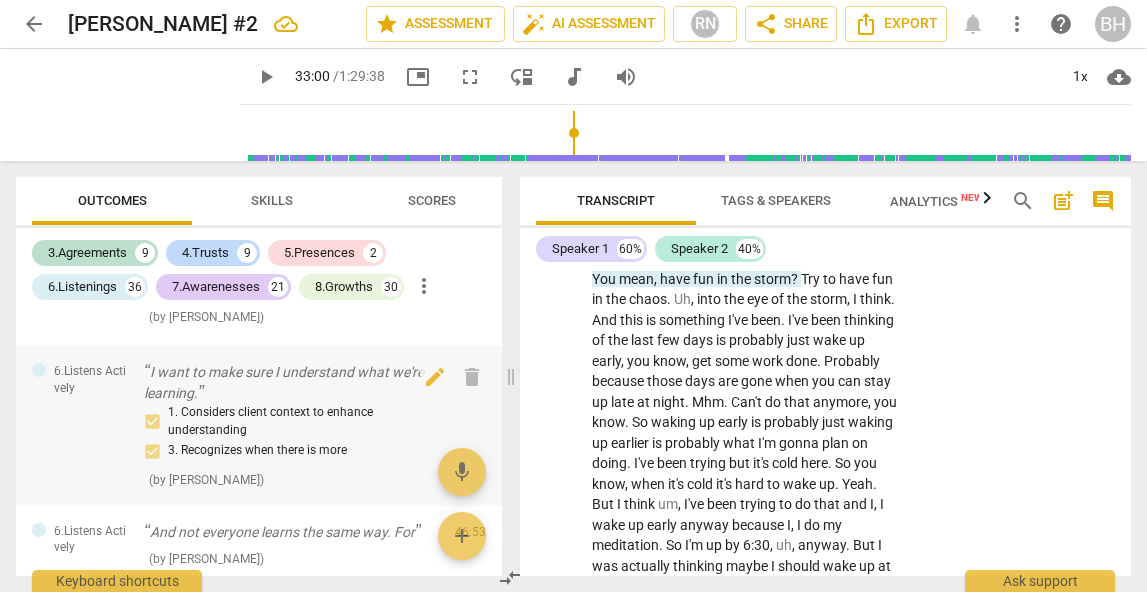 click on "I want to make sure I understand what we're learning." at bounding box center [291, 382] 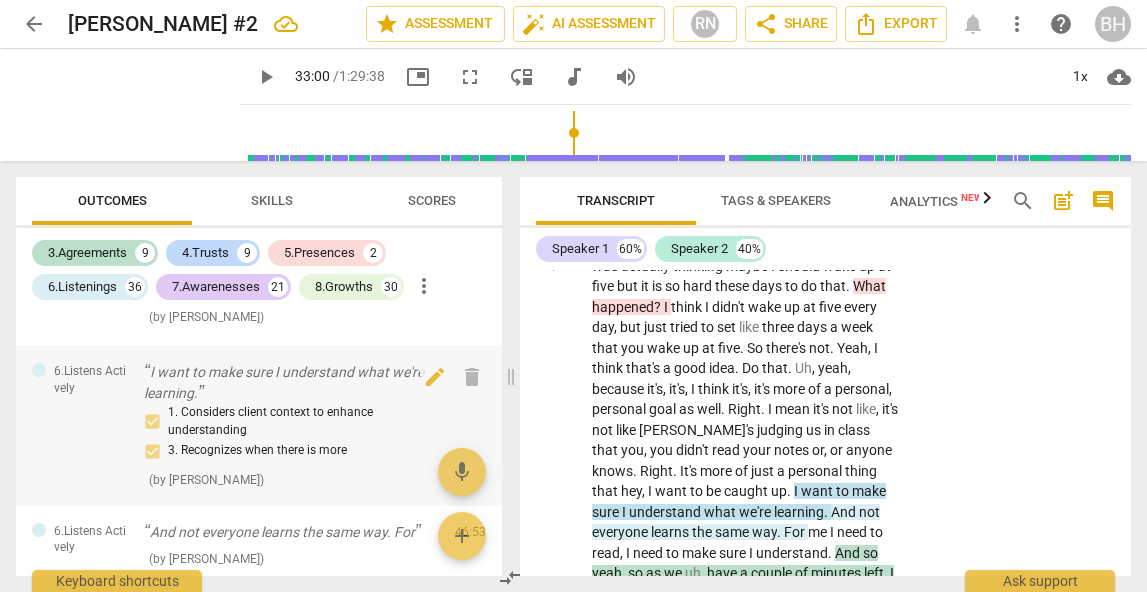 scroll, scrollTop: 18893, scrollLeft: 0, axis: vertical 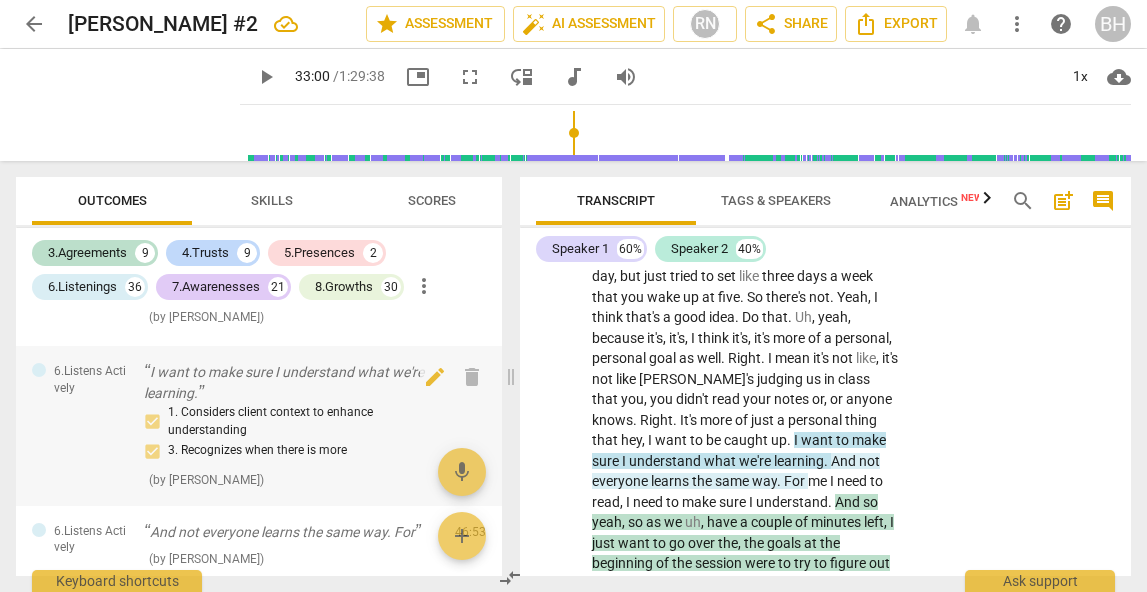click on "I want to make sure I understand what we're learning." at bounding box center (291, 382) 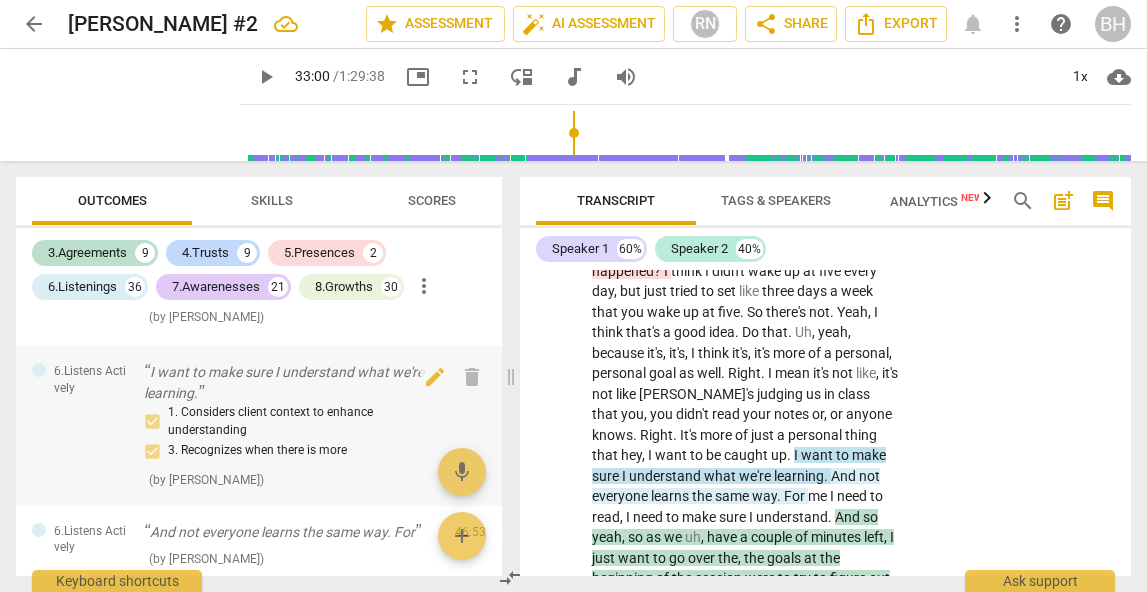 scroll, scrollTop: 18893, scrollLeft: 0, axis: vertical 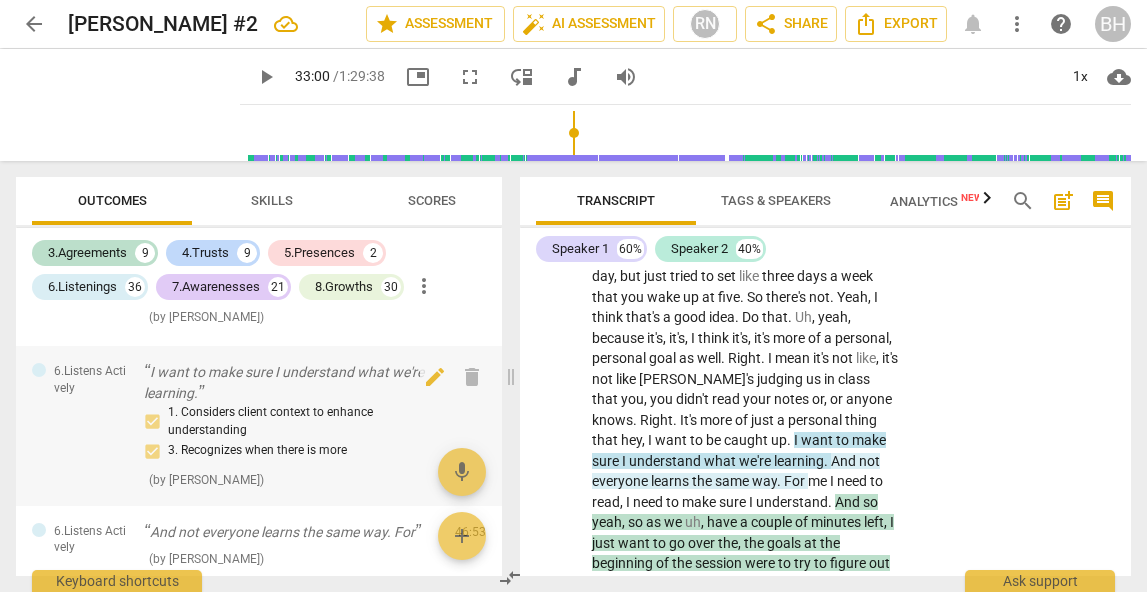 click on "I want to make sure I understand what we're learning." at bounding box center [291, 382] 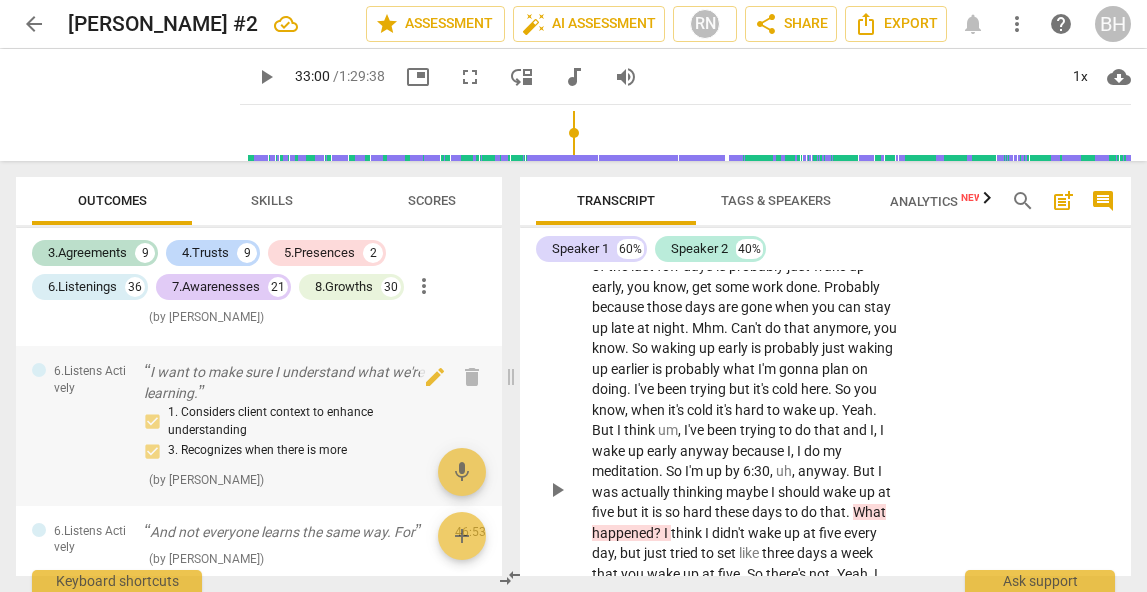 click on "I want to make sure I understand what we're learning." at bounding box center [291, 382] 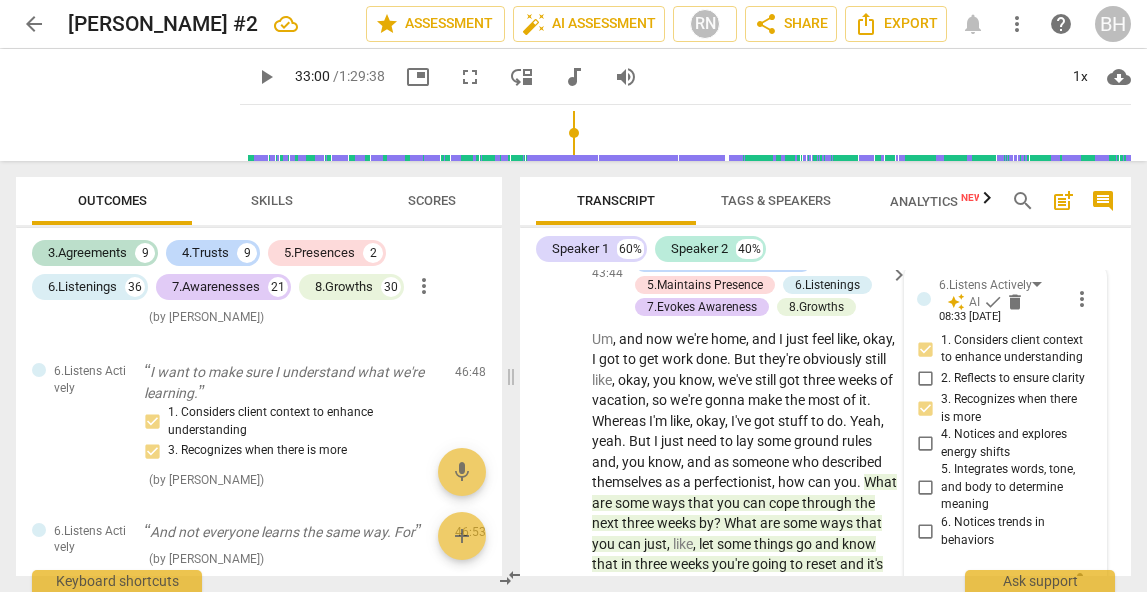 scroll, scrollTop: 18147, scrollLeft: 0, axis: vertical 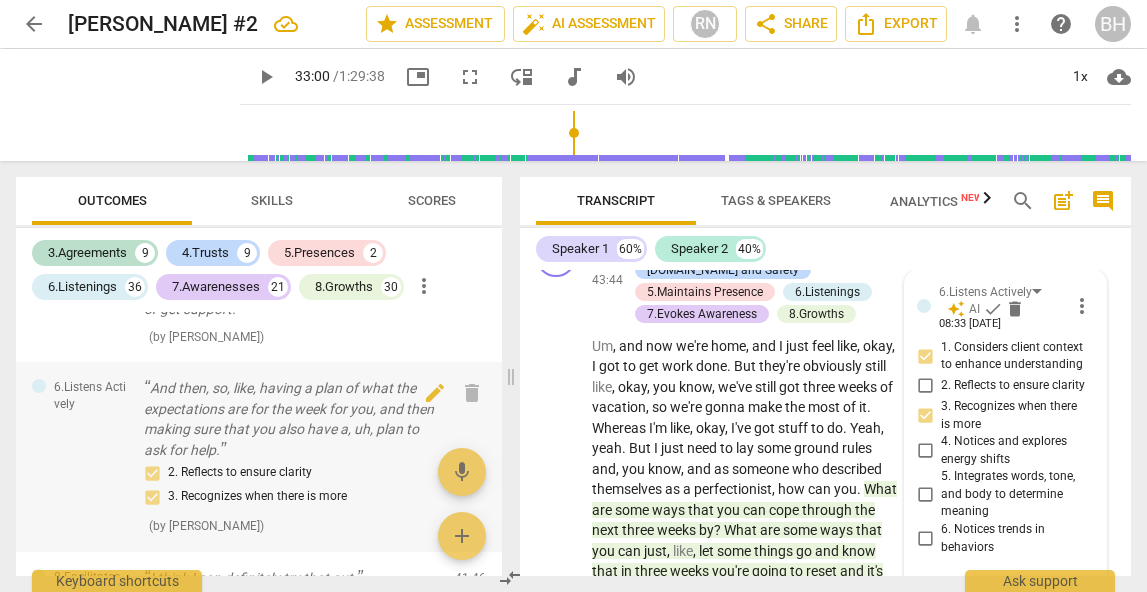 click on "And then, so, like, having a plan of what the expectations are for the week for you, and then making sure that you also have a, uh, plan to ask for help." at bounding box center [291, 419] 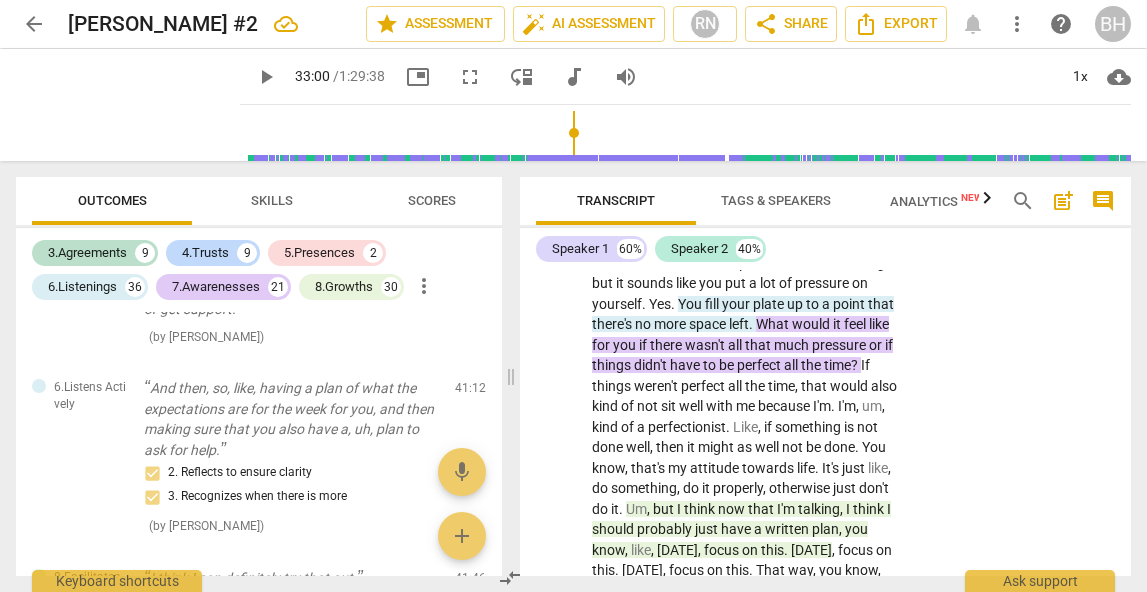 scroll, scrollTop: 16333, scrollLeft: 0, axis: vertical 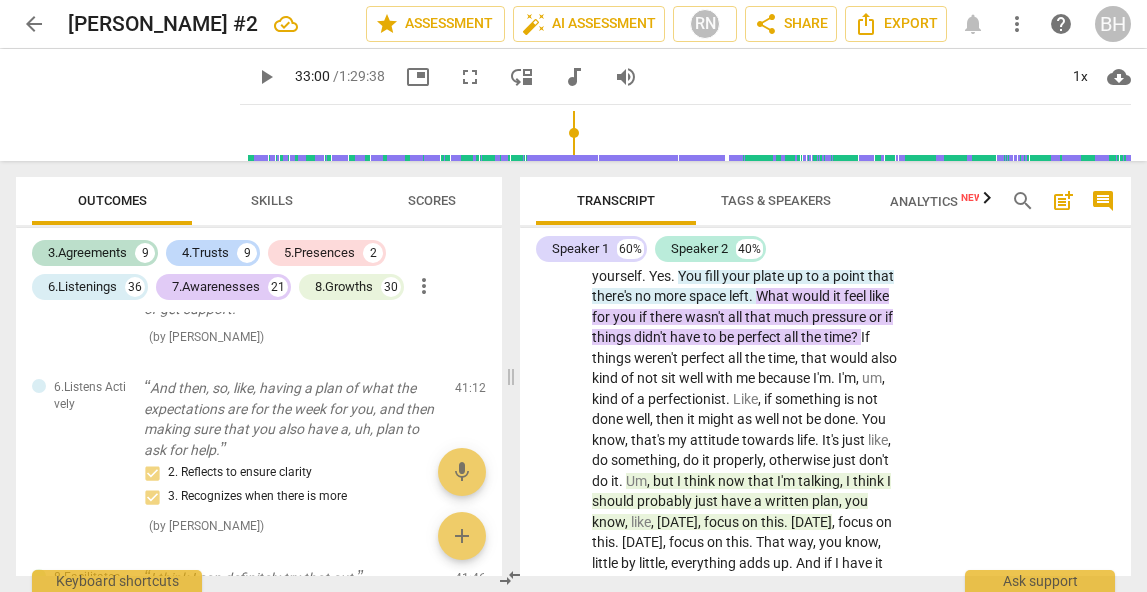 click on "7.Awarenesses" at bounding box center [216, 287] 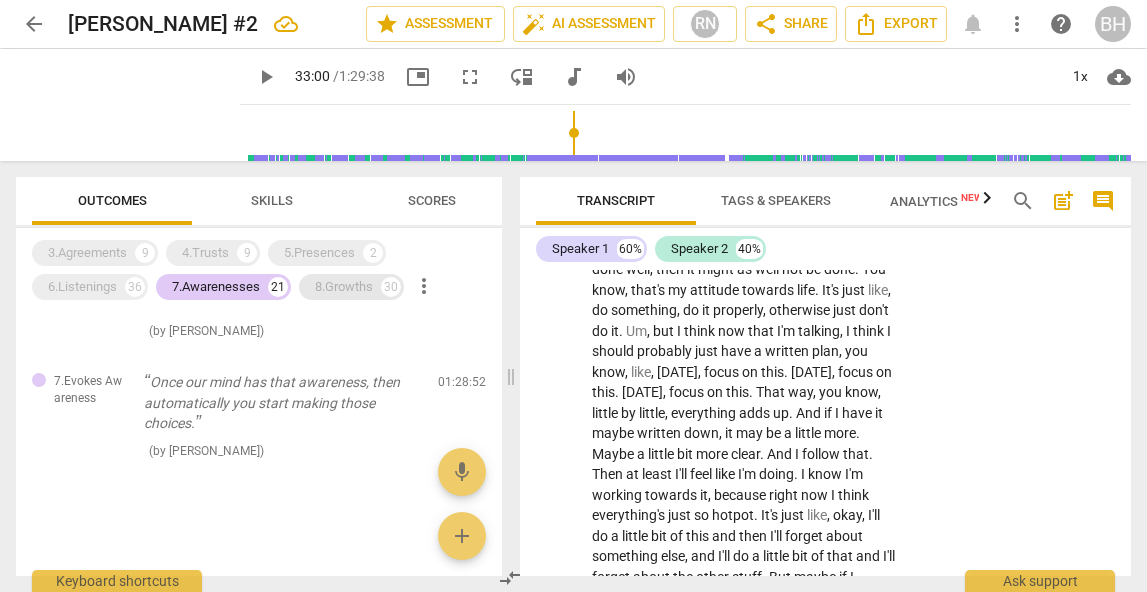 scroll, scrollTop: 1875, scrollLeft: 0, axis: vertical 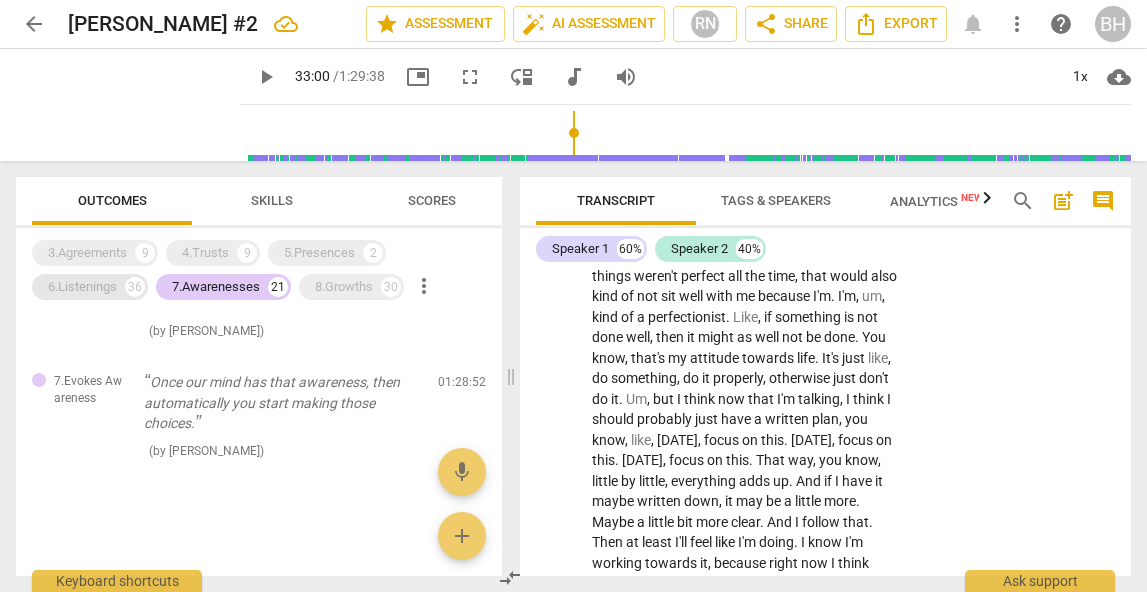 click on "6.Listenings" at bounding box center (82, 287) 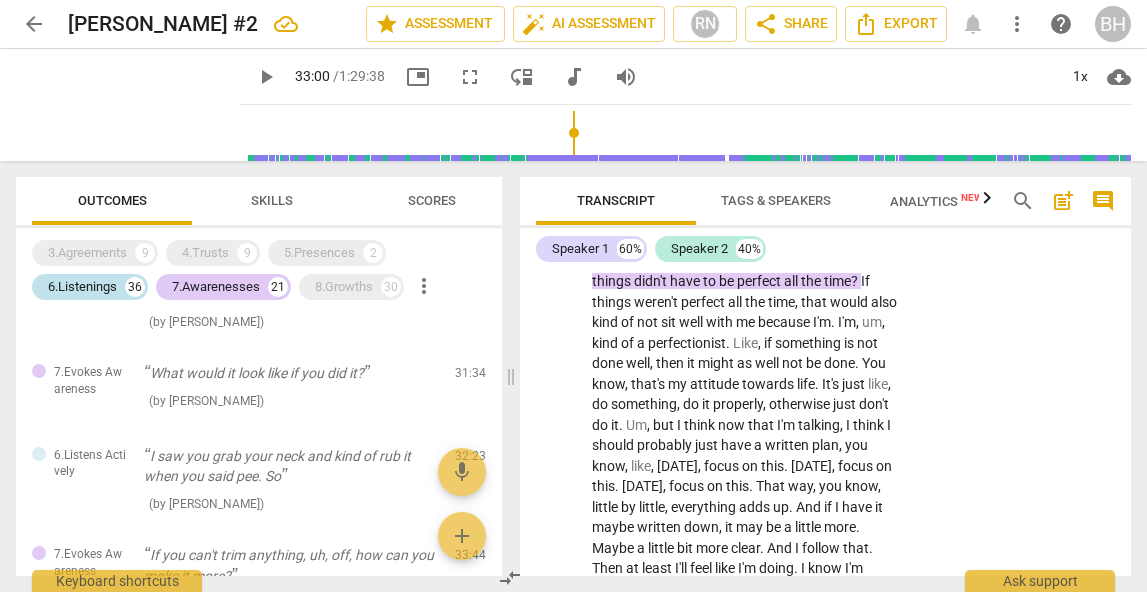scroll, scrollTop: 5919, scrollLeft: 0, axis: vertical 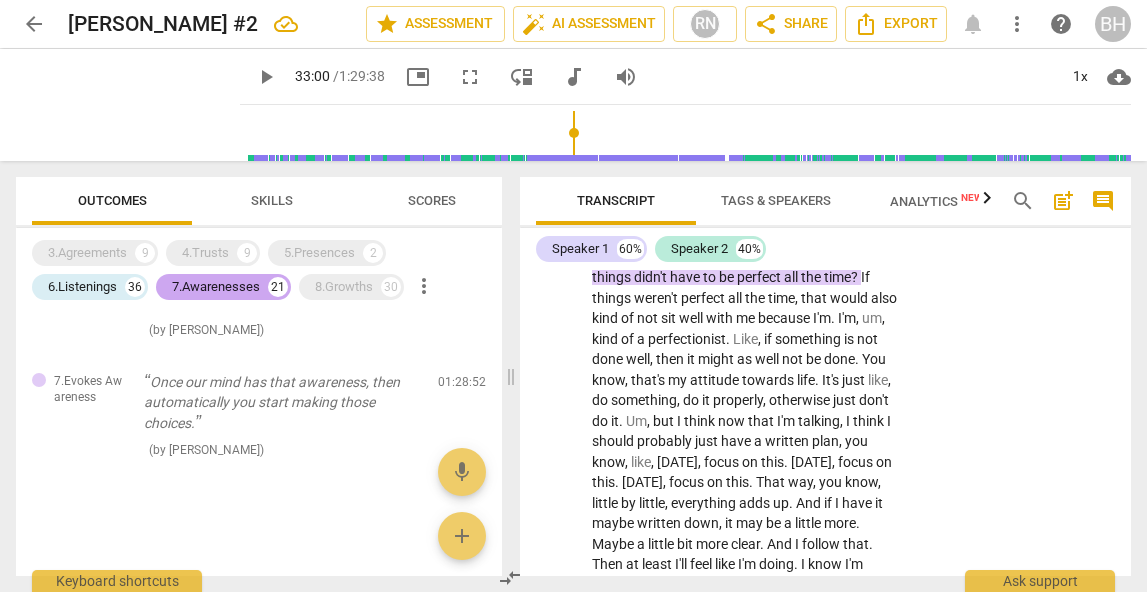 click on "7.Awarenesses" at bounding box center [216, 287] 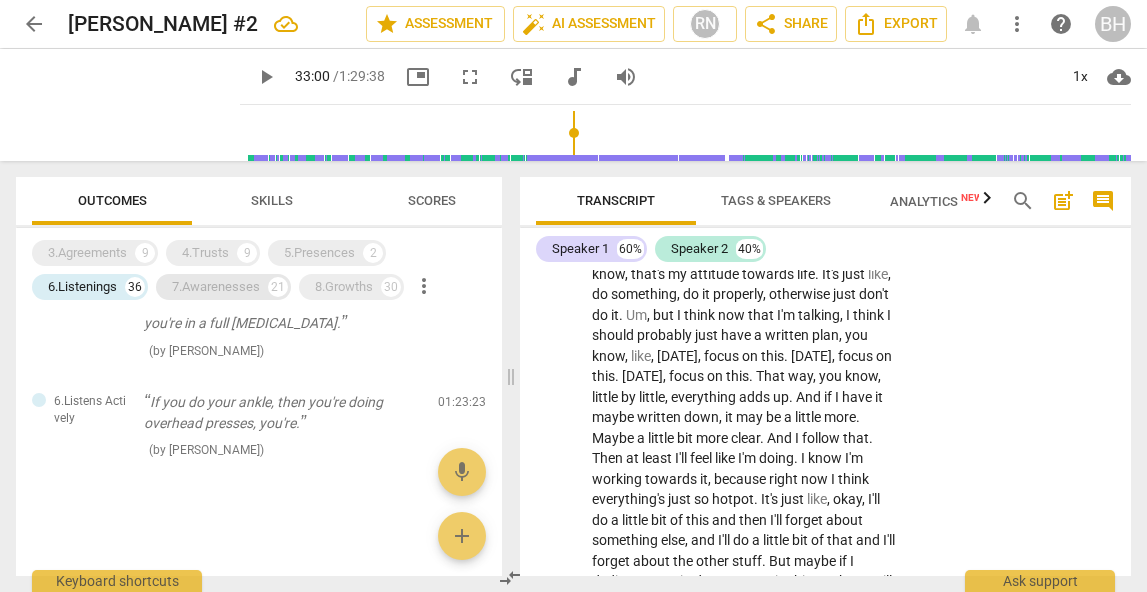 scroll, scrollTop: 3880, scrollLeft: 0, axis: vertical 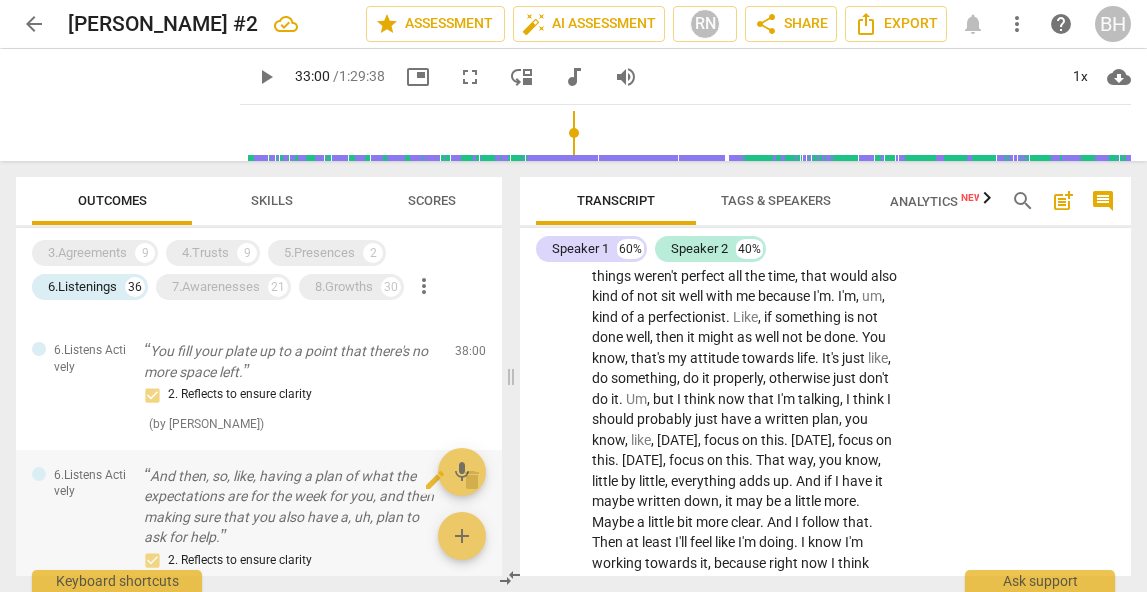 click on "And then, so, like, having a plan of what the expectations are for the week for you, and then making sure that you also have a, uh, plan to ask for help." at bounding box center [291, 507] 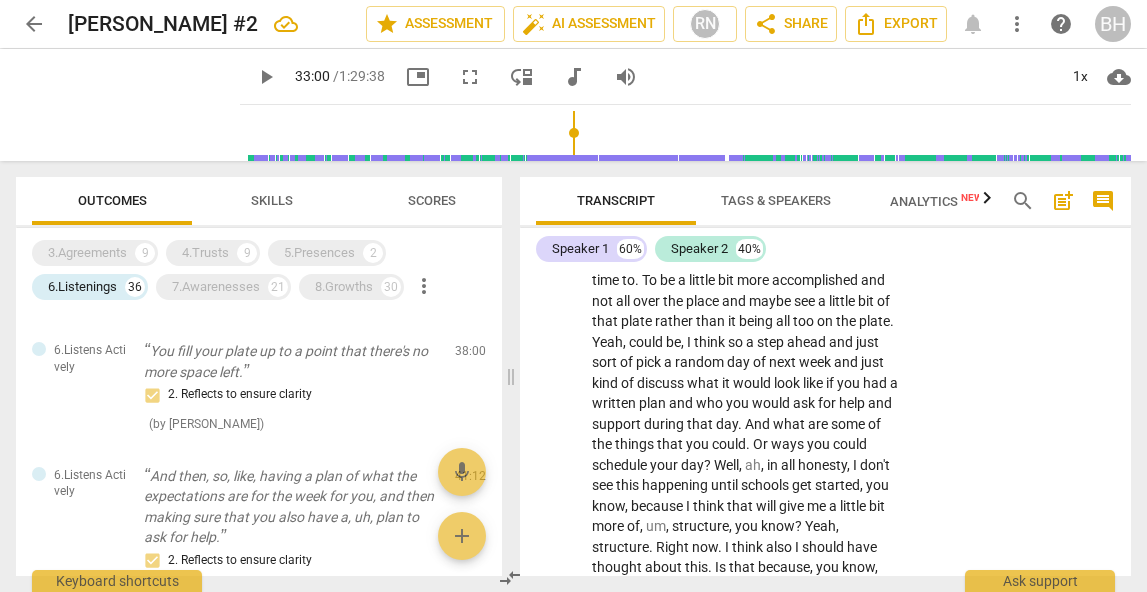 scroll, scrollTop: 17269, scrollLeft: 0, axis: vertical 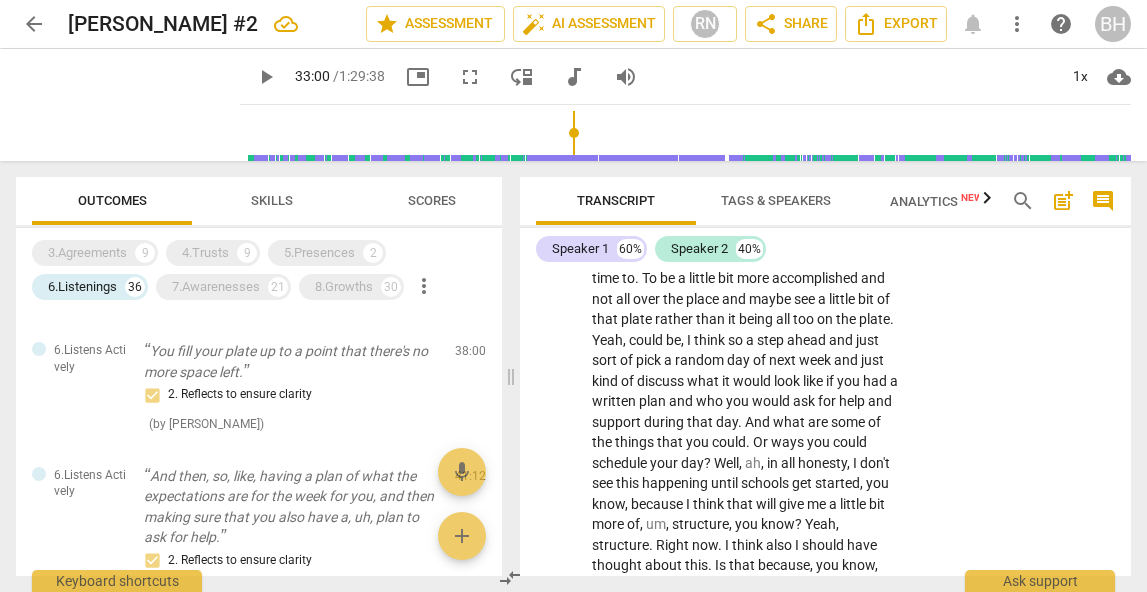 click on "And" at bounding box center (750, 73) 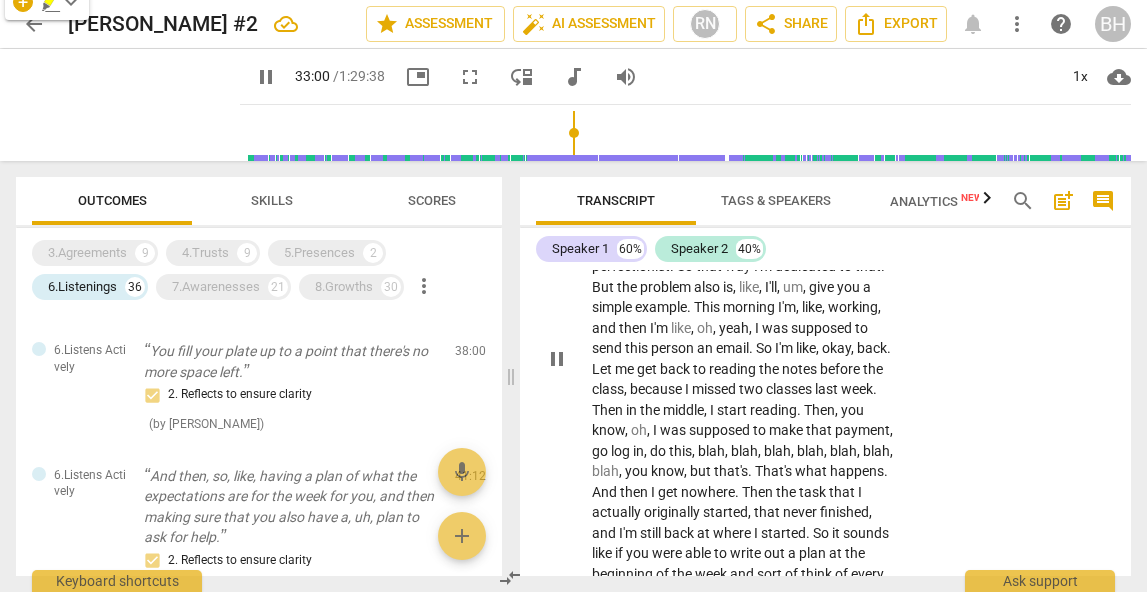 scroll, scrollTop: 17046, scrollLeft: 0, axis: vertical 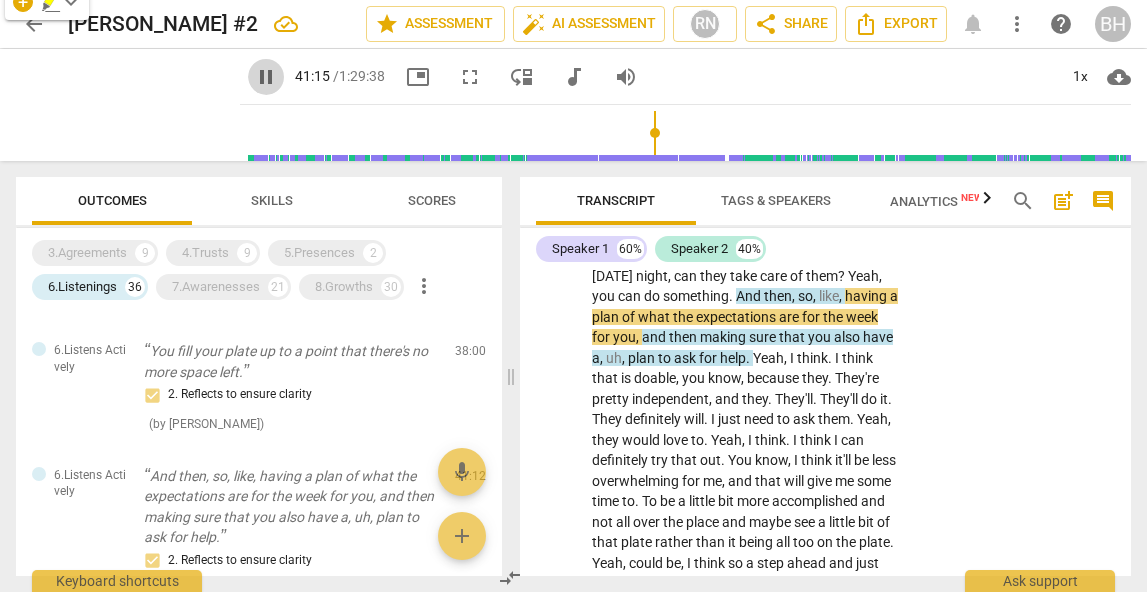 click on "pause" at bounding box center [266, 77] 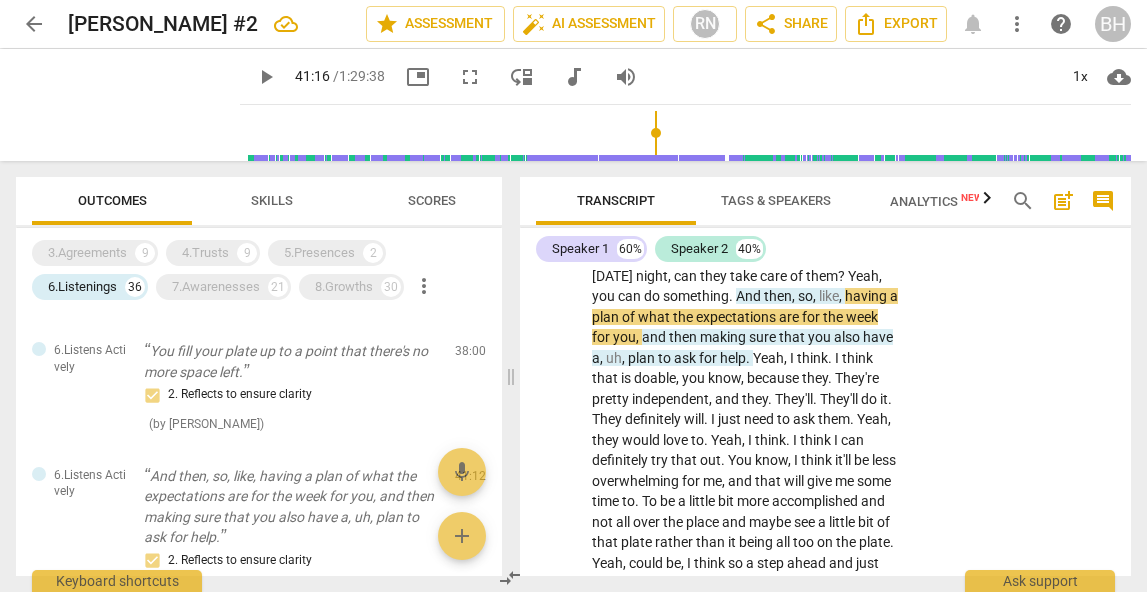 type on "2476" 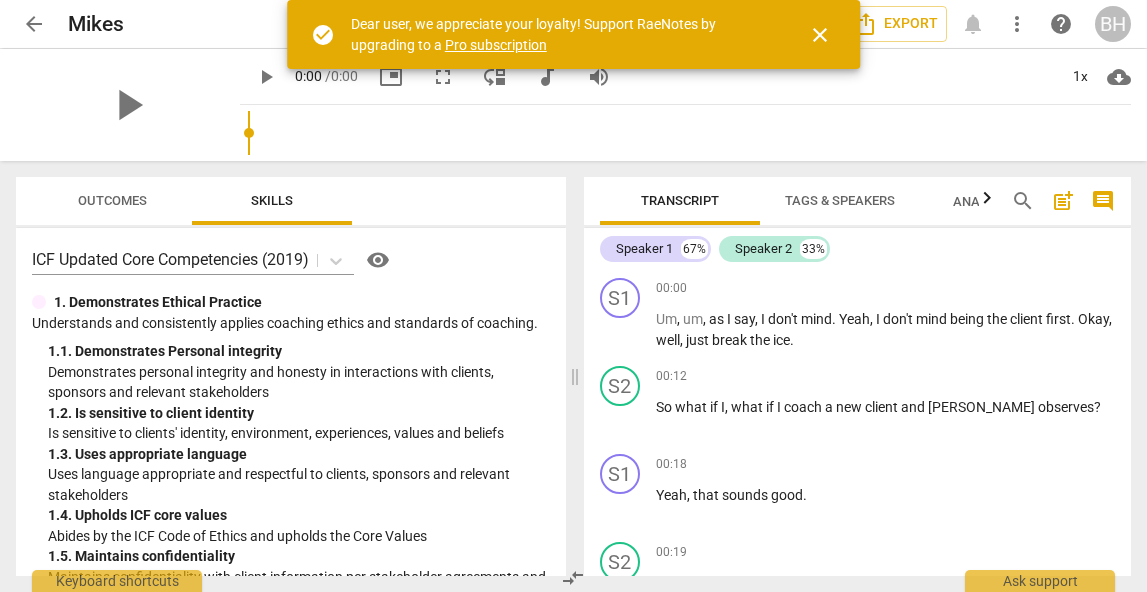 scroll, scrollTop: 0, scrollLeft: 0, axis: both 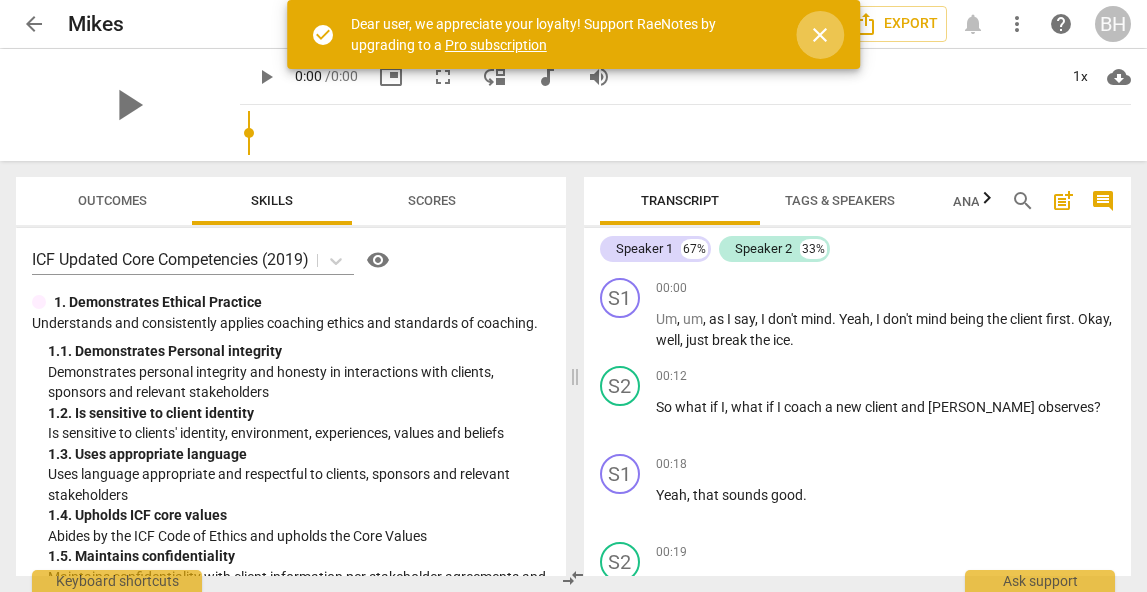 click on "close" at bounding box center (820, 35) 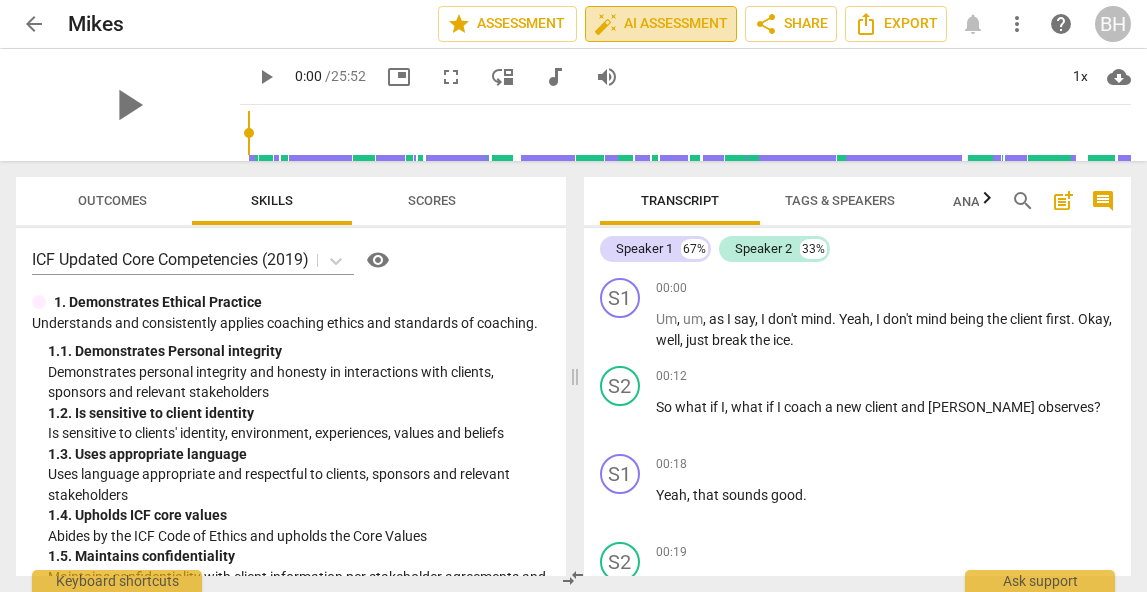 click on "auto_fix_high    AI Assessment" at bounding box center (661, 24) 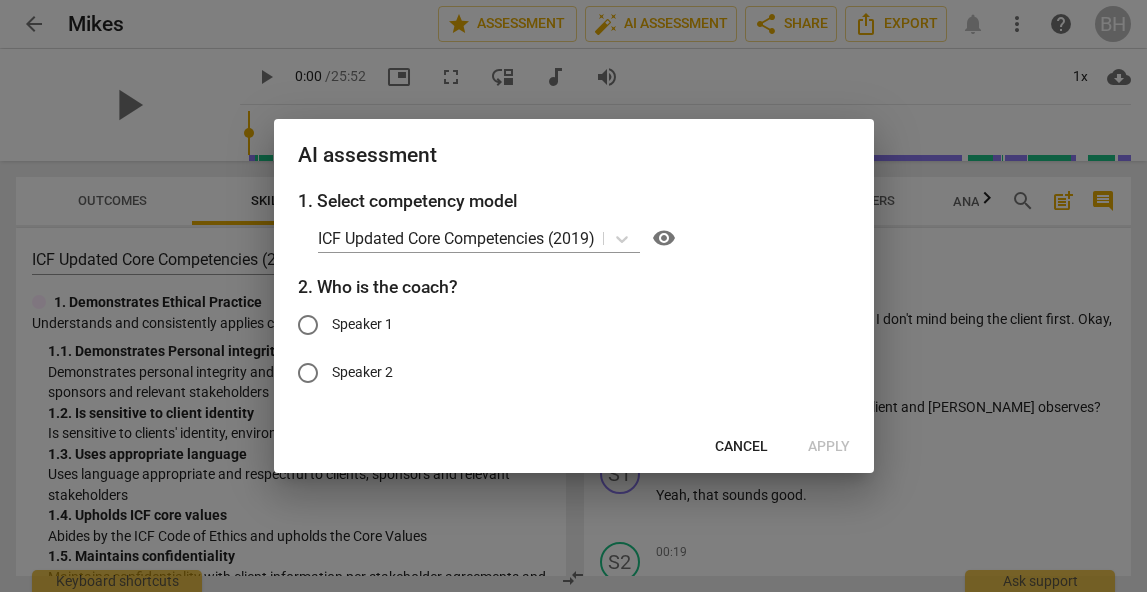 click on "Cancel" at bounding box center (741, 447) 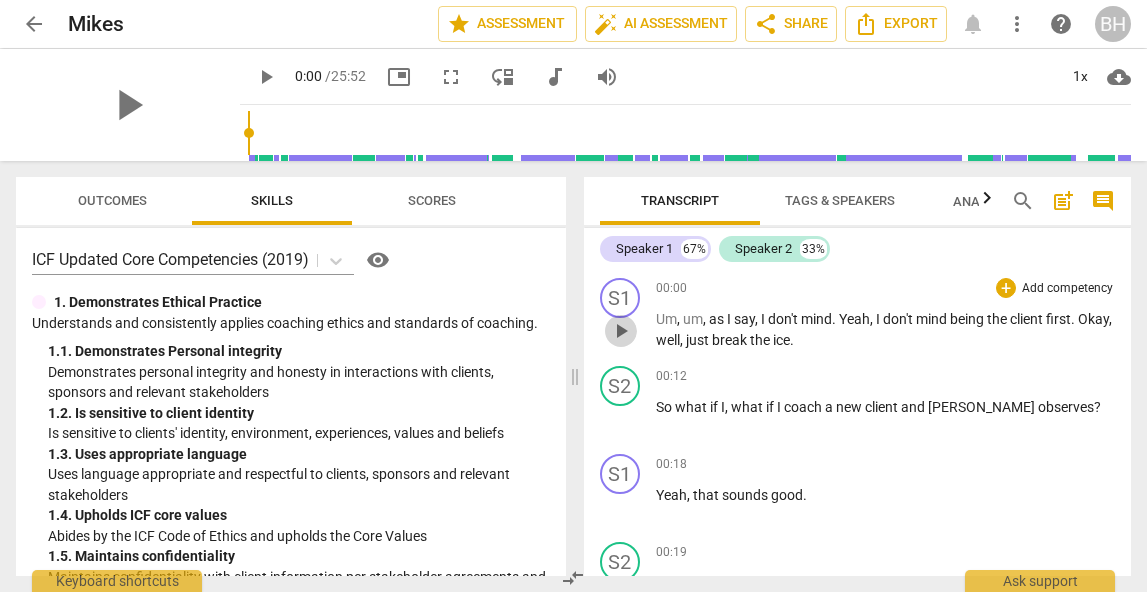 click on "play_arrow" at bounding box center [621, 331] 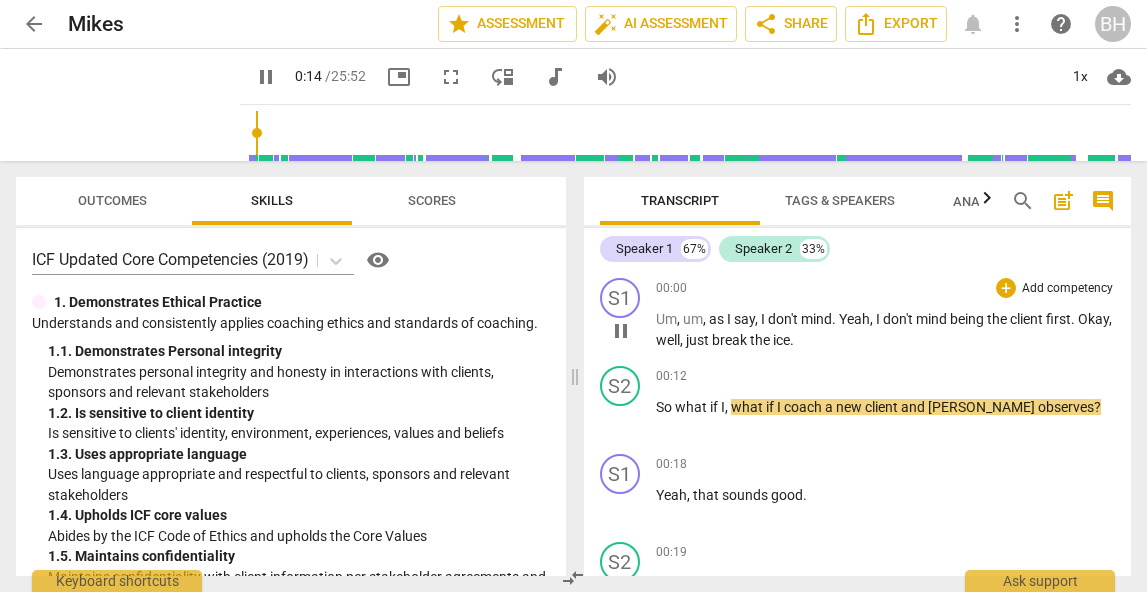 click on "pause" at bounding box center [621, 331] 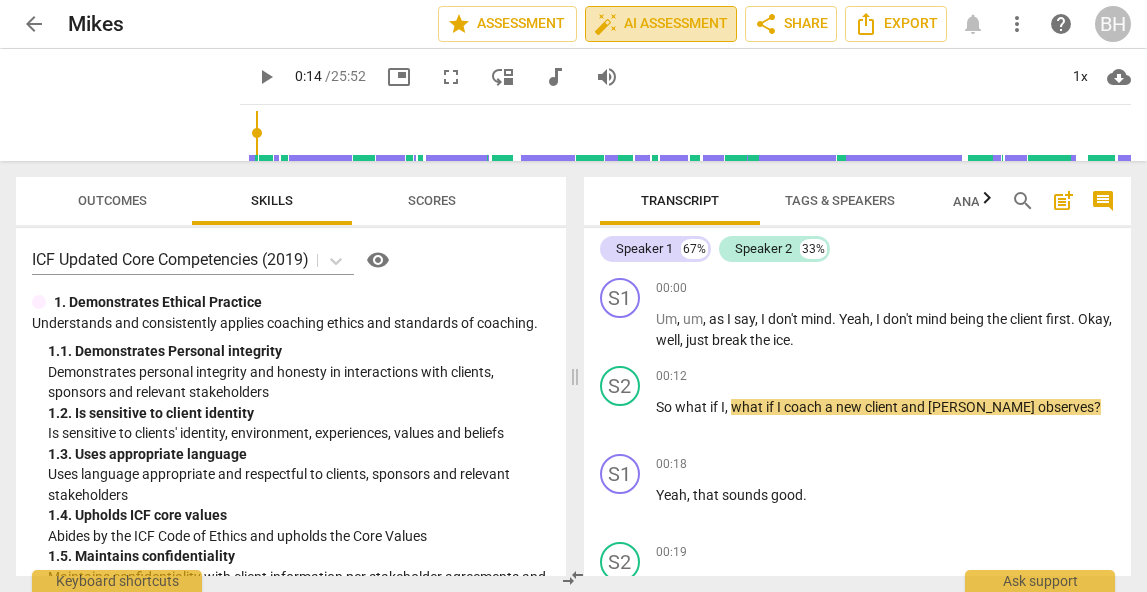 click on "auto_fix_high    AI Assessment" at bounding box center (661, 24) 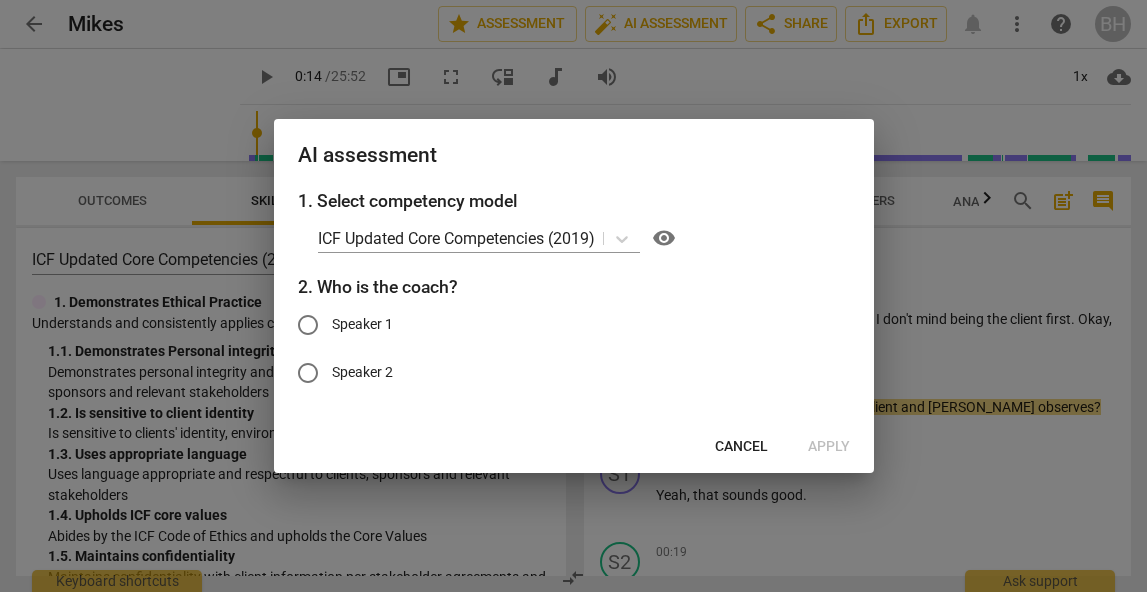 click on "Speaker 2" at bounding box center (308, 373) 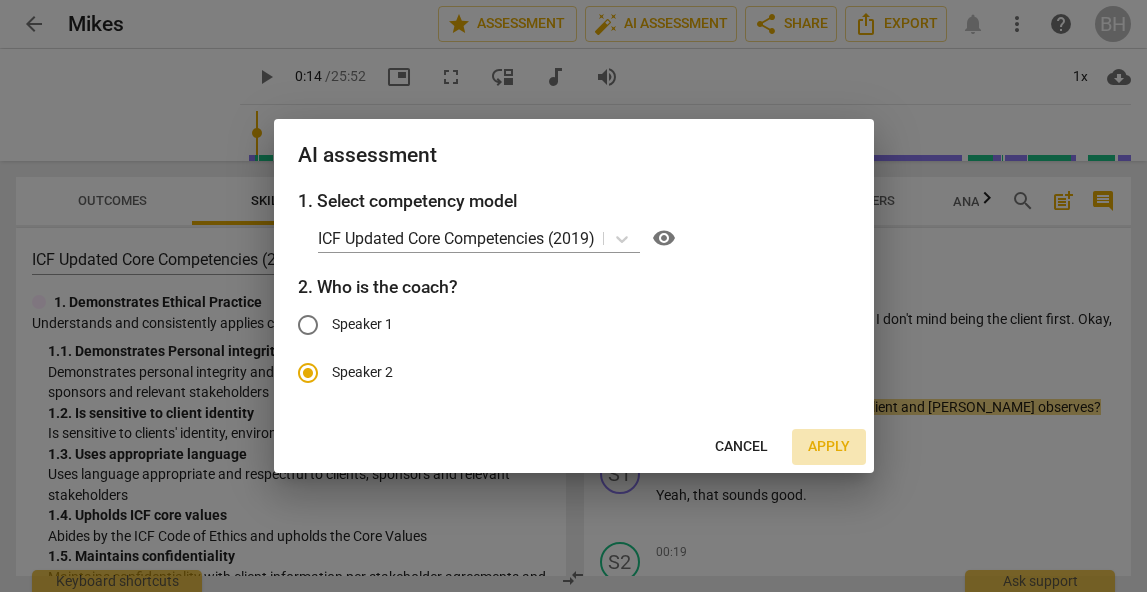 click on "Apply" at bounding box center [829, 447] 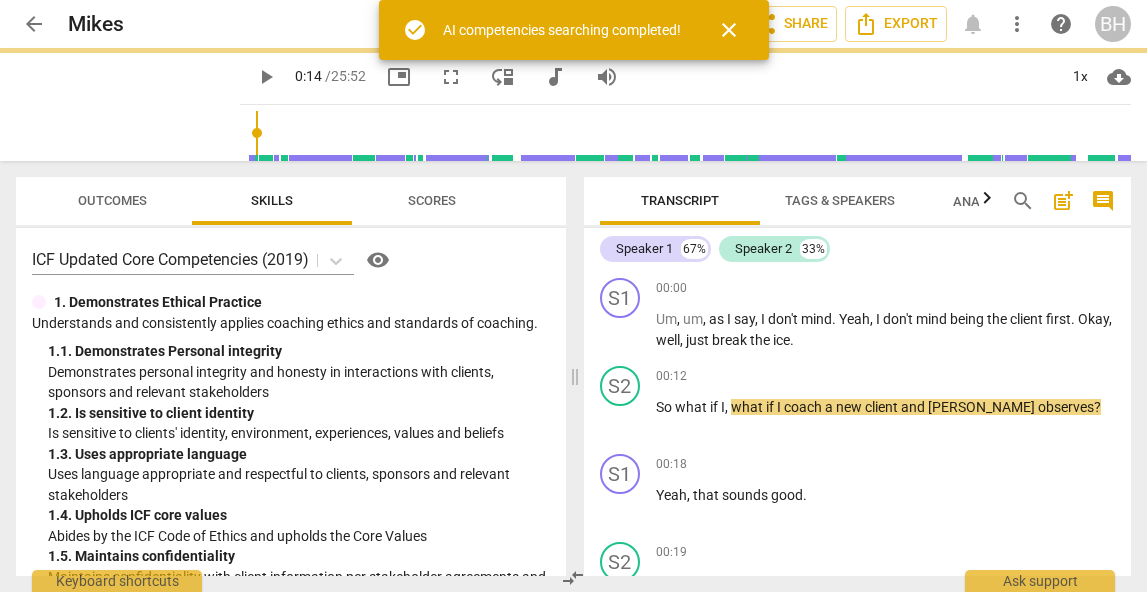 type on "14" 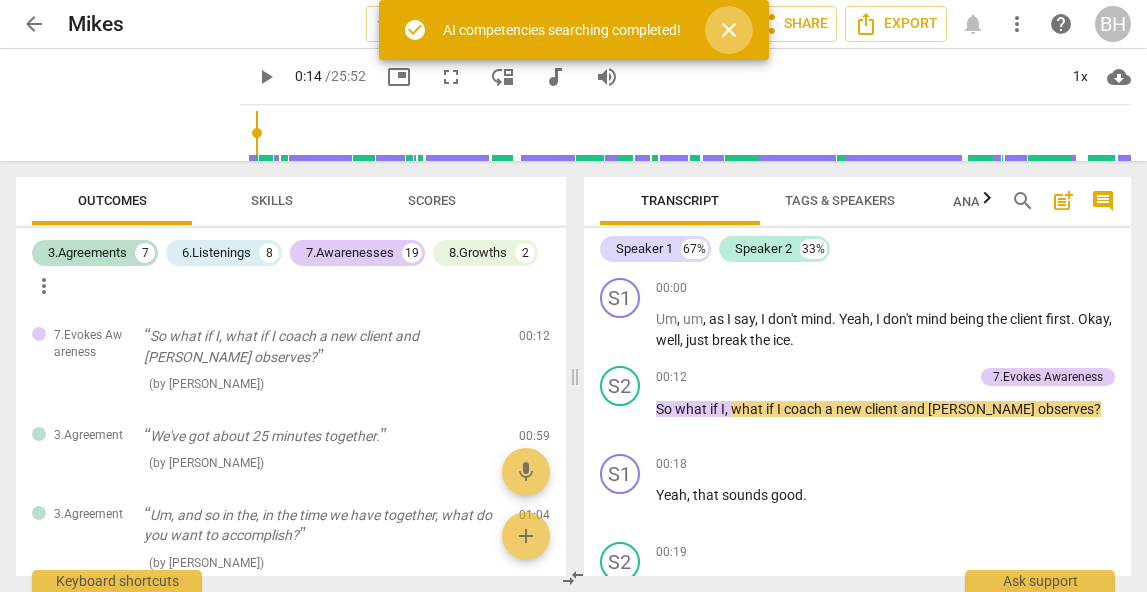 click on "close" at bounding box center [729, 30] 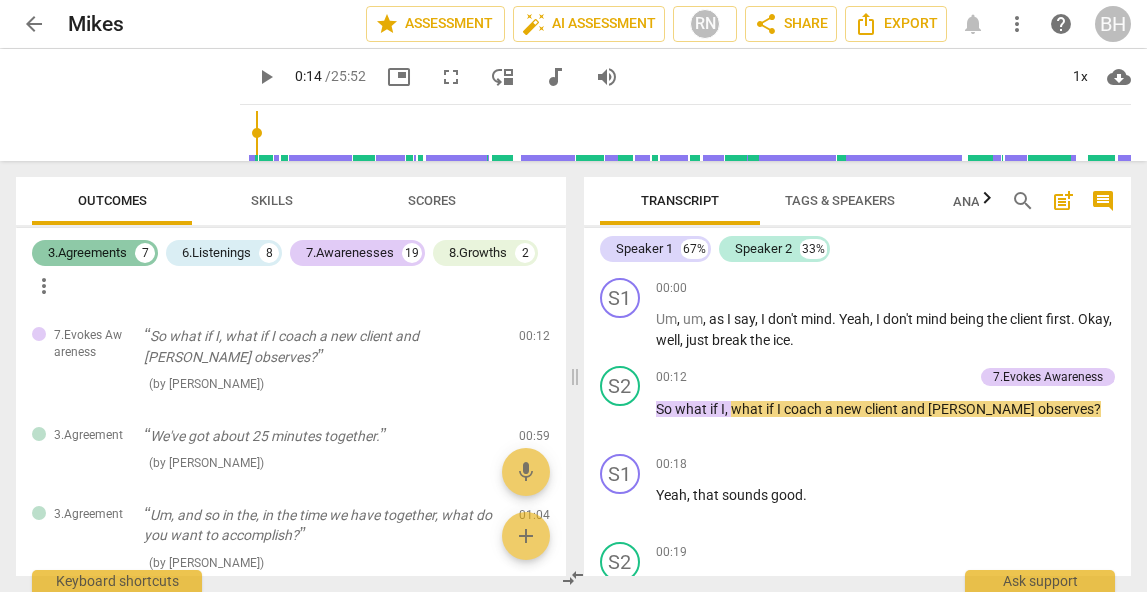 click on "3.Agreements" at bounding box center [87, 253] 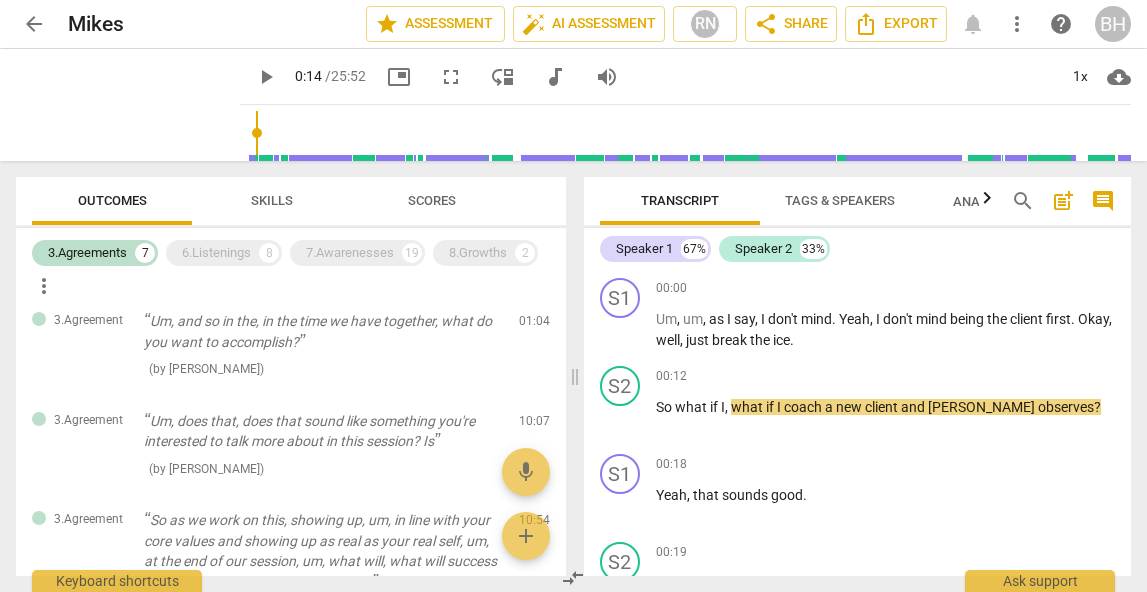 scroll, scrollTop: 66, scrollLeft: 0, axis: vertical 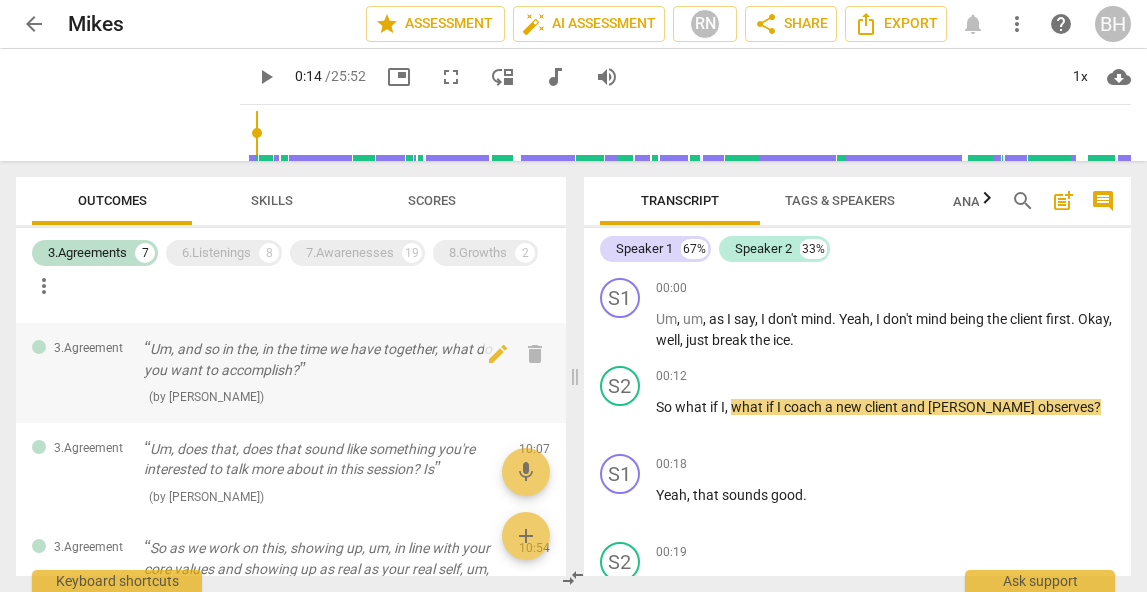 click on "Um, and so in the, in the time we have together, what do you want to accomplish?" at bounding box center (323, 359) 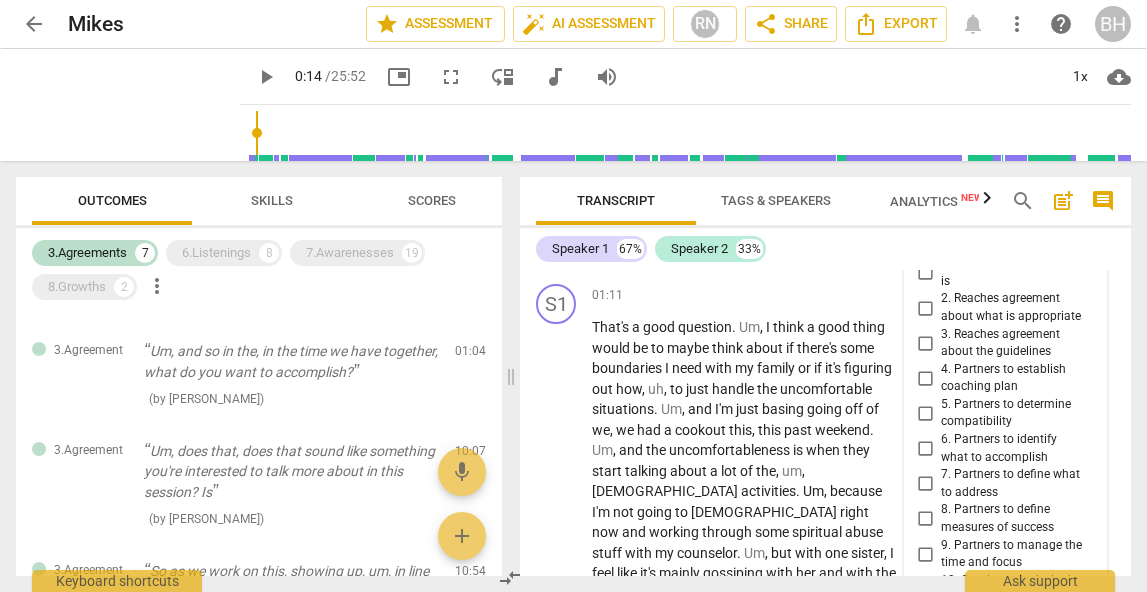 scroll, scrollTop: 616, scrollLeft: 0, axis: vertical 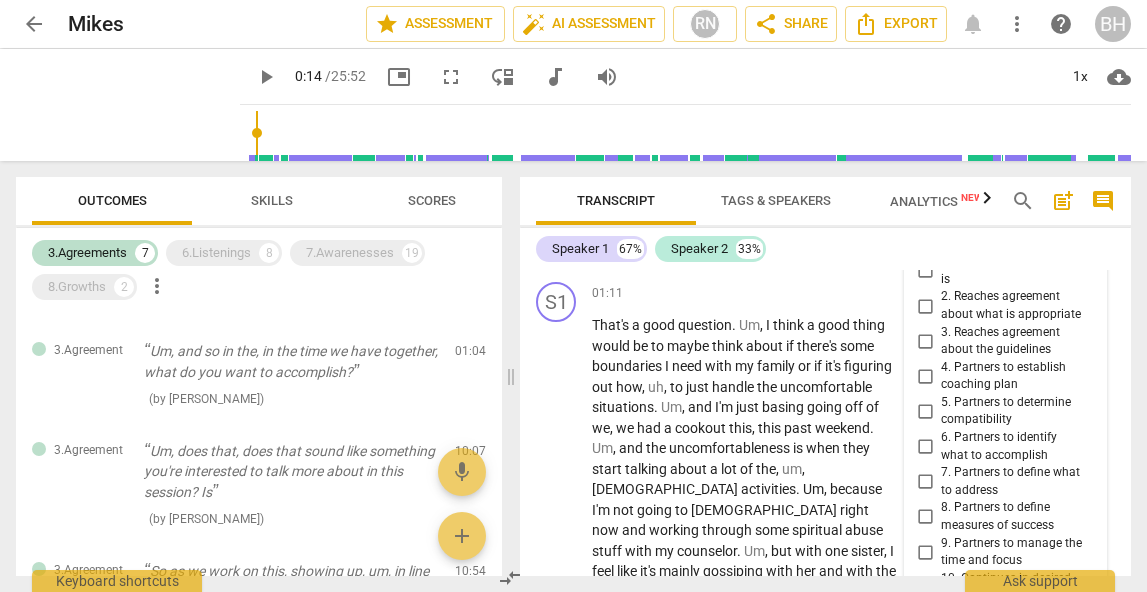 click on "4. Partners to establish coaching plan" at bounding box center (925, 376) 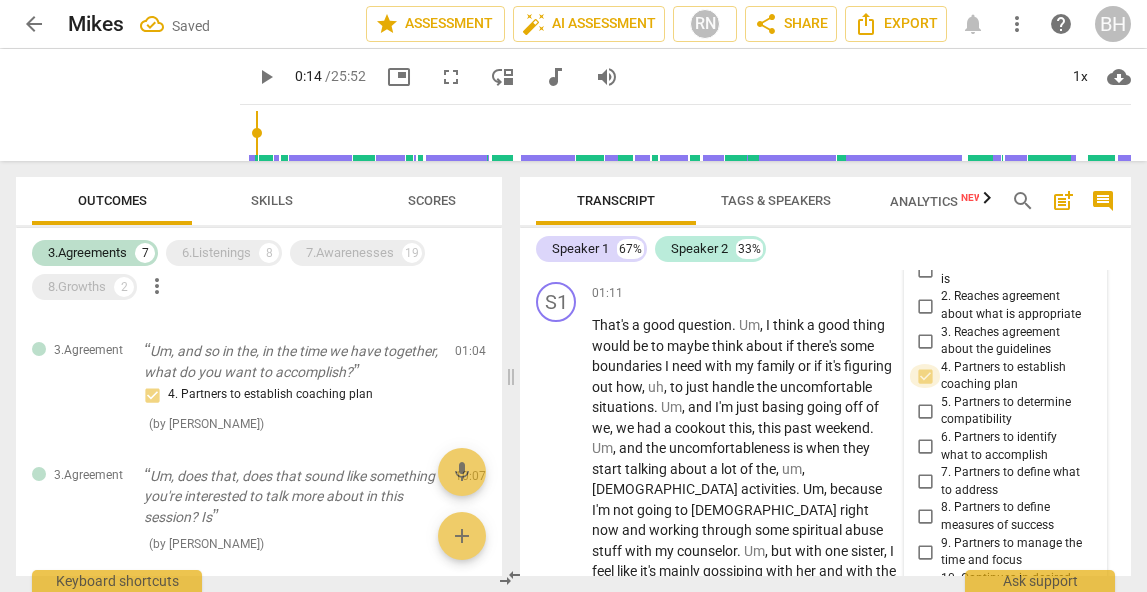 click on "4. Partners to establish coaching plan" at bounding box center (925, 376) 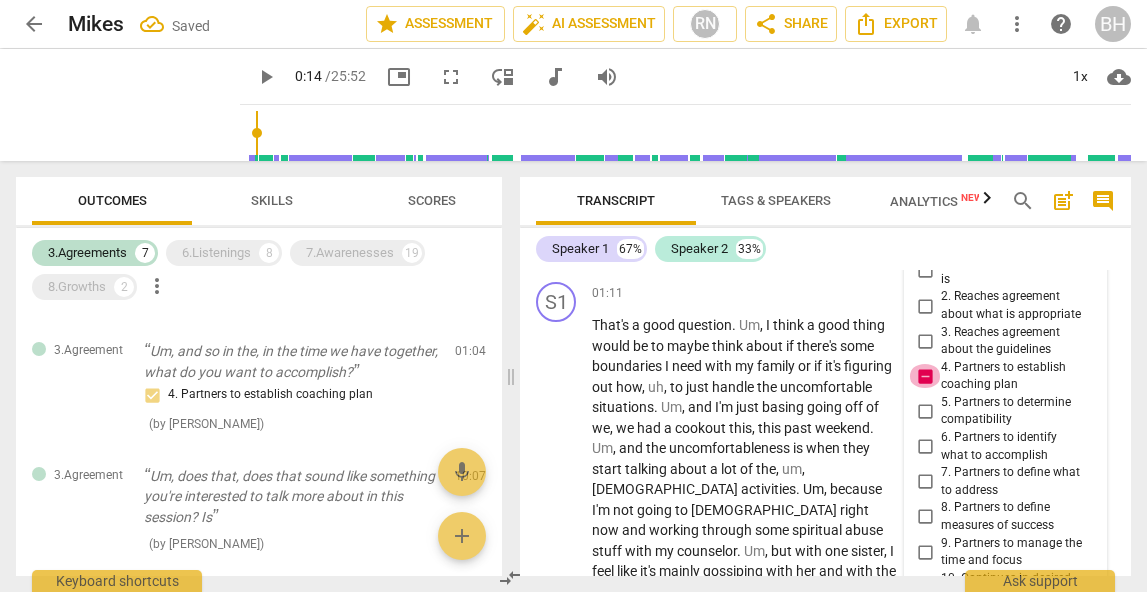 click on "4. Partners to establish coaching plan" at bounding box center [925, 376] 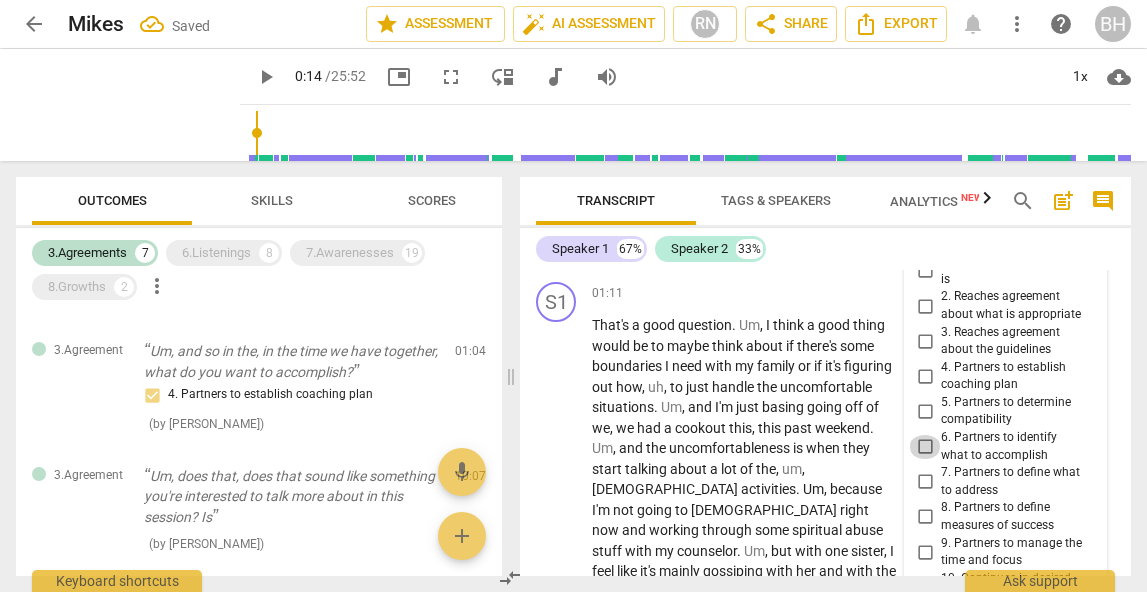 click on "6. Partners to identify what to accomplish" at bounding box center (925, 447) 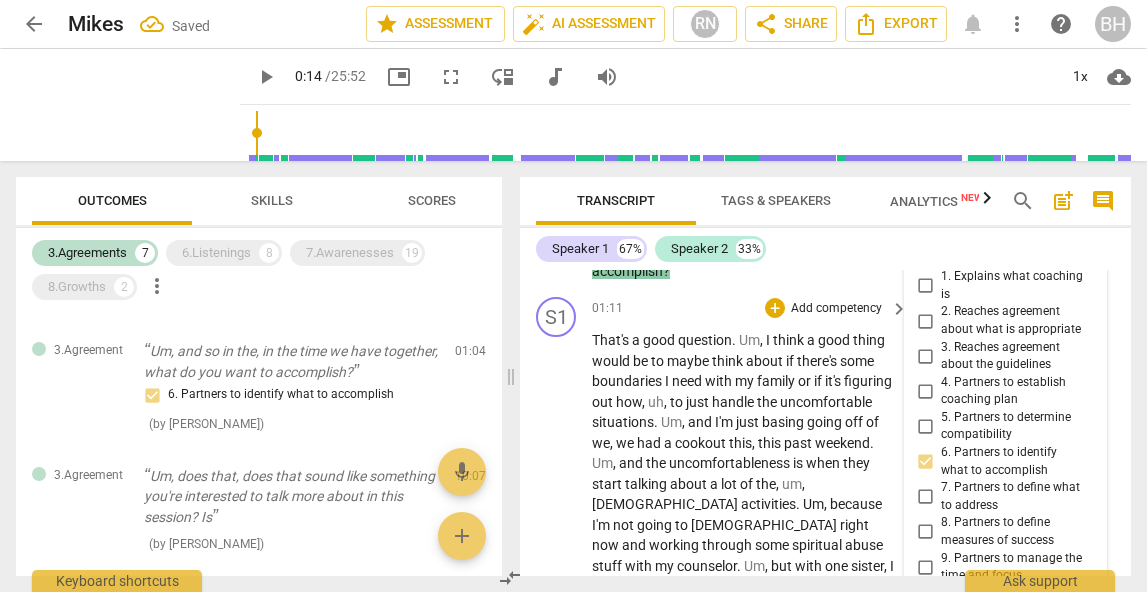 scroll, scrollTop: 606, scrollLeft: 0, axis: vertical 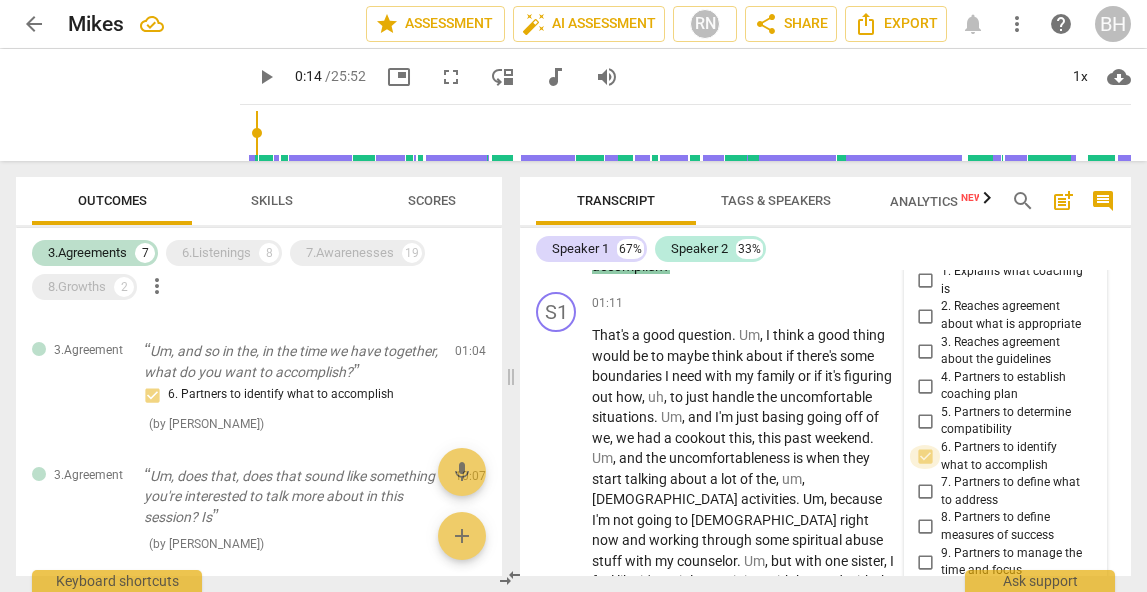 click on "6. Partners to identify what to accomplish" at bounding box center (925, 457) 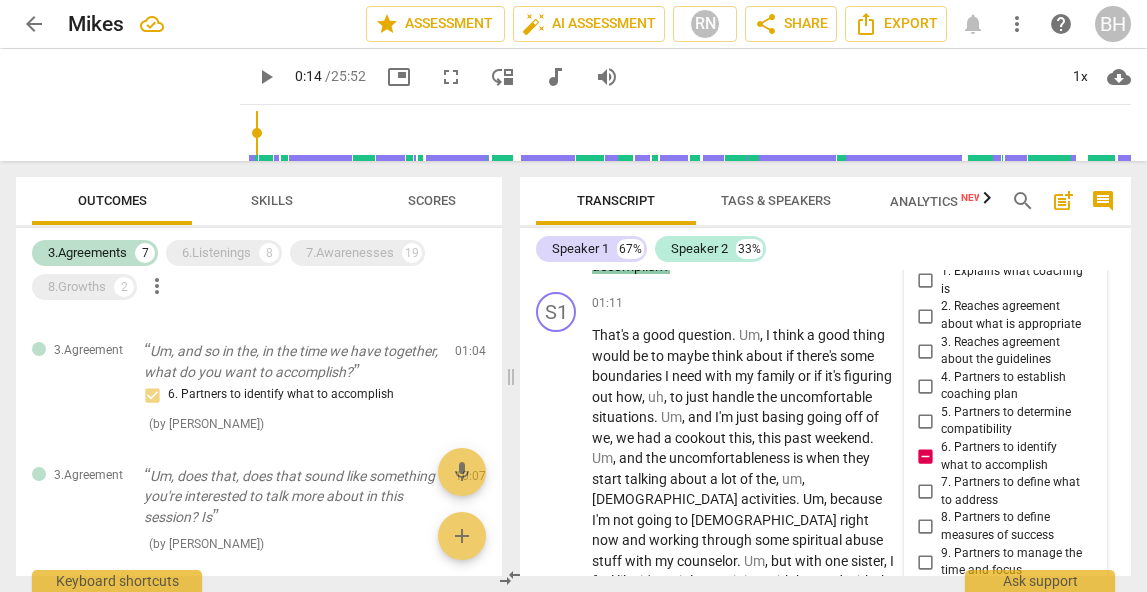 click on "6. Partners to identify what to accomplish" at bounding box center [925, 457] 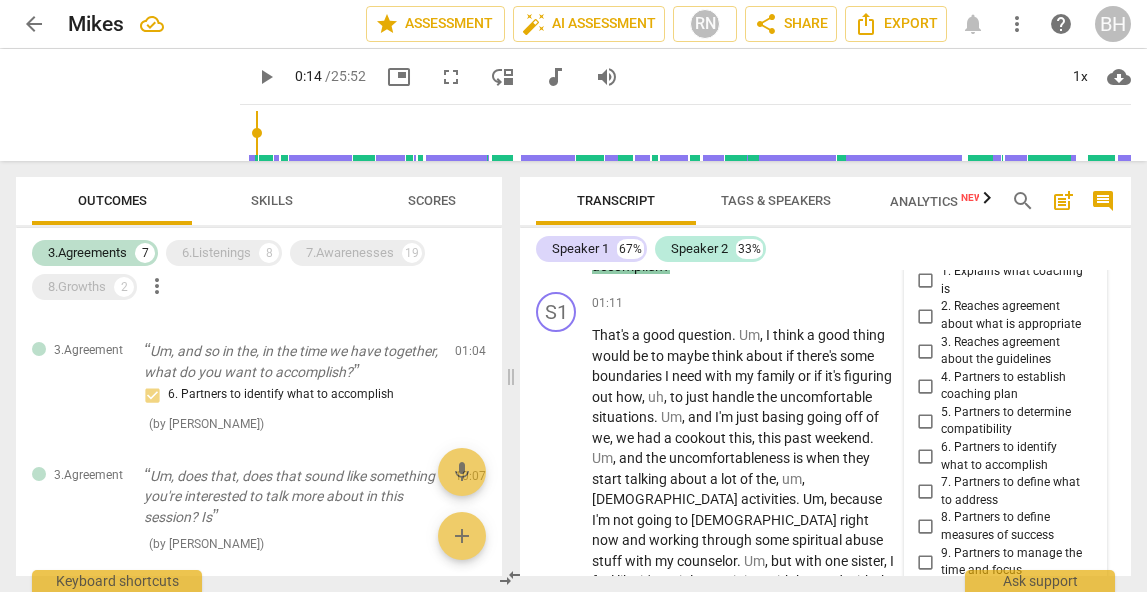 click on "6. Partners to identify what to accomplish" at bounding box center [925, 457] 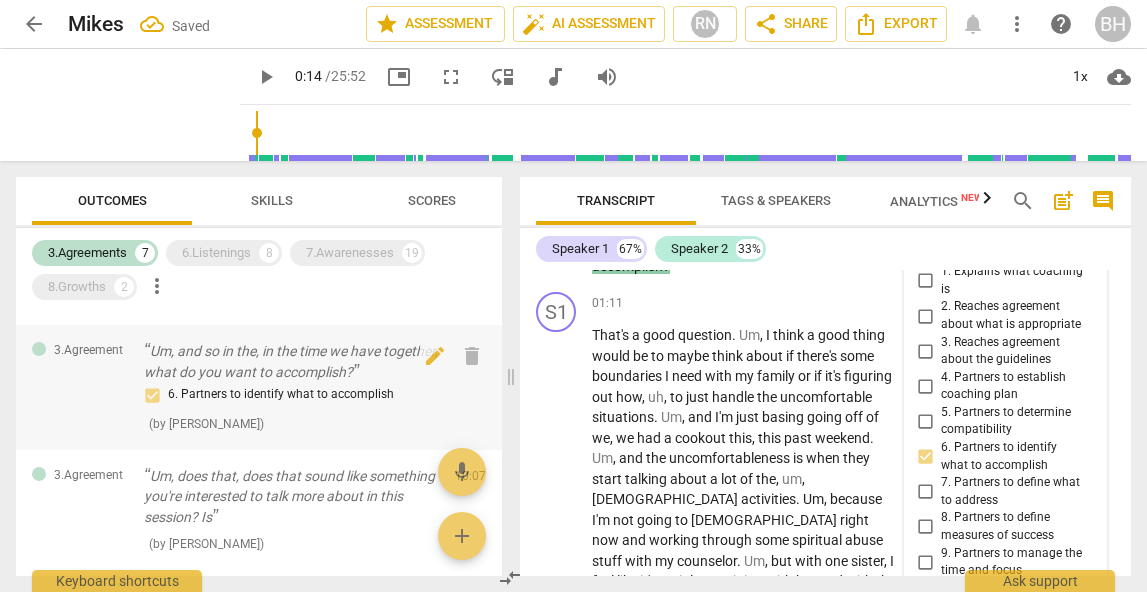 click on "6. Partners to identify what to accomplish" at bounding box center (291, 395) 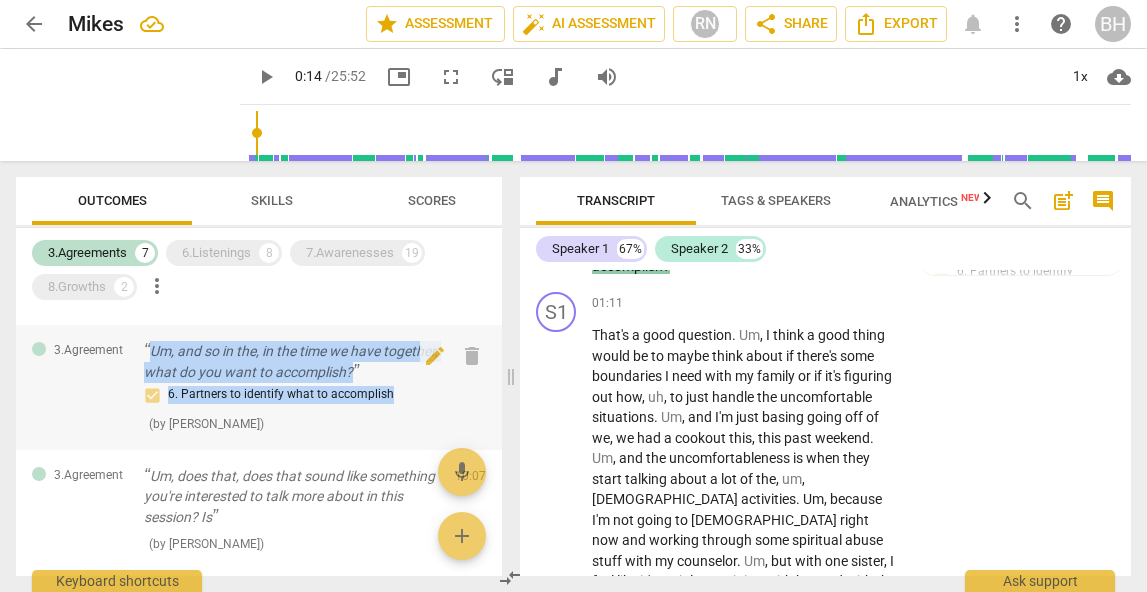 drag, startPoint x: 406, startPoint y: 397, endPoint x: 138, endPoint y: 349, distance: 272.2646 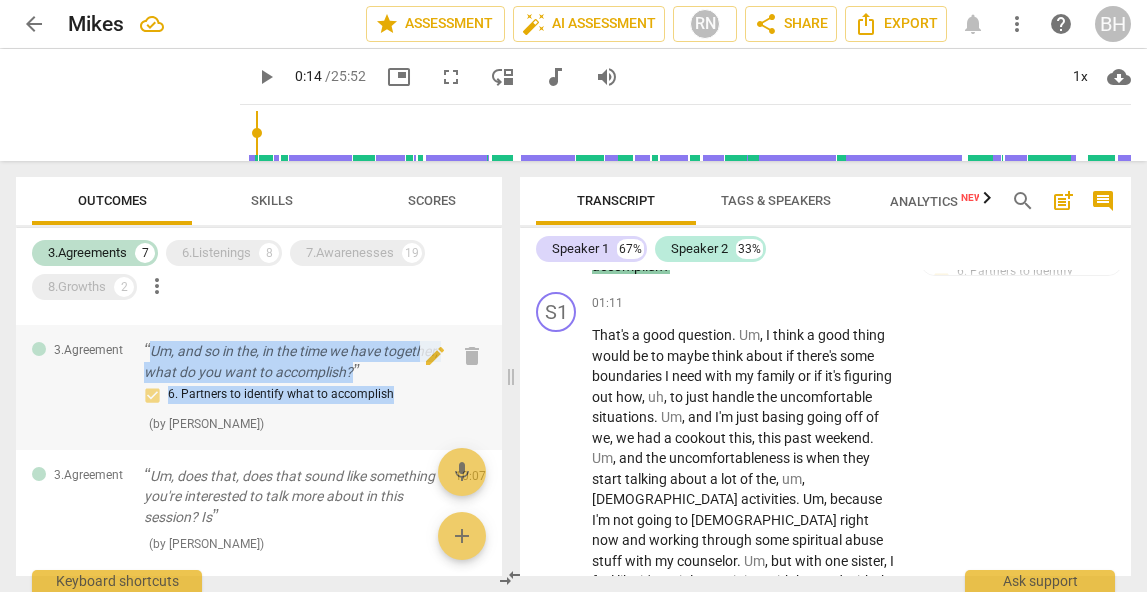 click on "3.Agreement Um, and so in the, in the time we have together, what do you want to accomplish? 6. Partners to identify what to accomplish ( by RaeNotes ) 01:04 edit delete" at bounding box center (259, 387) 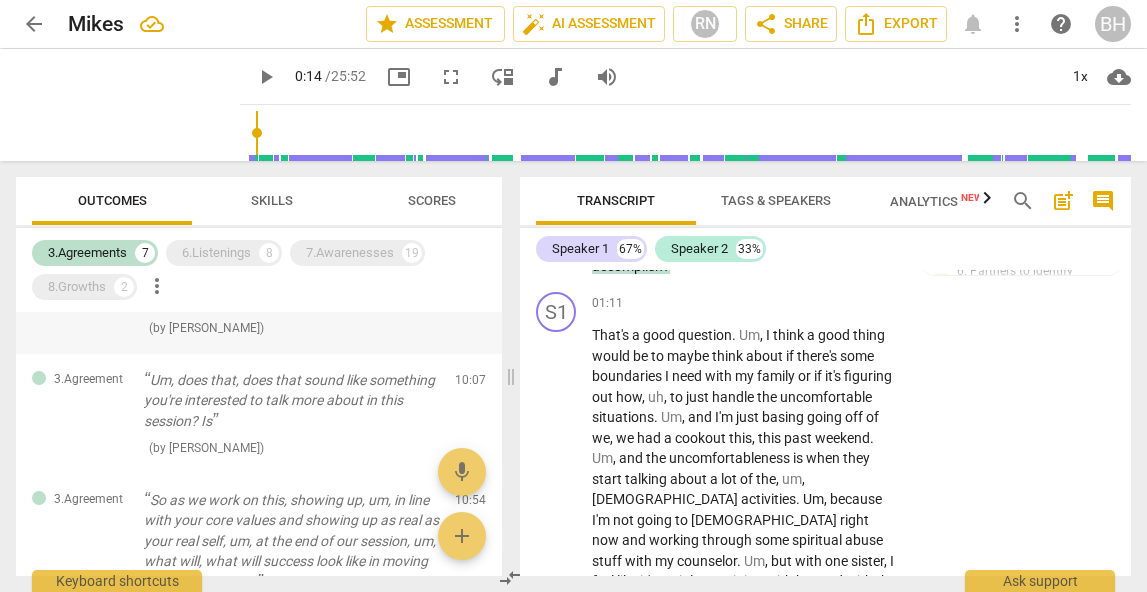 scroll, scrollTop: 185, scrollLeft: 0, axis: vertical 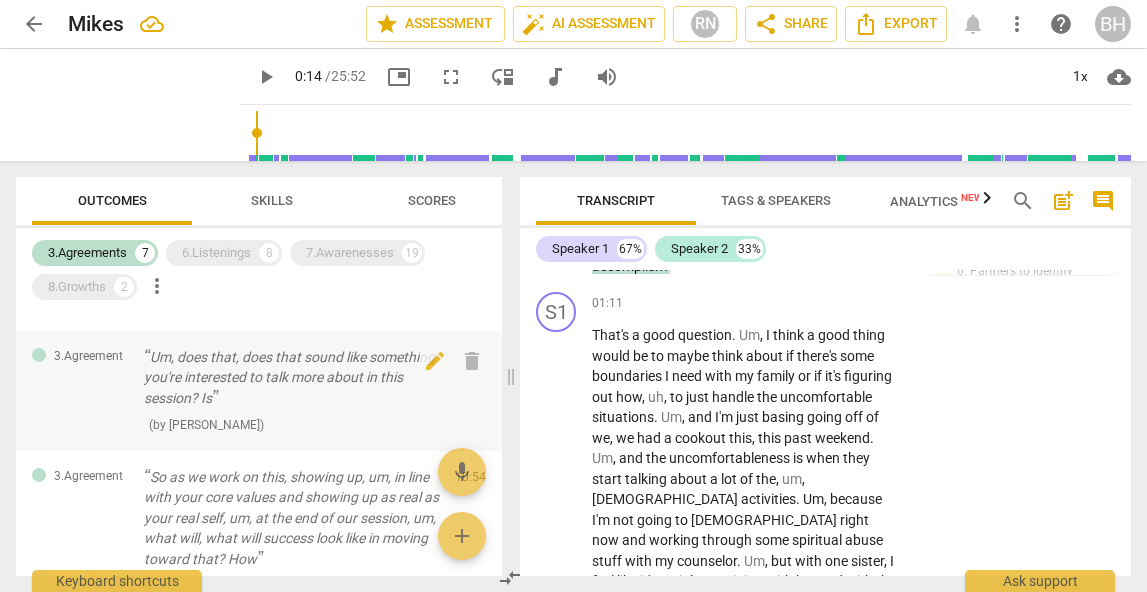 click on "Um, does that, does that sound like something you're interested to talk more about in this session? Is" at bounding box center [291, 378] 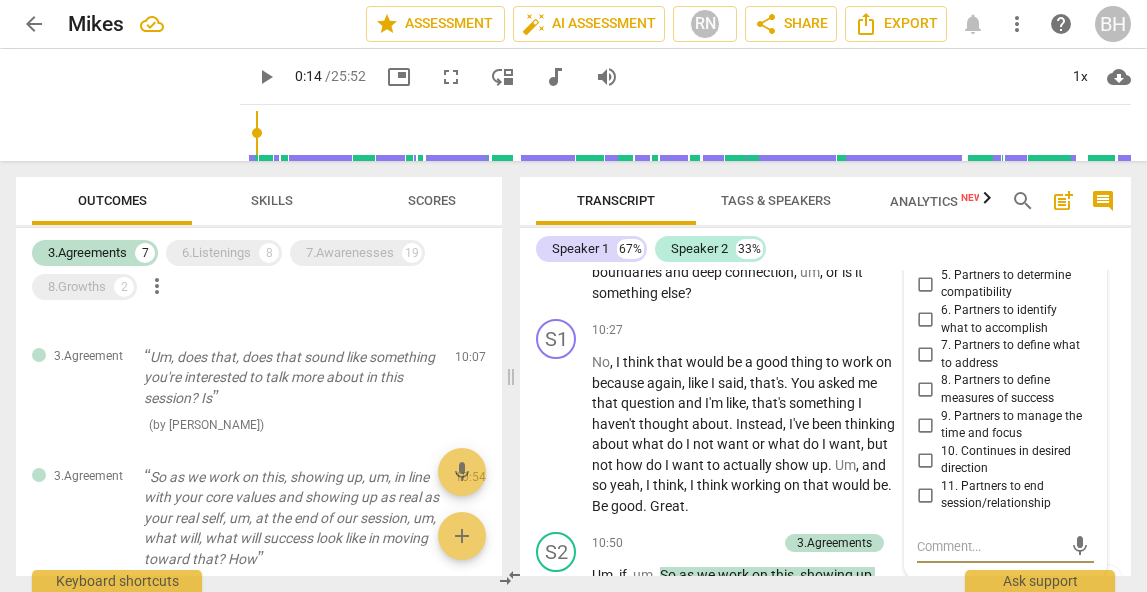 scroll, scrollTop: 3830, scrollLeft: 0, axis: vertical 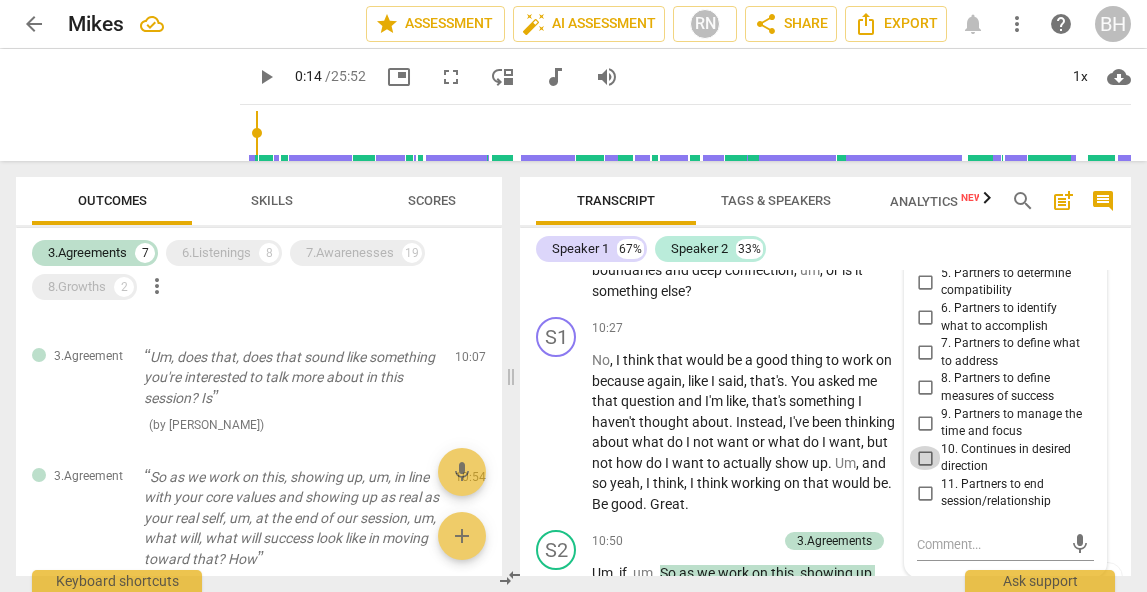 click on "10. Continues in desired direction" at bounding box center (925, 458) 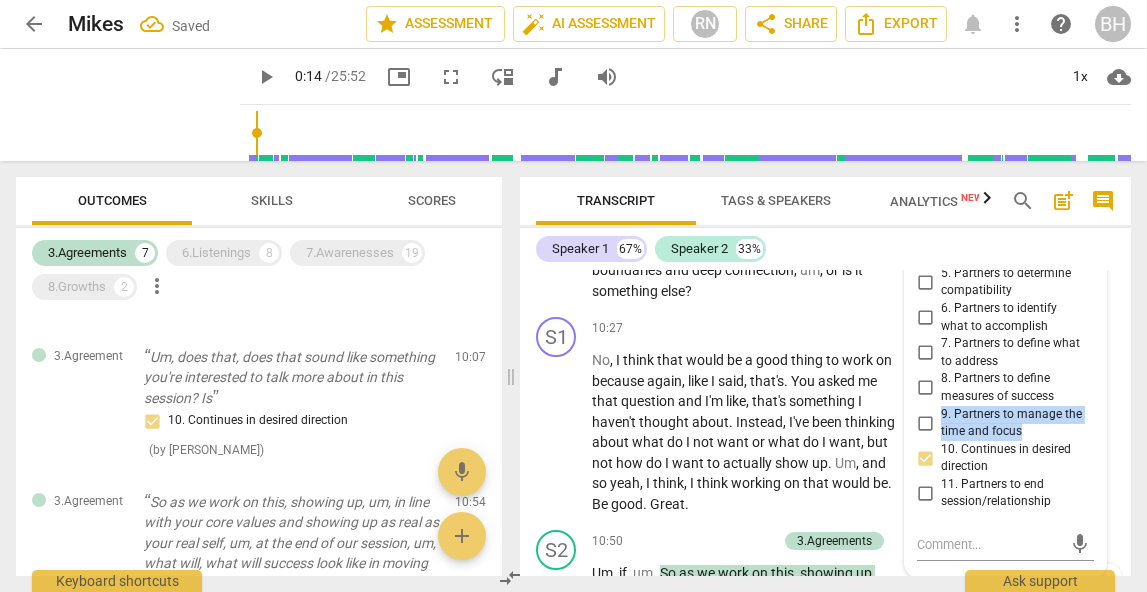 drag, startPoint x: 1032, startPoint y: 449, endPoint x: 936, endPoint y: 438, distance: 96.62815 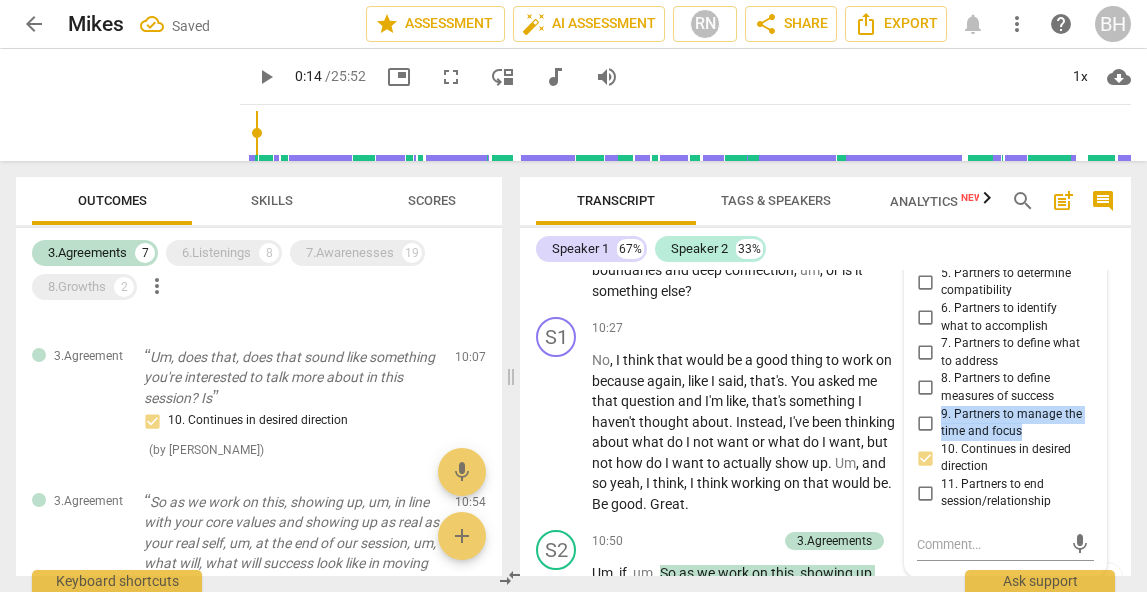 click on "9. Partners to manage the time and focus" at bounding box center [997, 423] 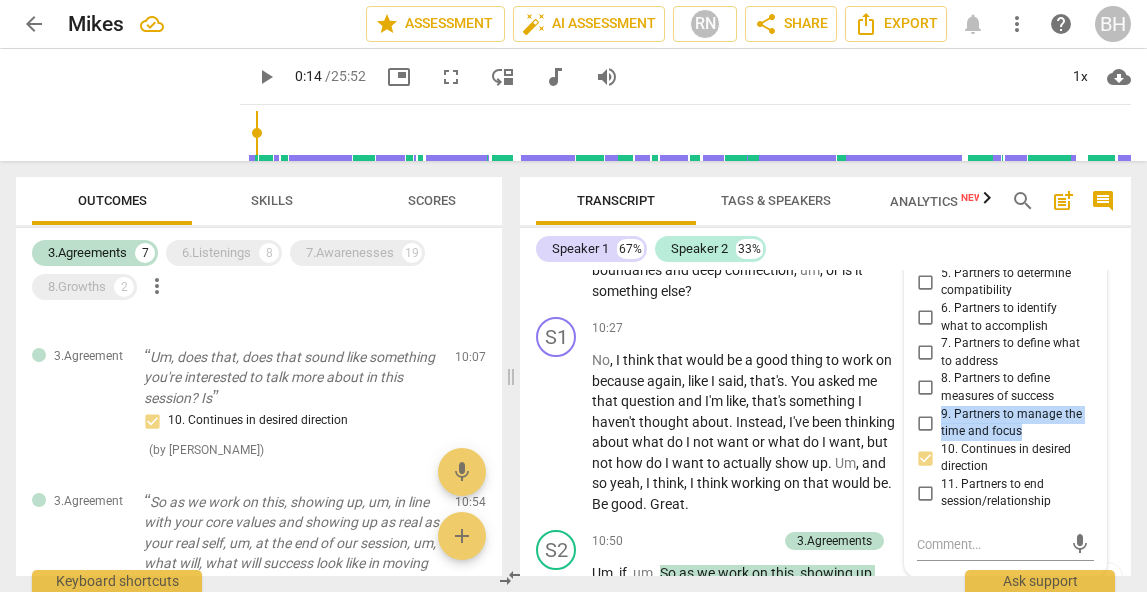 copy on "9. Partners to manage the time and focus" 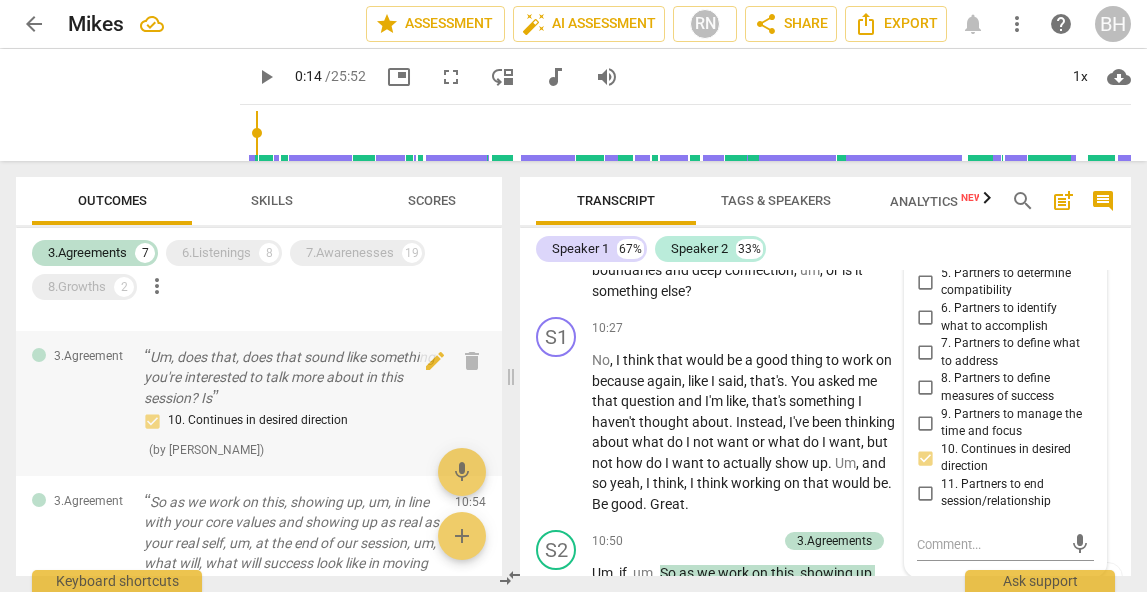click on "10. Continues in desired direction" at bounding box center (291, 421) 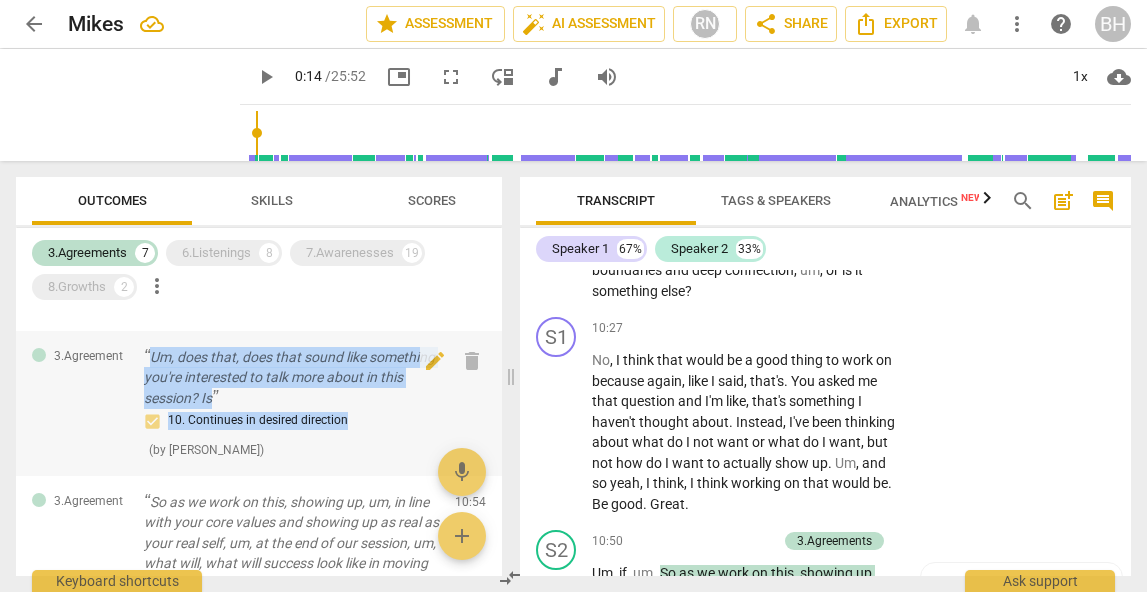 drag, startPoint x: 365, startPoint y: 428, endPoint x: 146, endPoint y: 359, distance: 229.61272 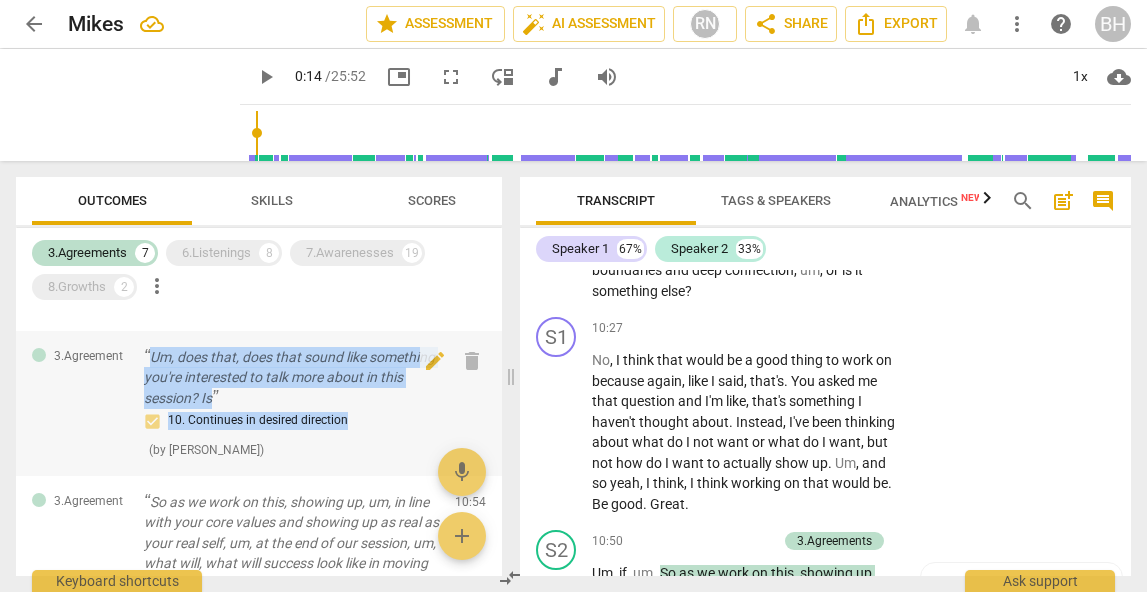 click on "Um, does that, does that sound like something you're interested to talk more about in this session? Is 10. Continues in desired direction ( by RaeNotes )" at bounding box center [291, 403] 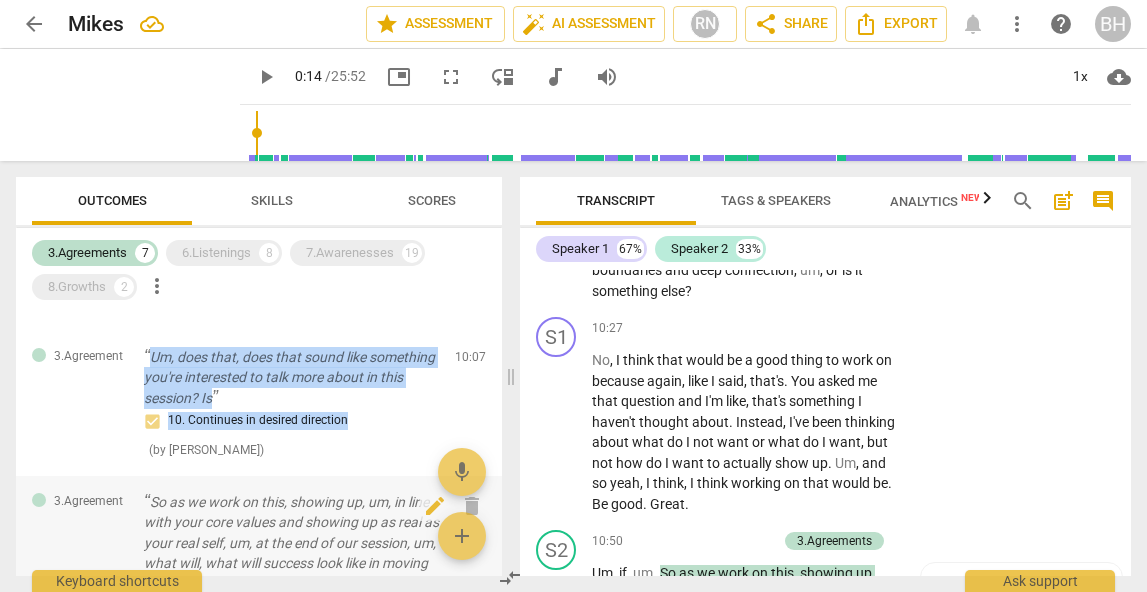 copy on "Um, does that, does that sound like something you're interested to talk more about in this session? Is 10. Continues in desired direction" 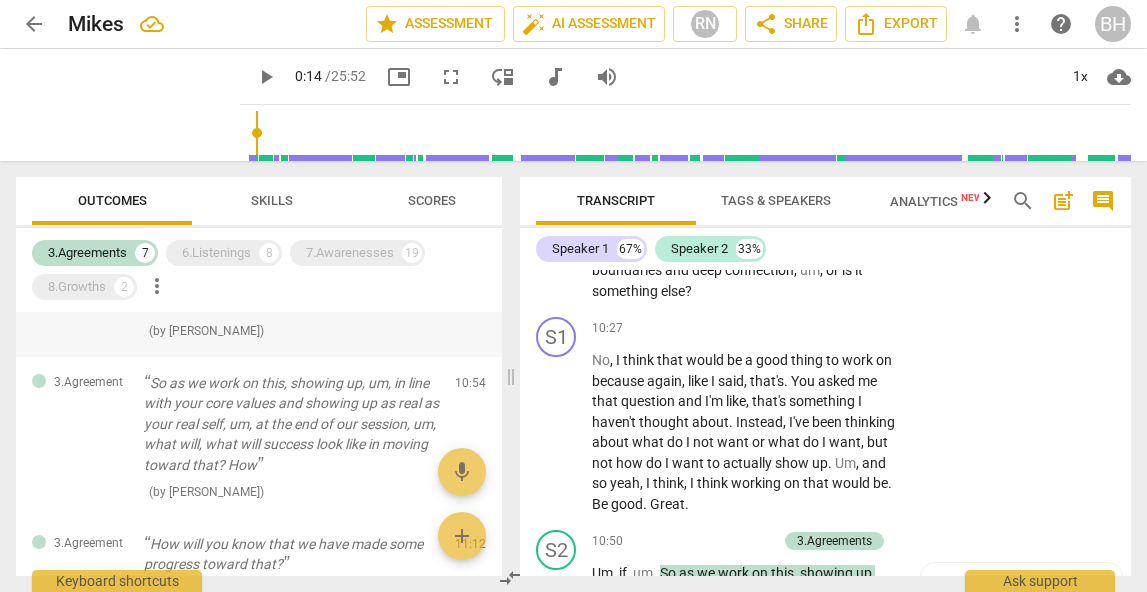 scroll, scrollTop: 319, scrollLeft: 0, axis: vertical 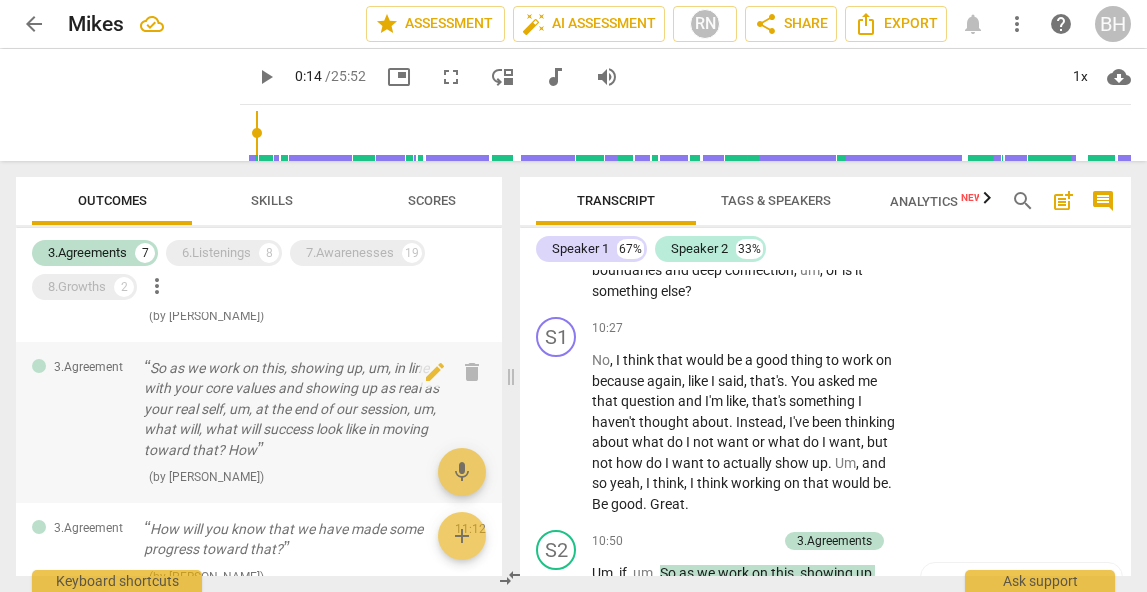 click on "So as we work on this, showing up, um, in line with your core values and showing up as real as your real self, um, at the end of our session, um, what will, what will success look like in moving toward that? How" at bounding box center [291, 409] 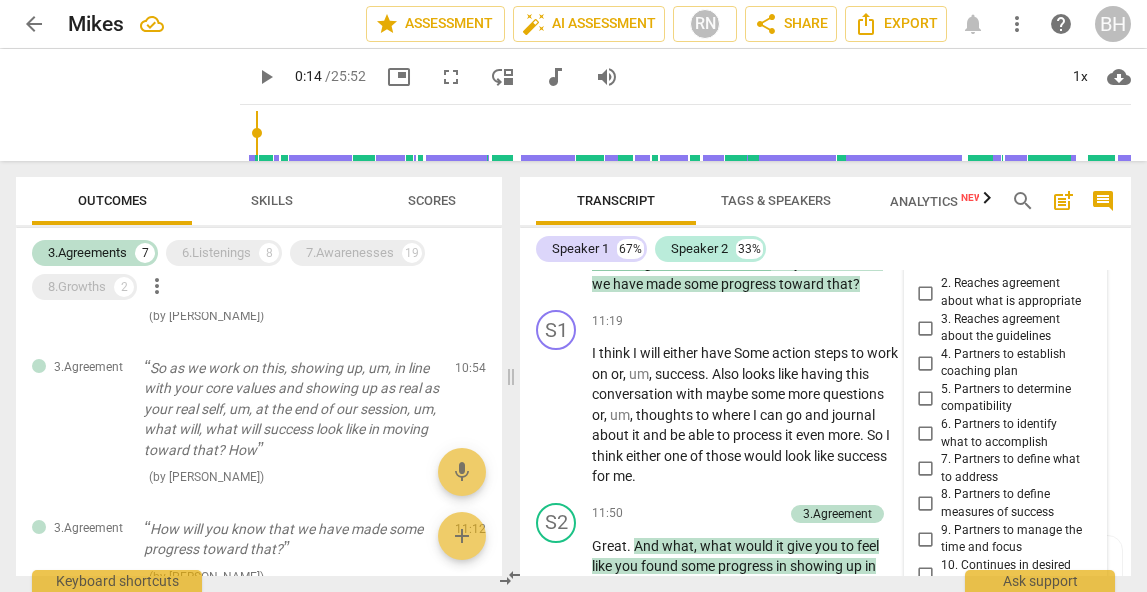 scroll, scrollTop: 4224, scrollLeft: 0, axis: vertical 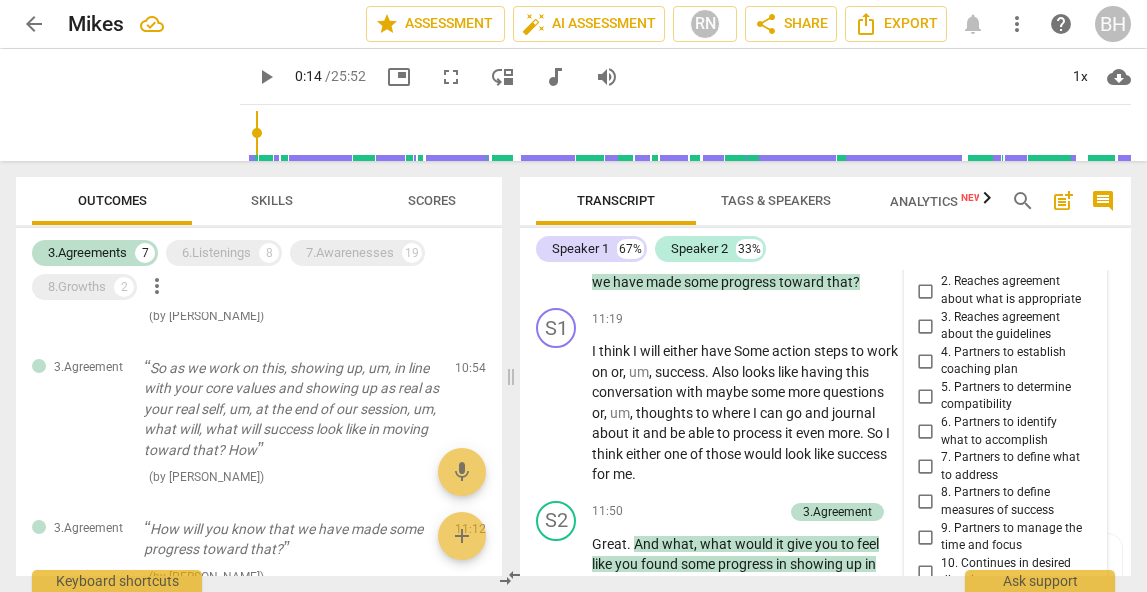click on "6. Partners to identify what to accomplish" at bounding box center [925, 432] 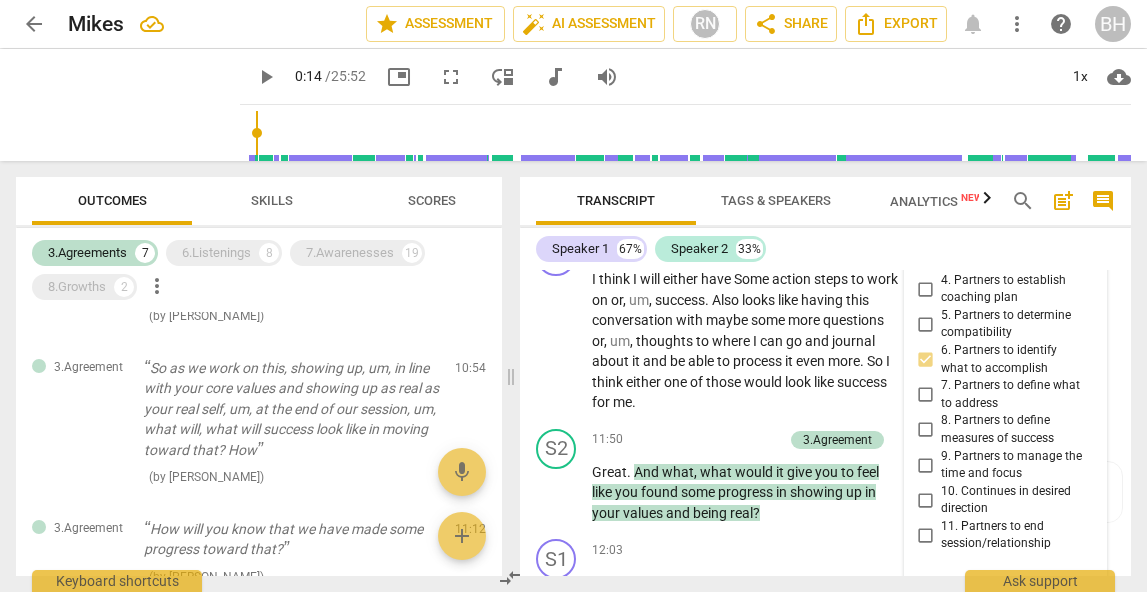 scroll, scrollTop: 4301, scrollLeft: 0, axis: vertical 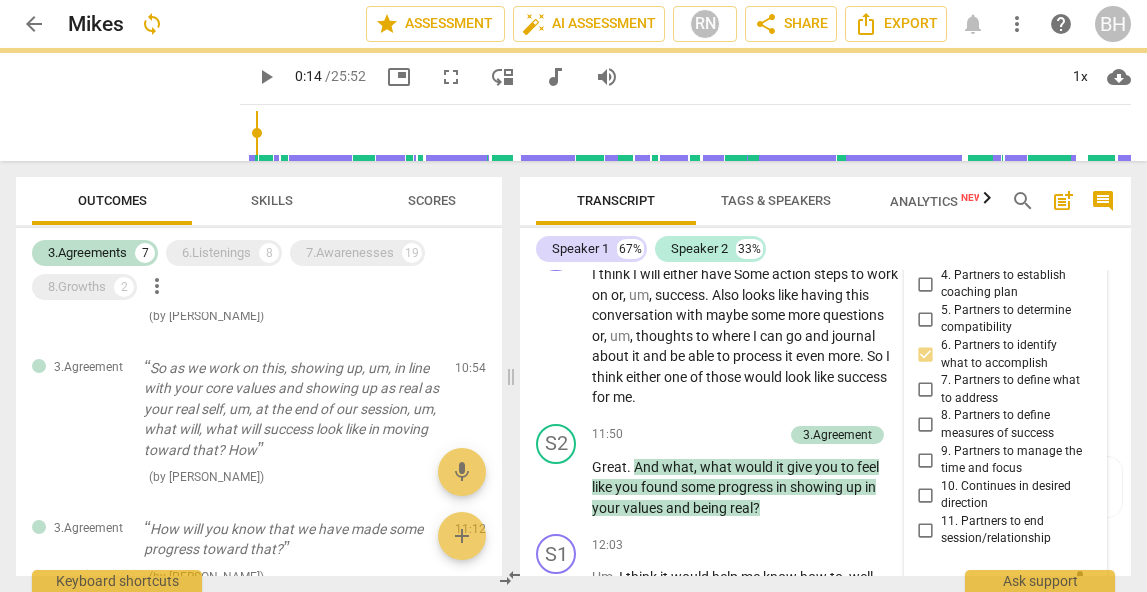click on "8. Partners to define measures of success" at bounding box center (925, 425) 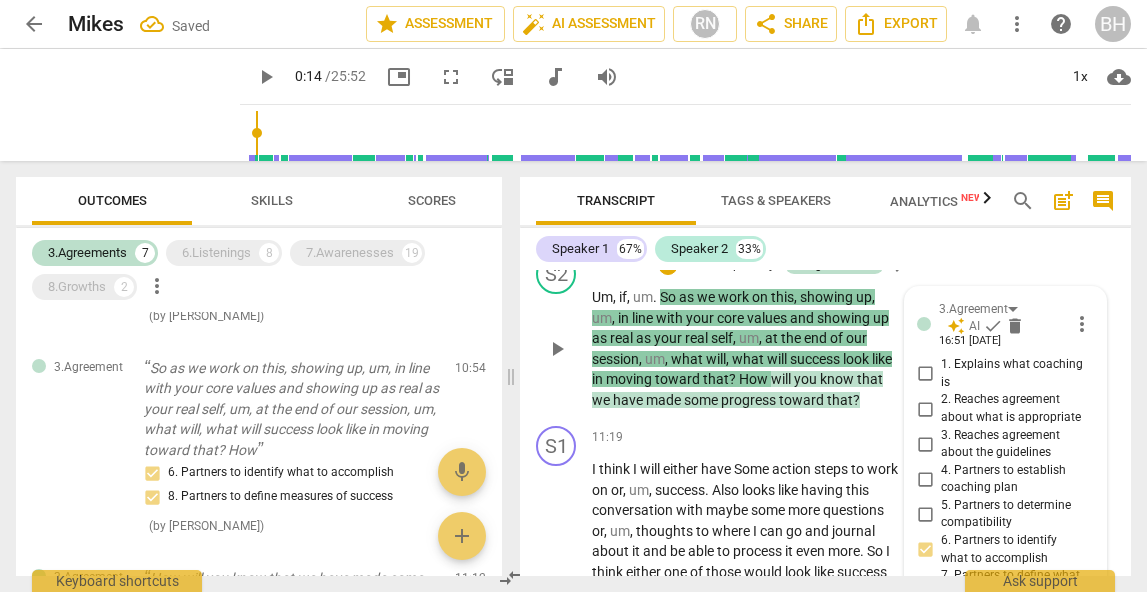 scroll, scrollTop: 4091, scrollLeft: 0, axis: vertical 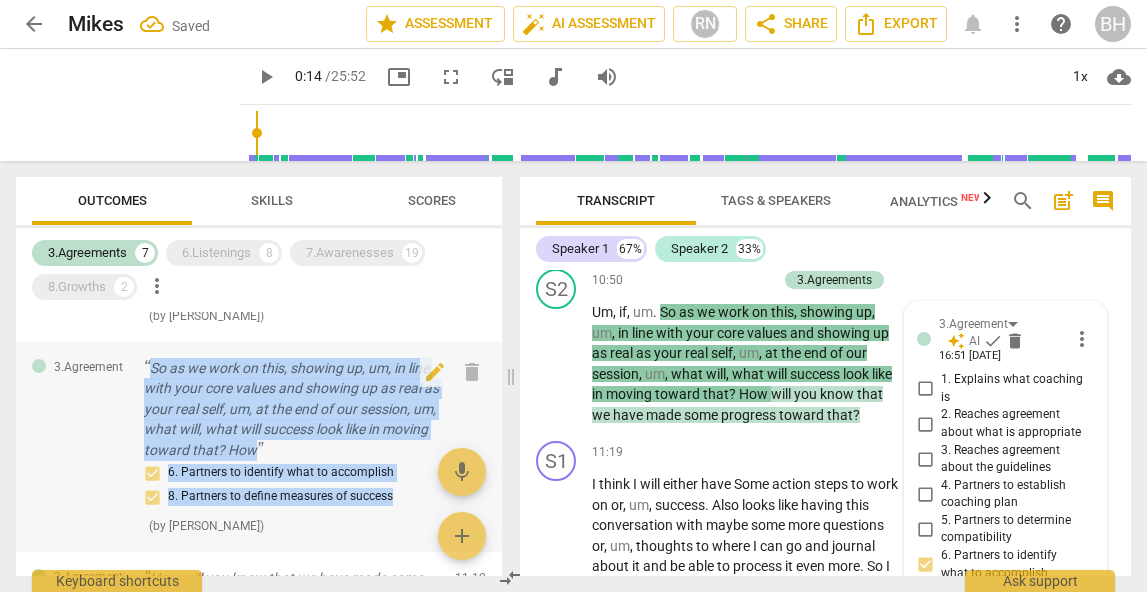 drag, startPoint x: 404, startPoint y: 503, endPoint x: 126, endPoint y: 389, distance: 300.4663 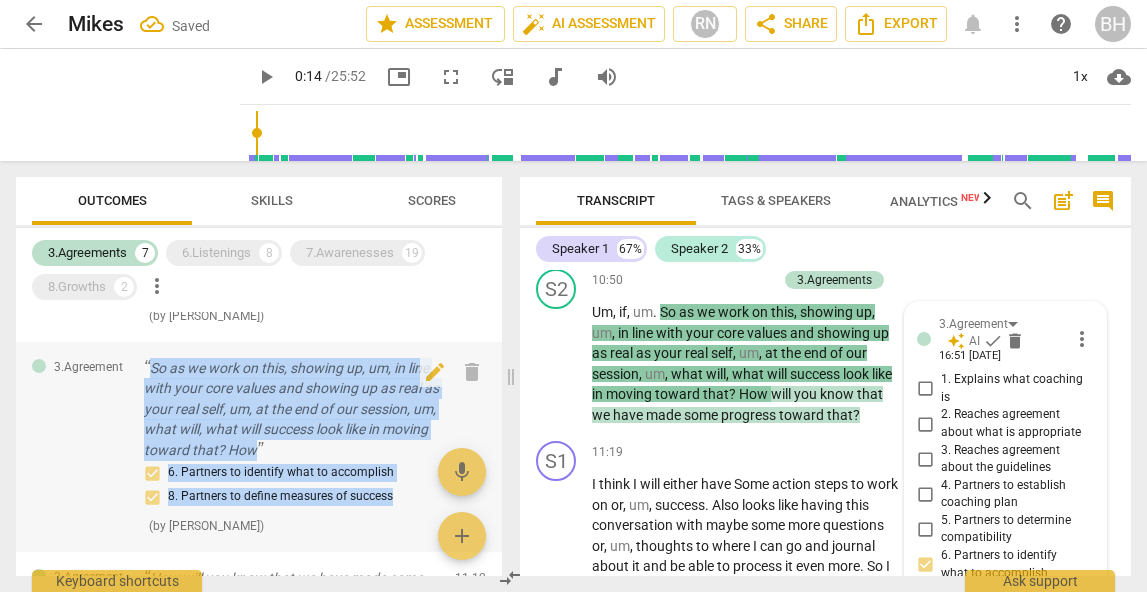 click on "3.Agreement So as we work on this, showing up, um, in line with your core values and showing up as real as your real self, um, at the end of our session, um, what will, what will success look like in moving toward that? How 6. Partners to identify what to accomplish 8. Partners to define measures of success ( by RaeNotes ) 10:54 edit delete" at bounding box center [259, 447] 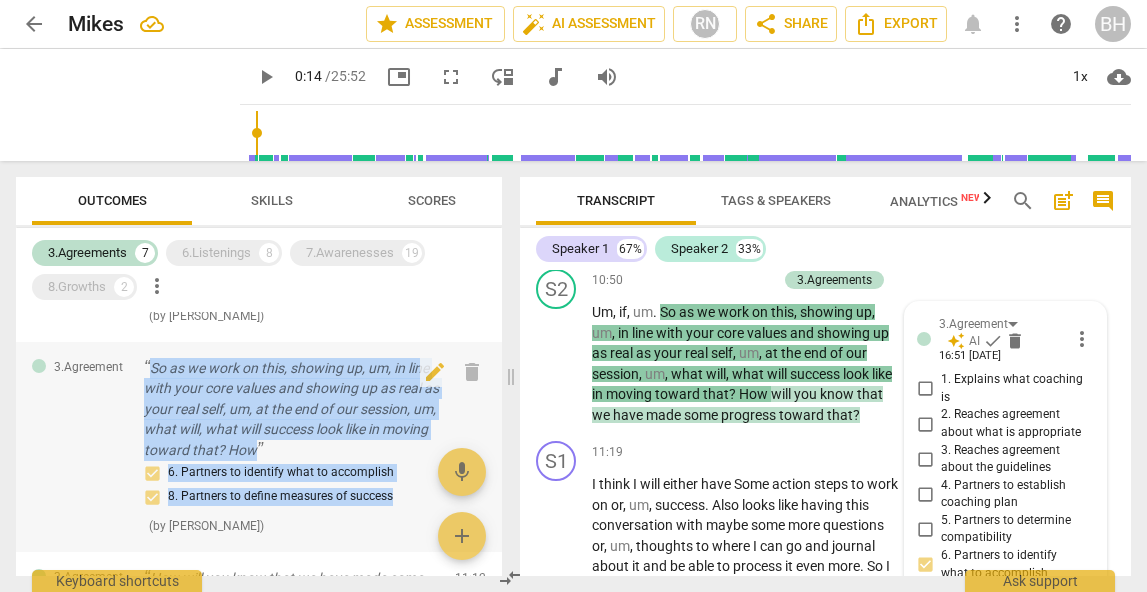 copy on "So as we work on this, showing up, um, in line with your core values and showing up as real as your real self, um, at the end of our session, um, what will, what will success look like in moving toward that? How 6. Partners to identify what to accomplish 8. Partners to define measures of success" 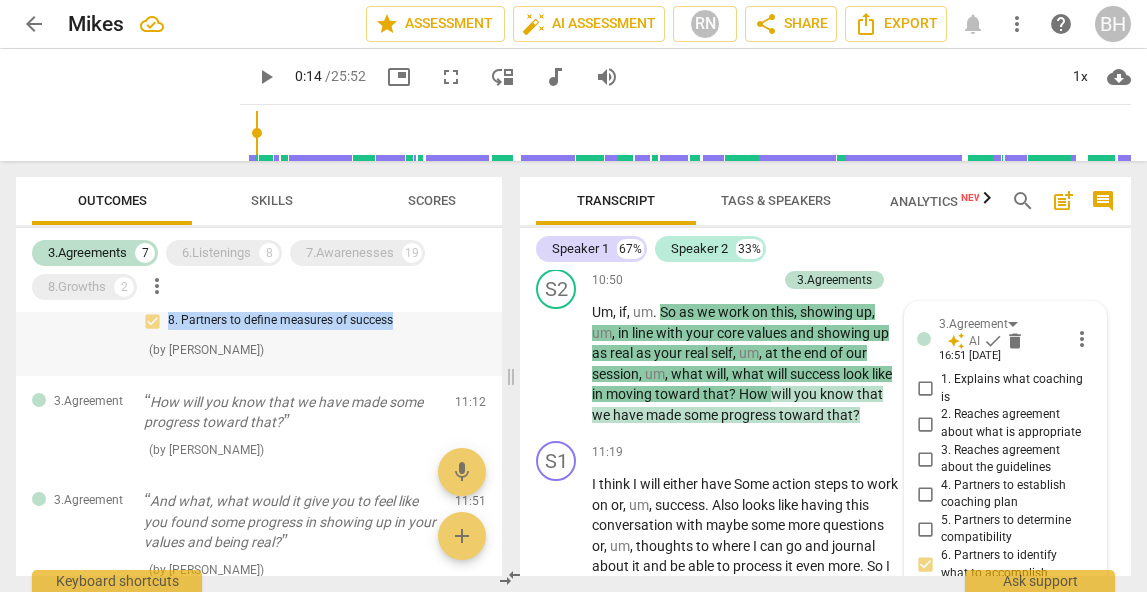 scroll, scrollTop: 494, scrollLeft: 0, axis: vertical 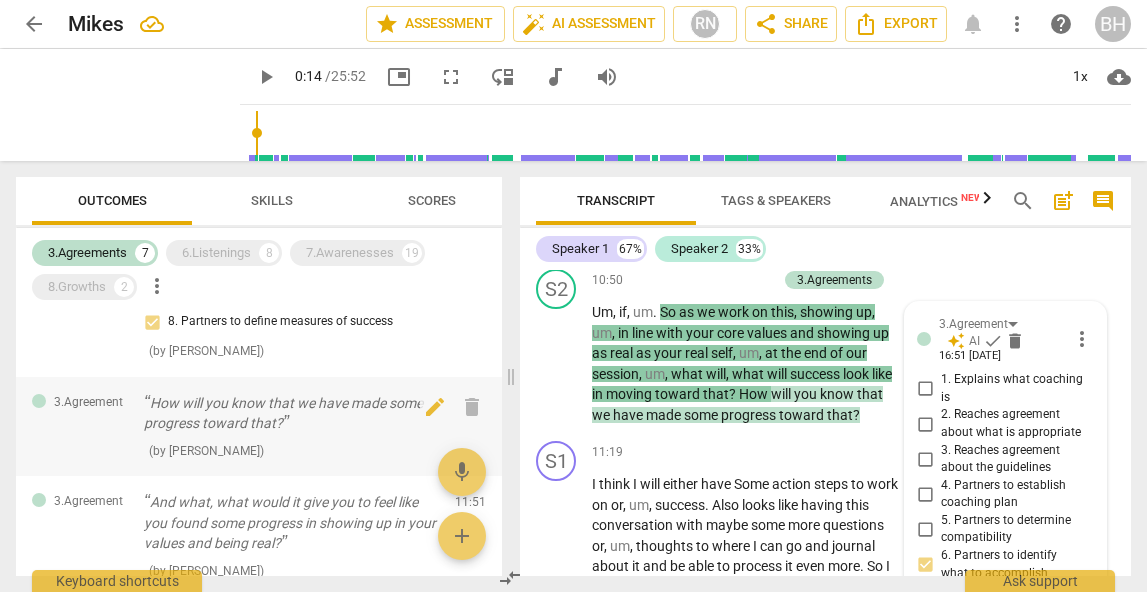click on "How will you know that we have made some progress toward that?" at bounding box center (291, 413) 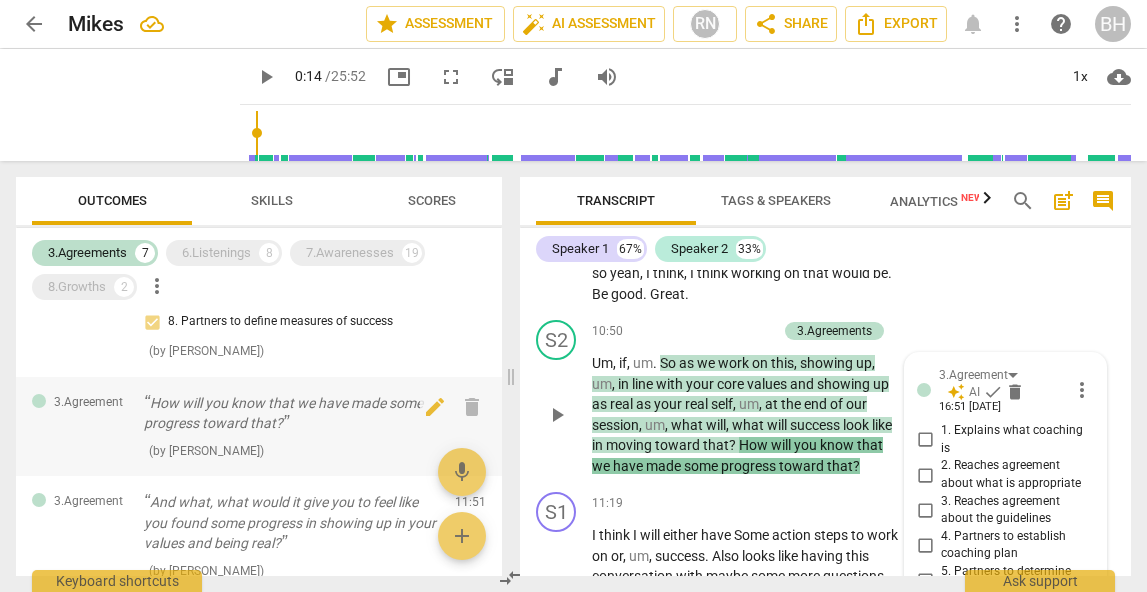 scroll, scrollTop: 4035, scrollLeft: 0, axis: vertical 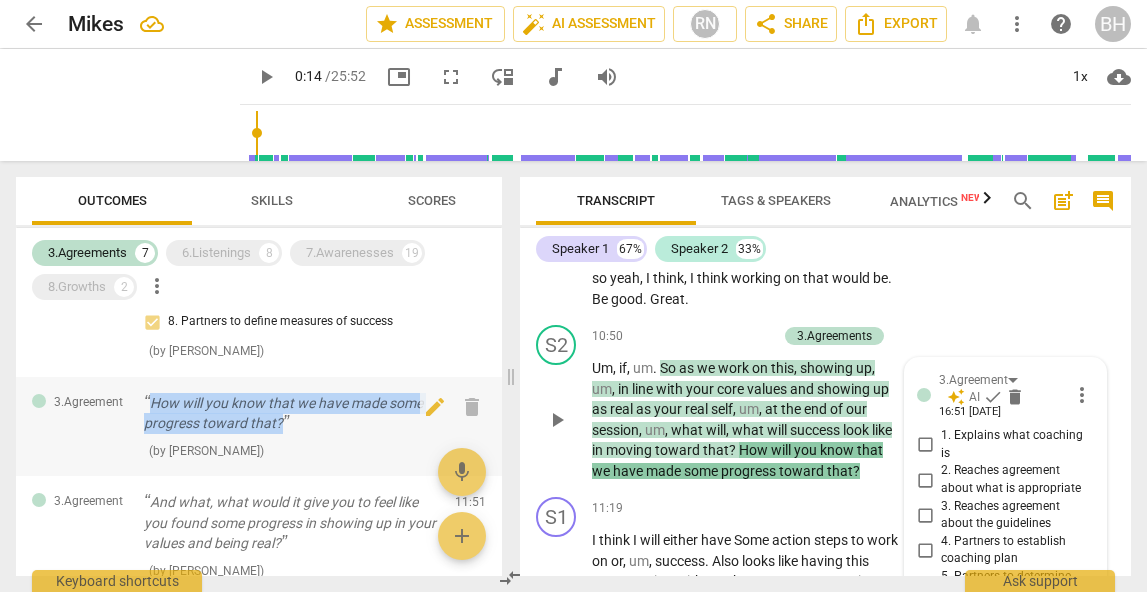 drag, startPoint x: 302, startPoint y: 426, endPoint x: 127, endPoint y: 404, distance: 176.37744 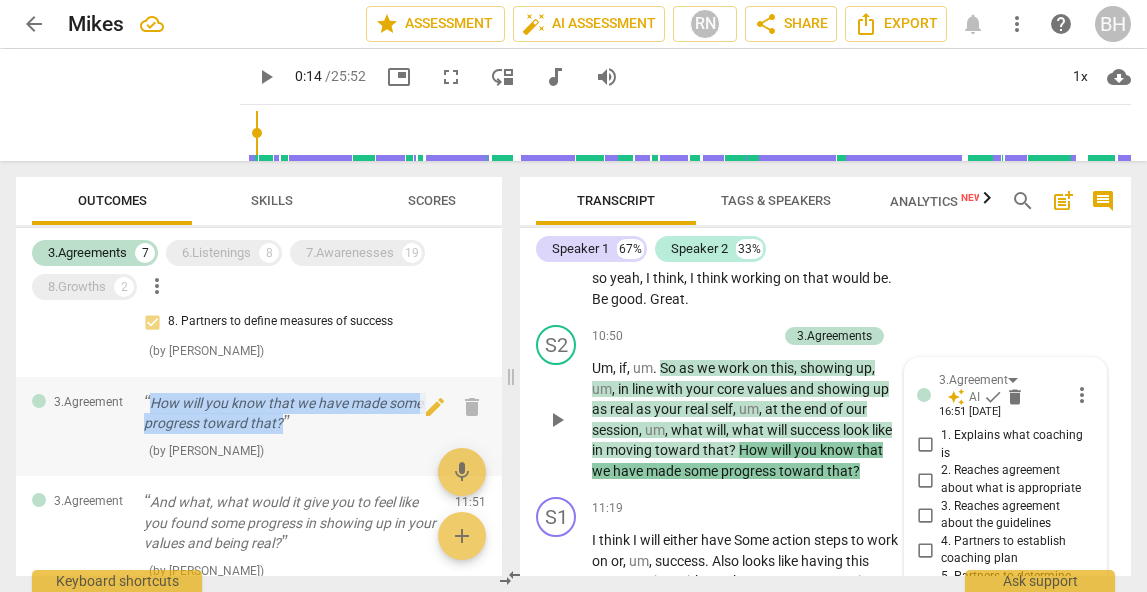 click on "3.Agreement How will you know that we have made some progress toward that? ( by RaeNotes ) 11:12 edit delete" at bounding box center [259, 427] 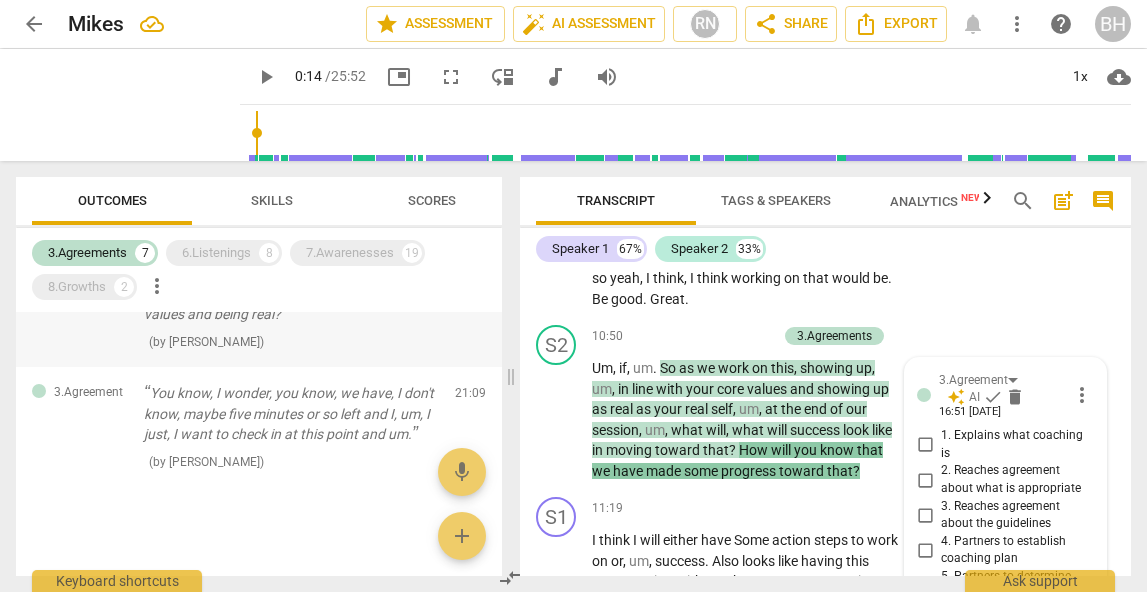 scroll, scrollTop: 729, scrollLeft: 0, axis: vertical 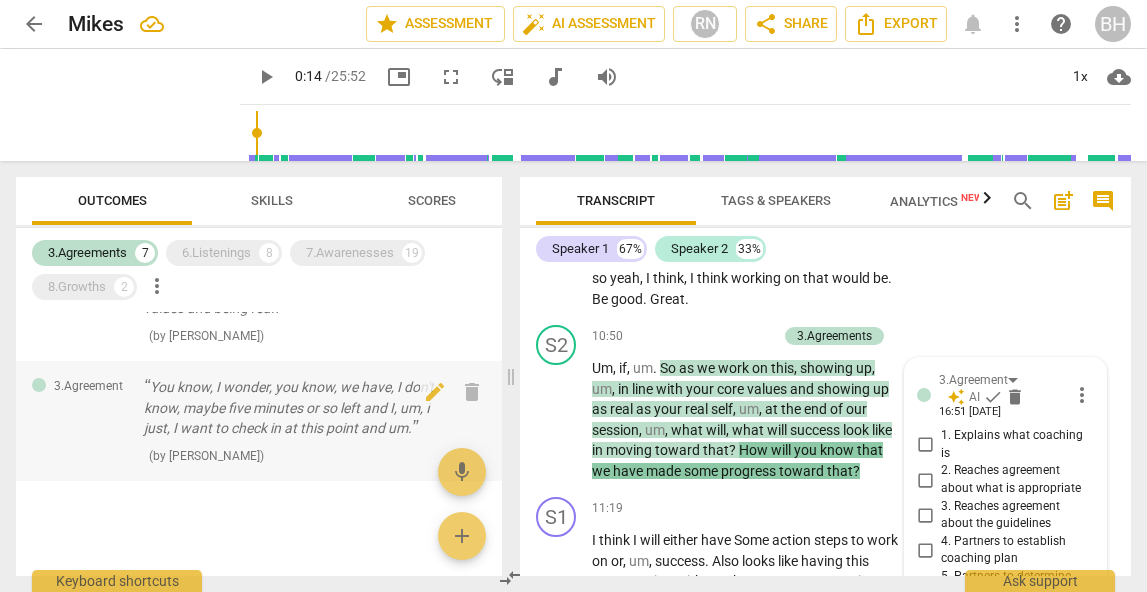 click on "You know, I wonder, you know, we have, I don't know, maybe five minutes or so left and I, um, I just, I want to check in at this point and um." at bounding box center [291, 408] 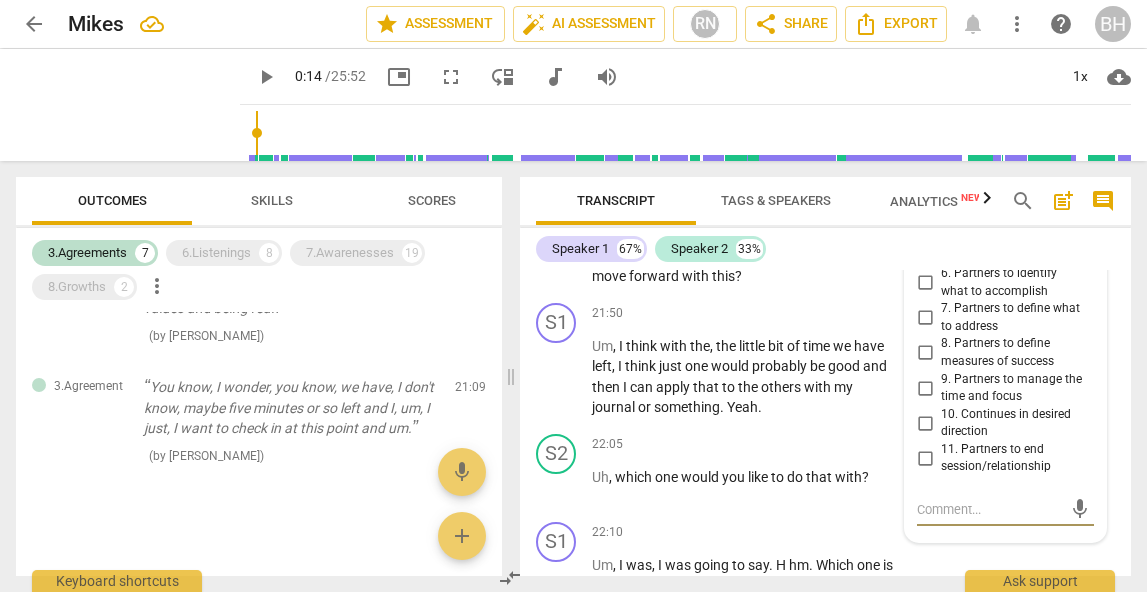 scroll, scrollTop: 7702, scrollLeft: 0, axis: vertical 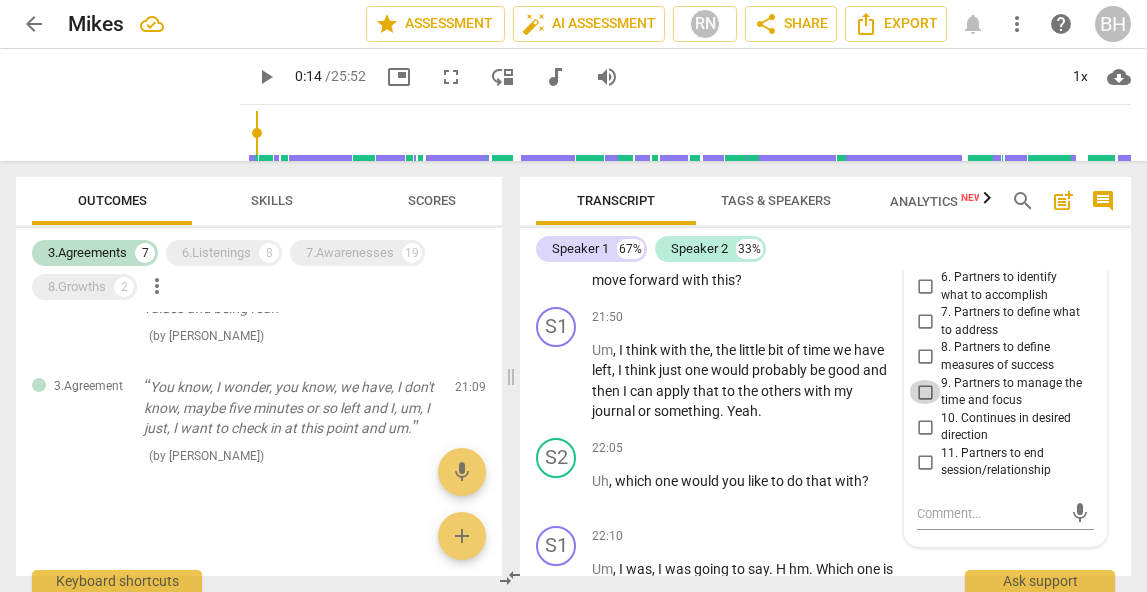 click on "9. Partners to manage the time and focus" at bounding box center [925, 392] 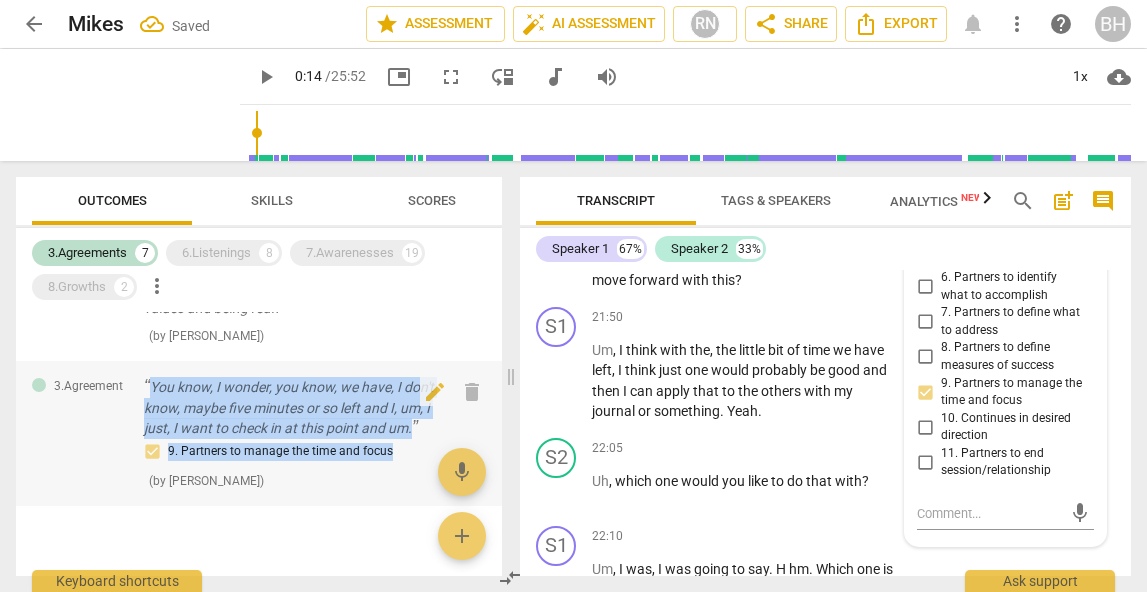 drag, startPoint x: 412, startPoint y: 473, endPoint x: 144, endPoint y: 388, distance: 281.15656 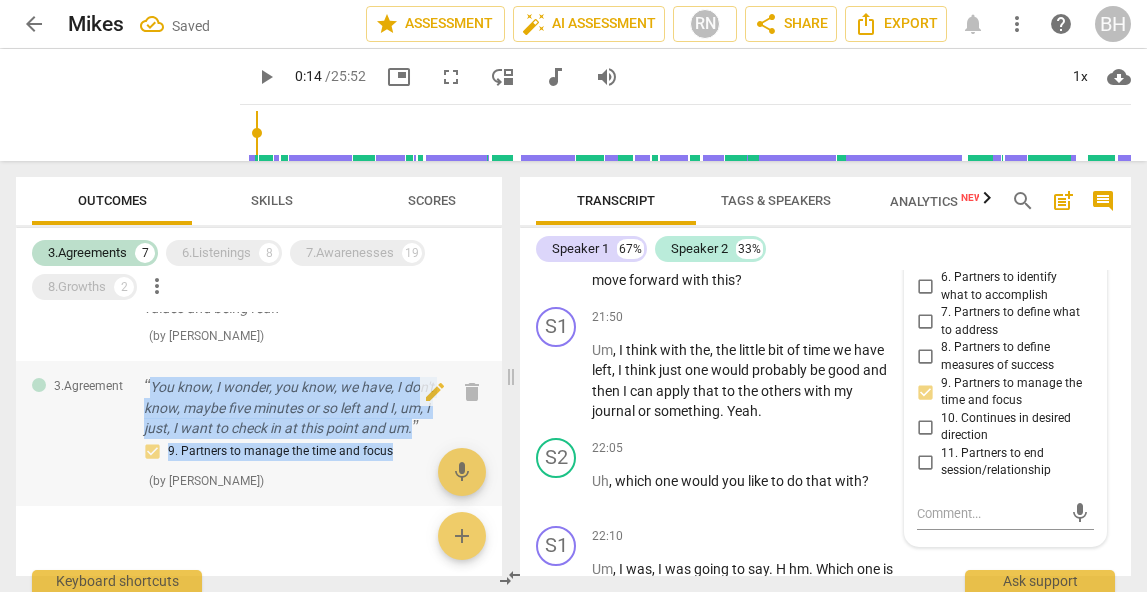 click on "You know, I wonder, you know, we have, I don't know, maybe five minutes or so left and I, um, I just, I want to check in at this point and um. 9. Partners to manage the time and focus ( by RaeNotes )" at bounding box center (291, 433) 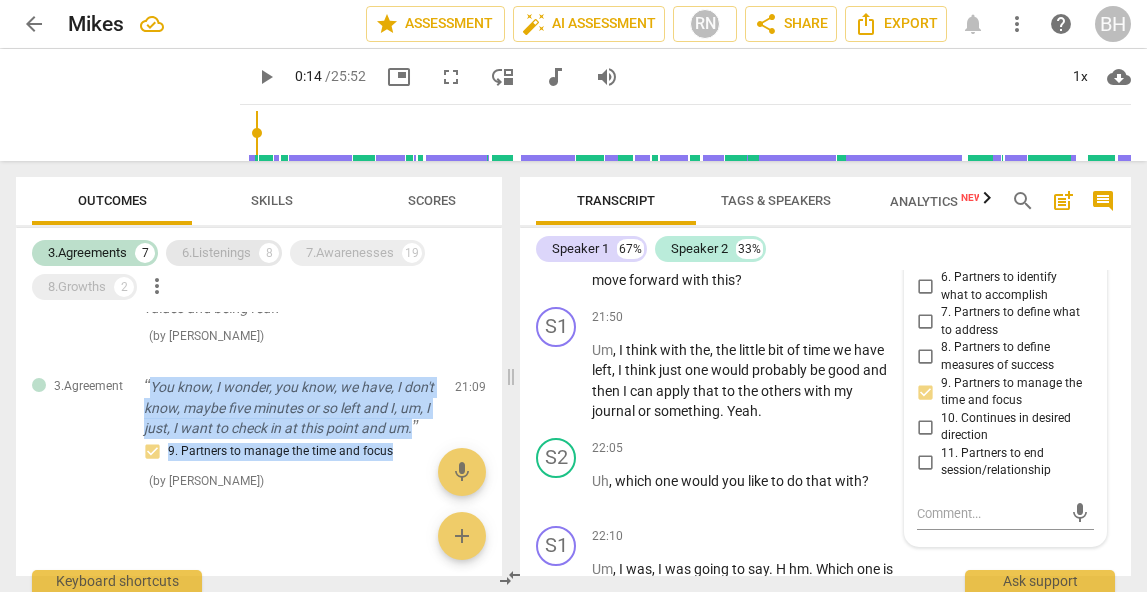 click on "6.Listenings" at bounding box center (216, 253) 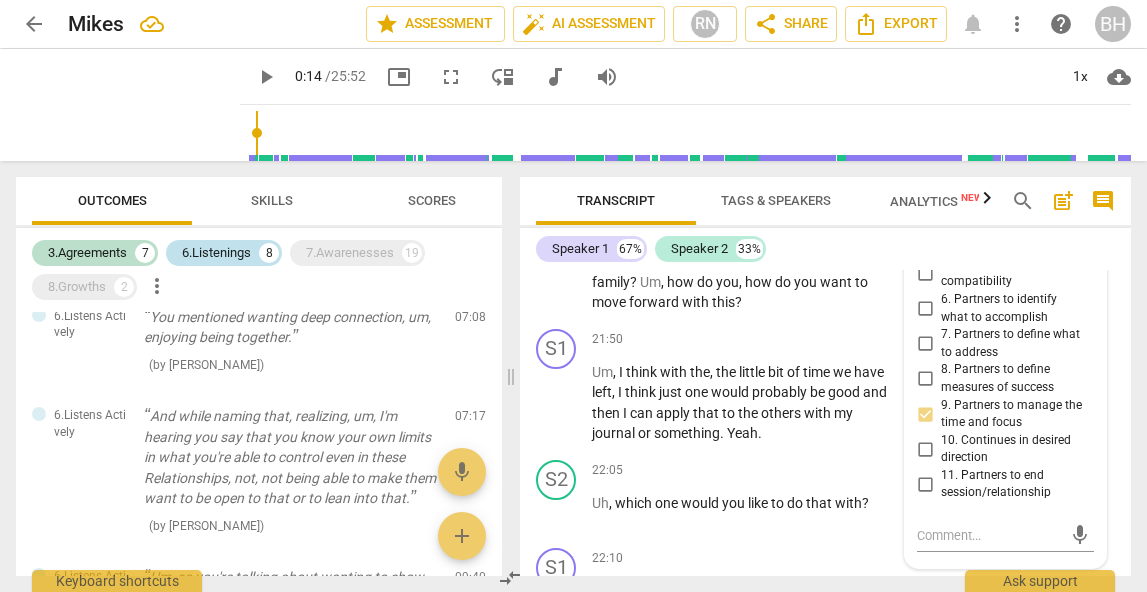 scroll, scrollTop: 1654, scrollLeft: 0, axis: vertical 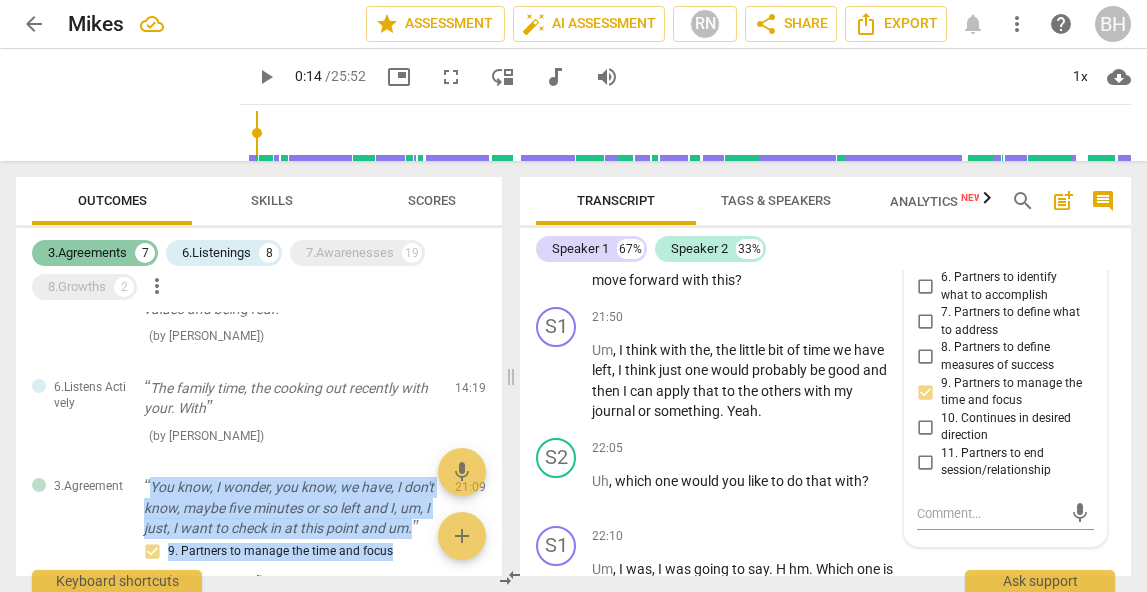 click on "3.Agreements" at bounding box center [87, 253] 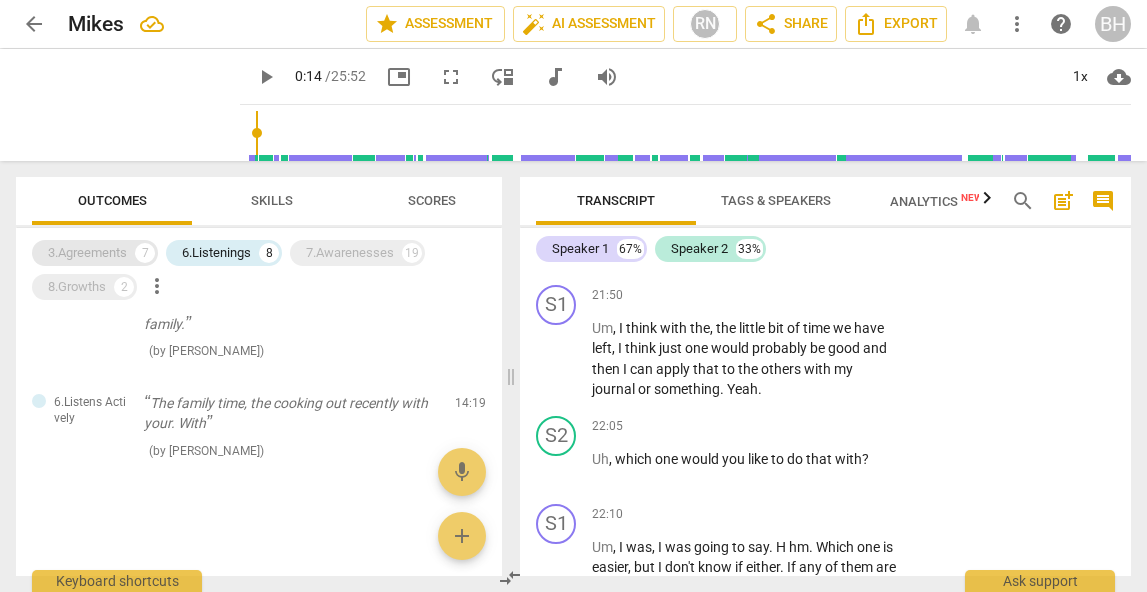 scroll, scrollTop: 861, scrollLeft: 0, axis: vertical 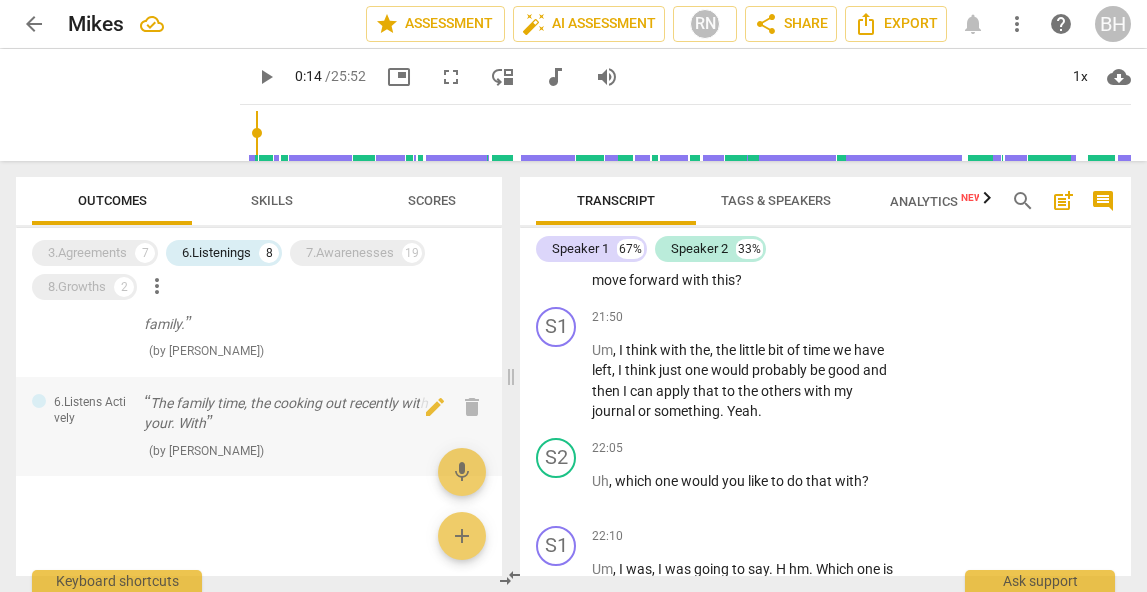 click on "The family time, the cooking out recently with your. With" at bounding box center [291, 413] 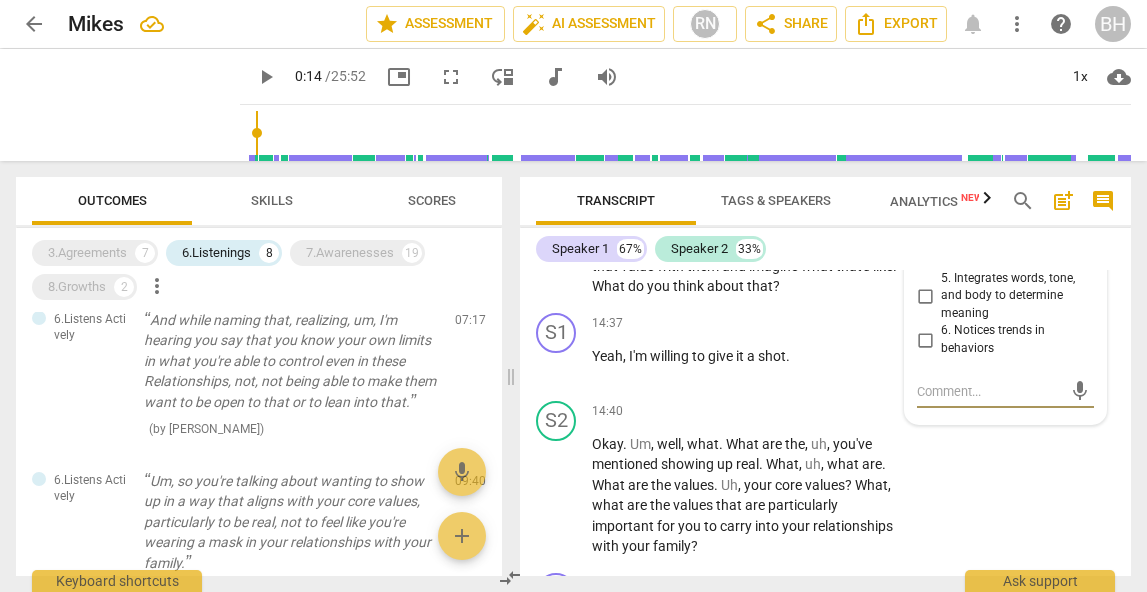 scroll, scrollTop: 0, scrollLeft: 0, axis: both 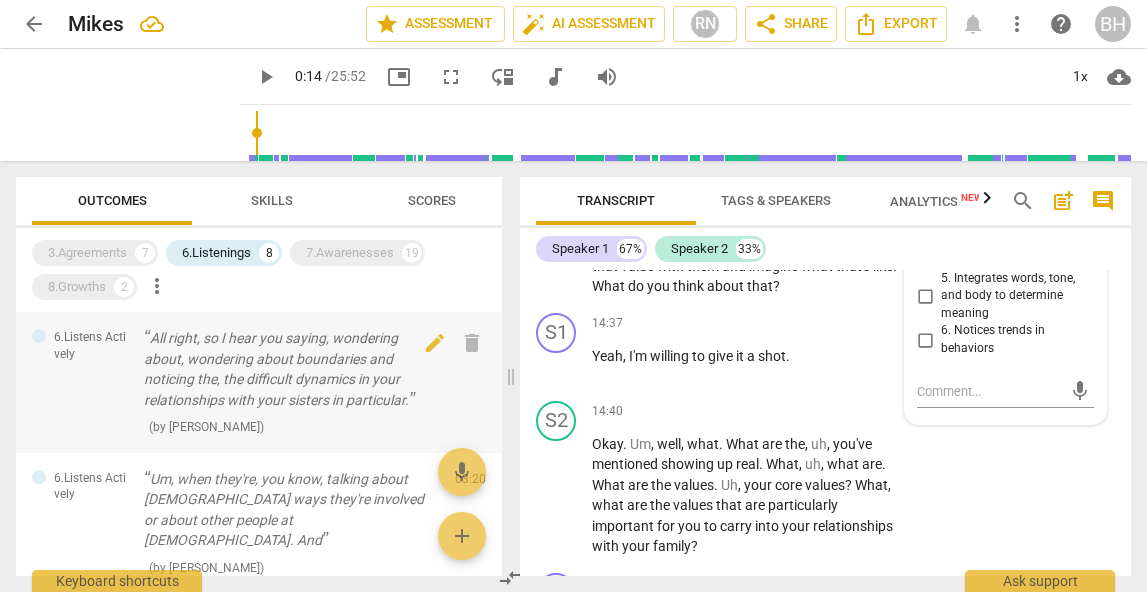 click on "All right, so I hear you saying, wondering about, wondering about boundaries and noticing the, the difficult dynamics in your relationships with your sisters in particular." at bounding box center (291, 369) 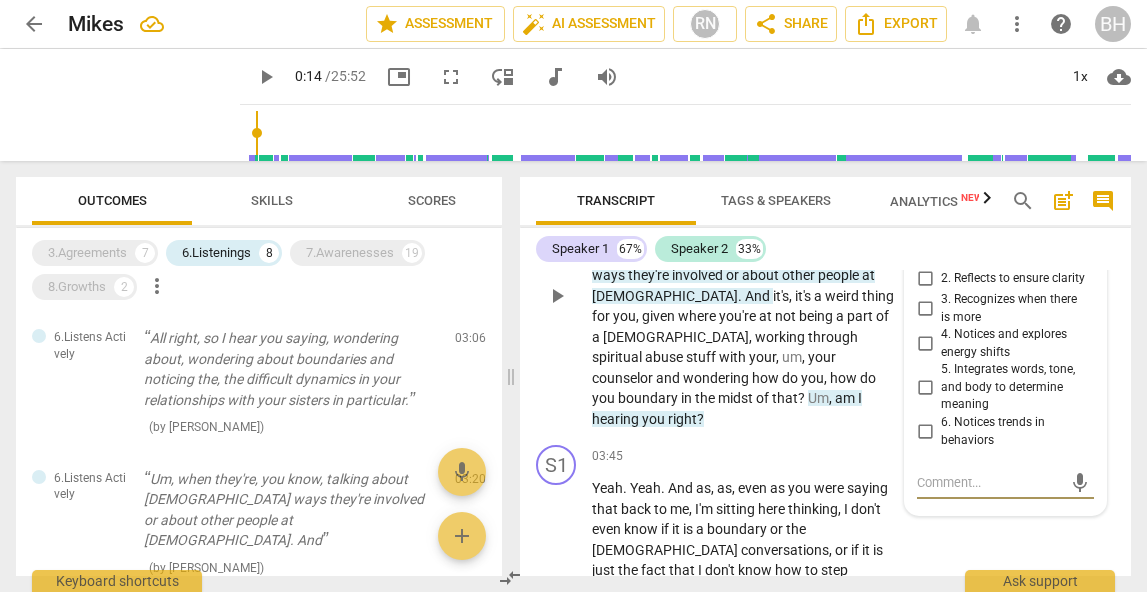 scroll, scrollTop: 1293, scrollLeft: 0, axis: vertical 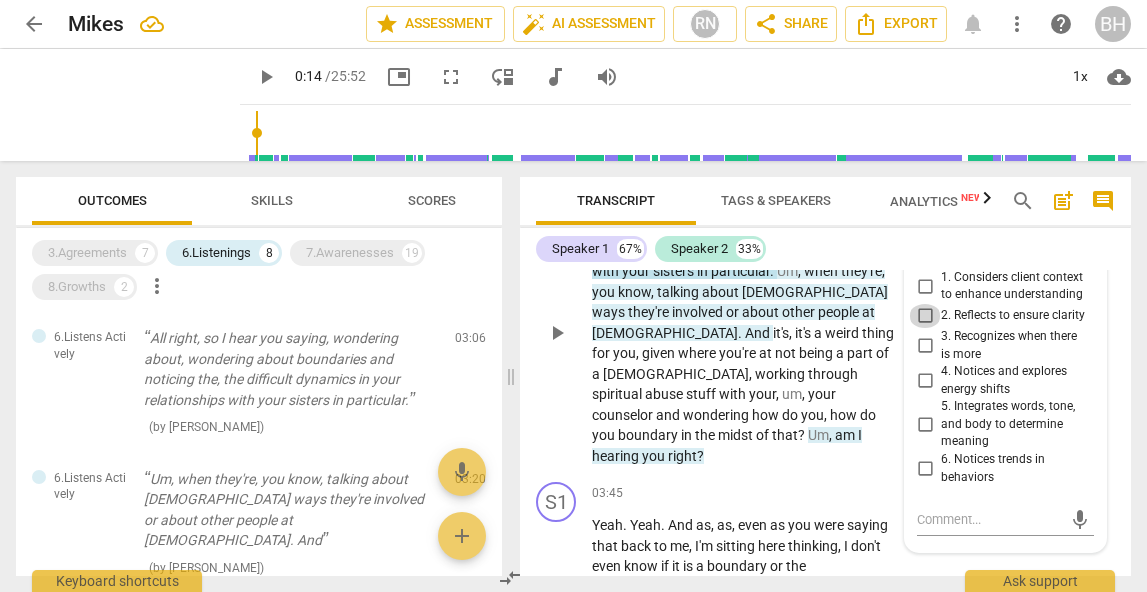click on "2. Reflects to ensure clarity" at bounding box center (925, 316) 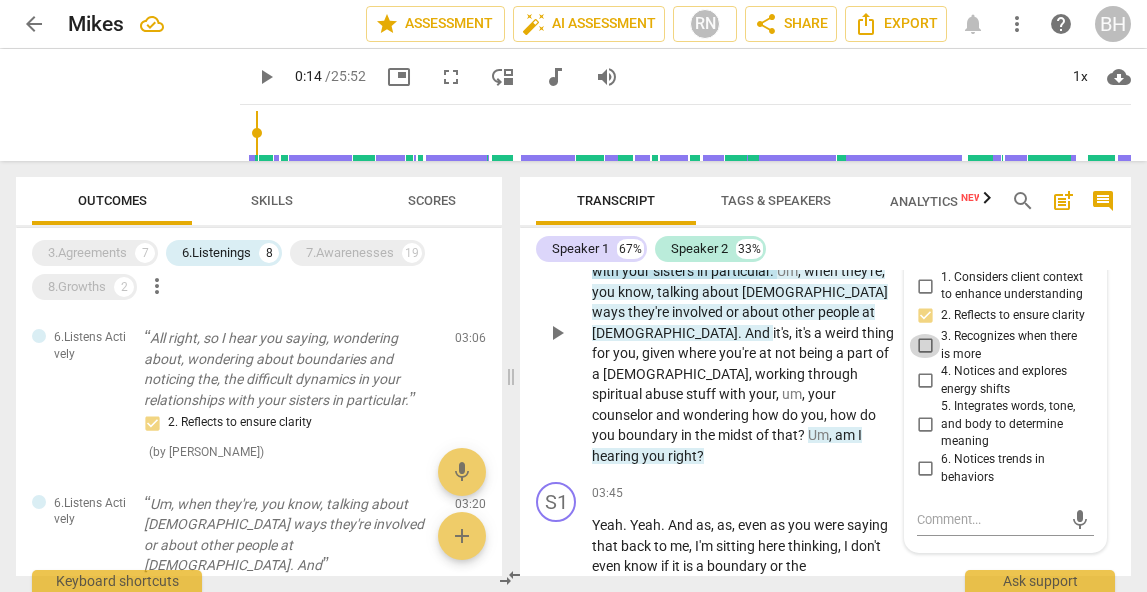 click on "3. Recognizes when there is more" at bounding box center (925, 346) 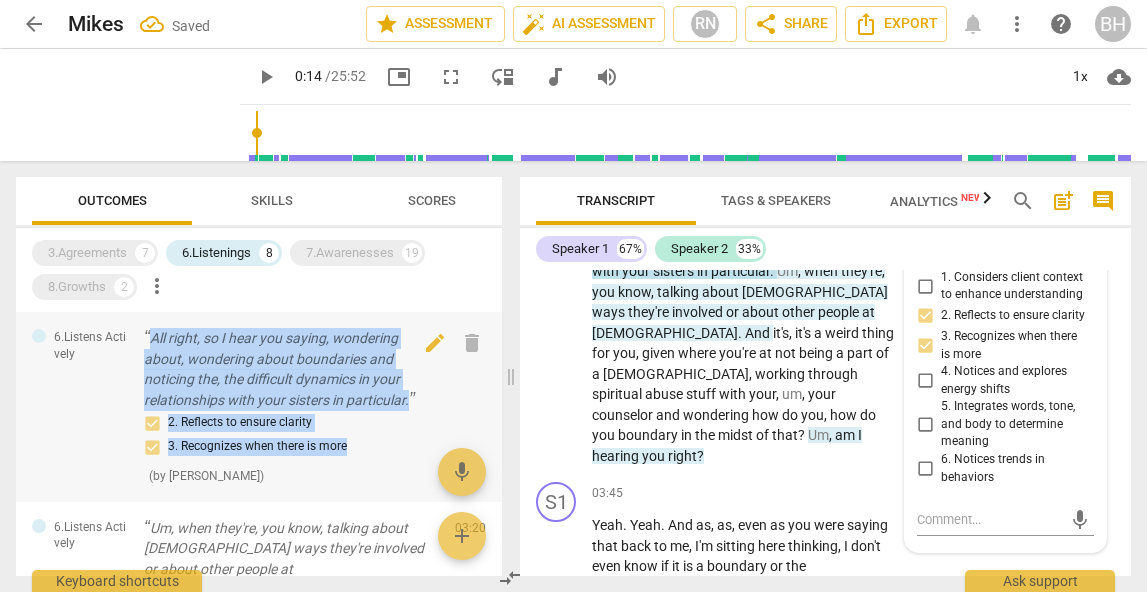 drag, startPoint x: 382, startPoint y: 452, endPoint x: 139, endPoint y: 339, distance: 267.9888 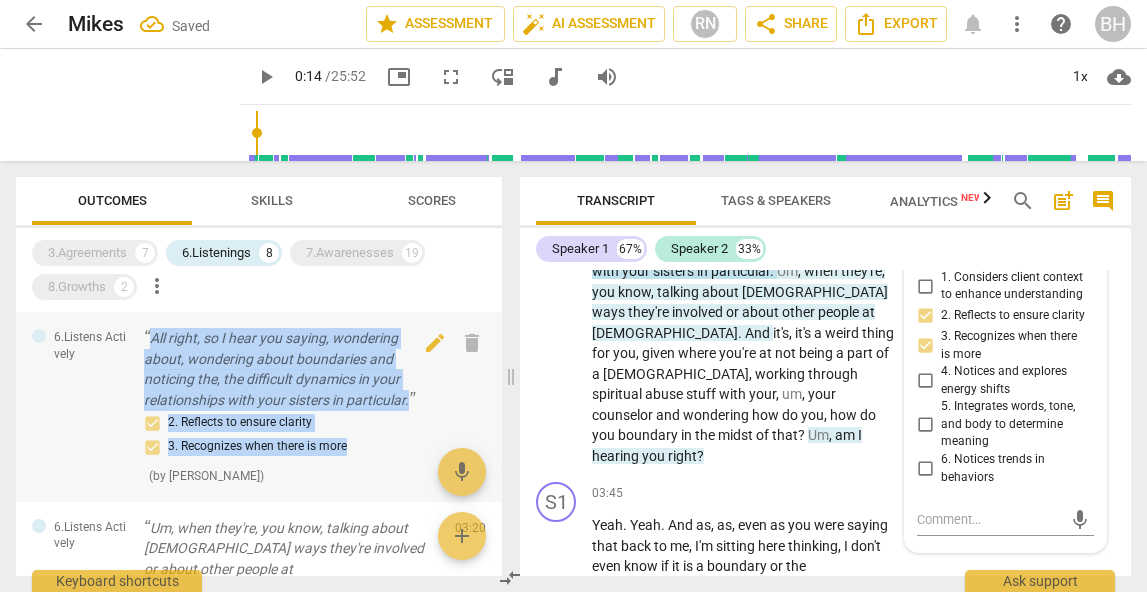 click on "6.Listens Actively All right, so I hear you saying, wondering about, wondering about boundaries and noticing the, the difficult dynamics in your relationships with your sisters in particular. 2. Reflects to ensure clarity 3. Recognizes when there is more ( by RaeNotes ) 03:06 edit delete" at bounding box center (259, 407) 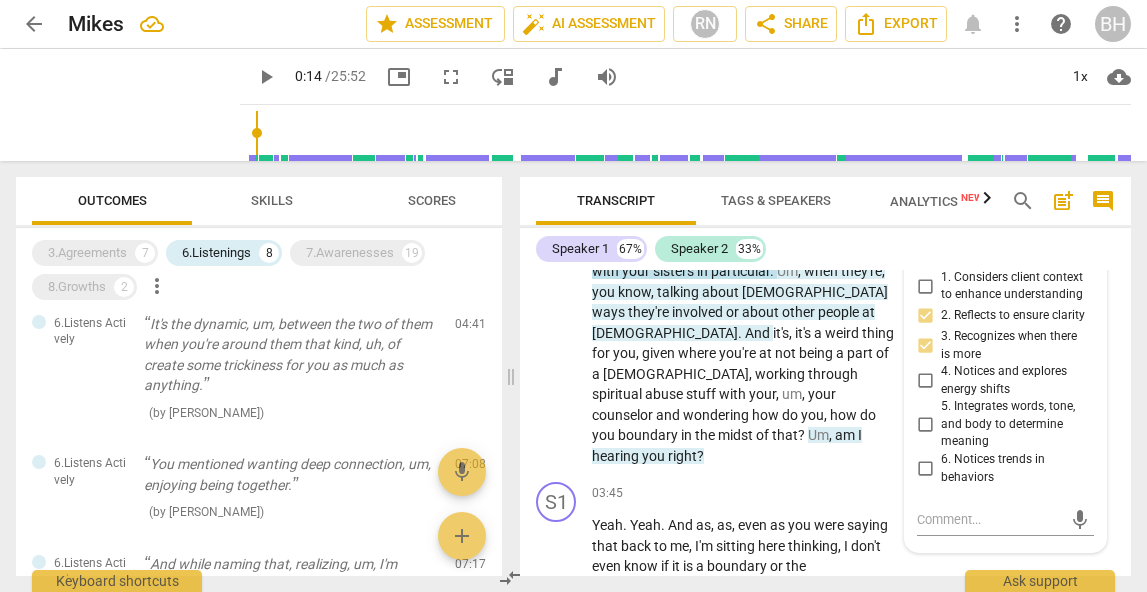 scroll, scrollTop: 453, scrollLeft: 0, axis: vertical 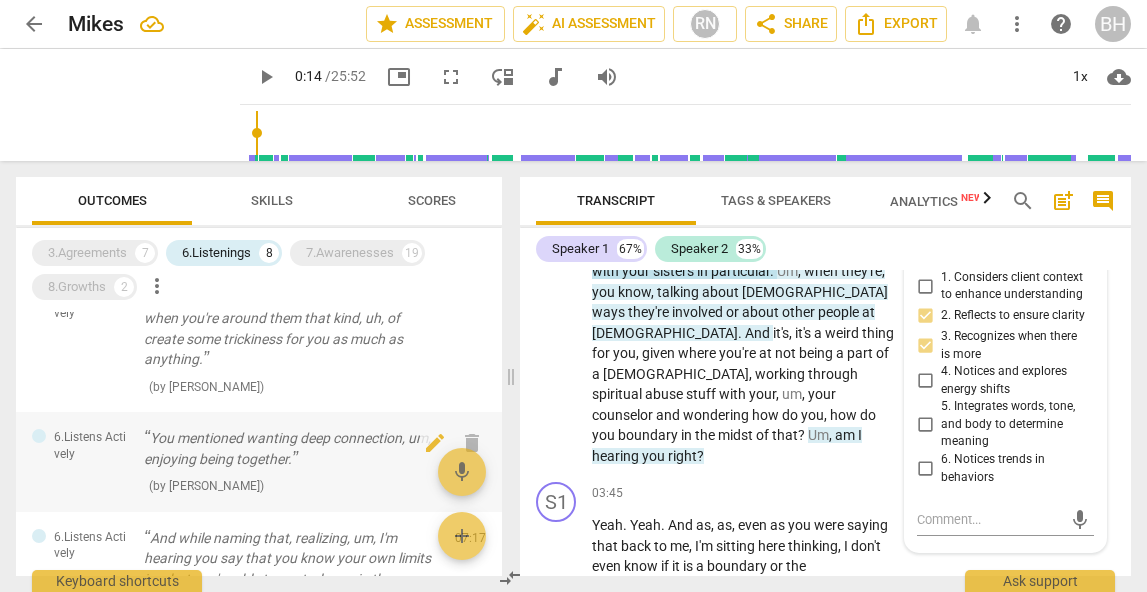 click on "You mentioned wanting deep connection, um, enjoying being together." at bounding box center (291, 448) 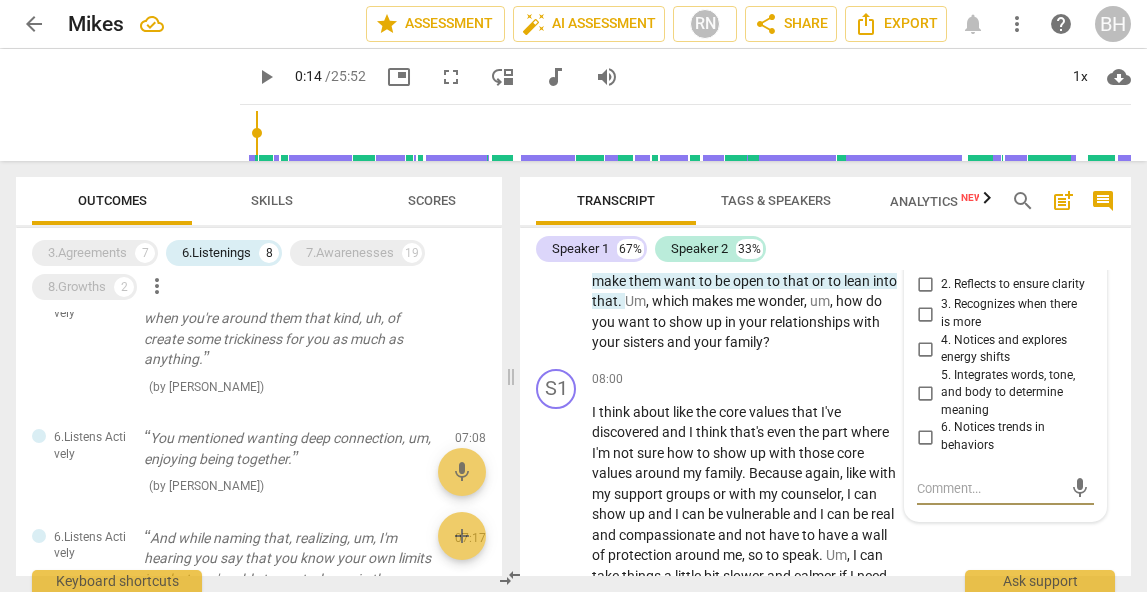 scroll, scrollTop: 3040, scrollLeft: 0, axis: vertical 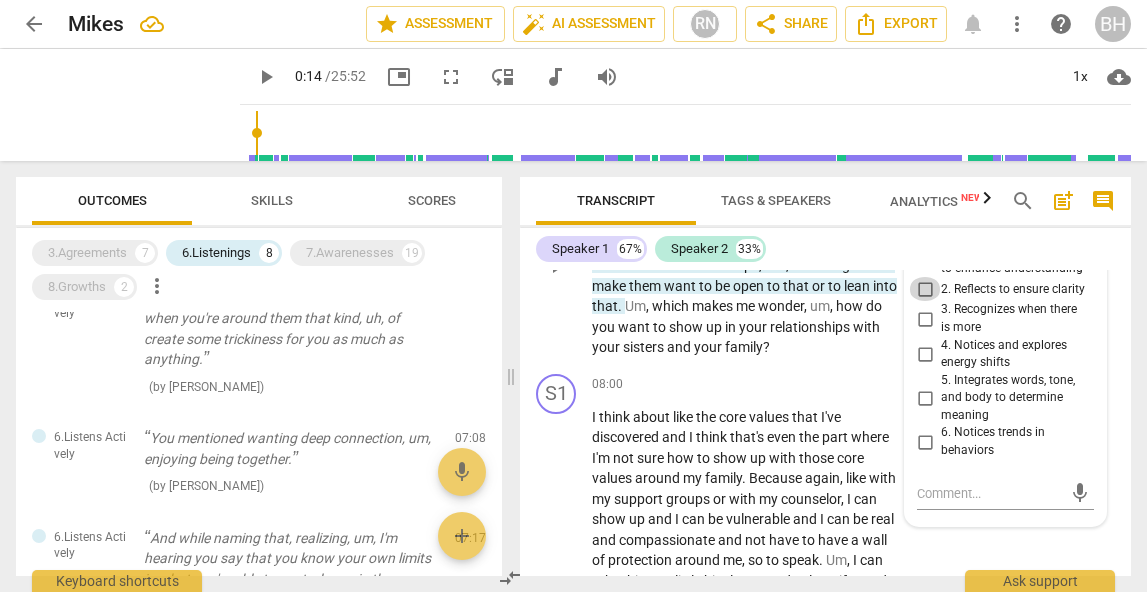 click on "2. Reflects to ensure clarity" at bounding box center [925, 289] 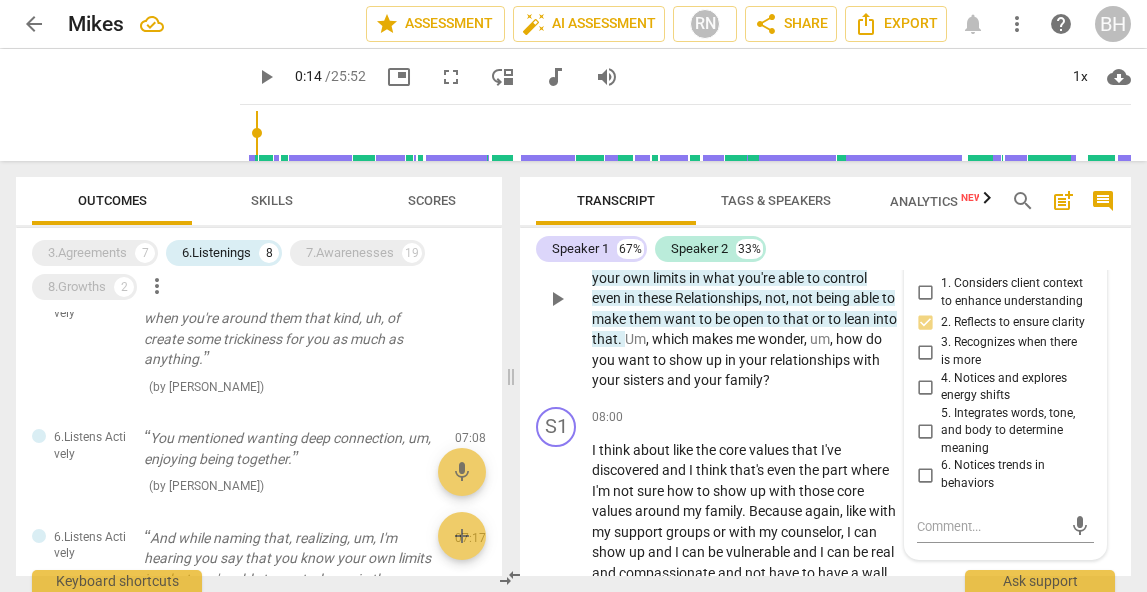 scroll, scrollTop: 3004, scrollLeft: 0, axis: vertical 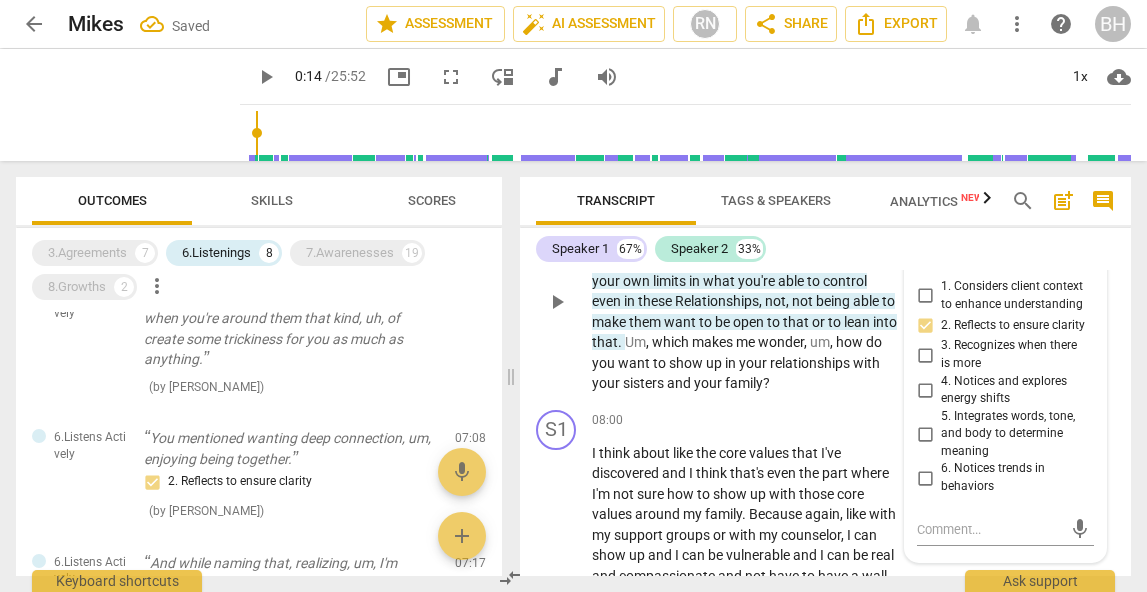 click on "1. Considers client context to enhance understanding" at bounding box center (925, 296) 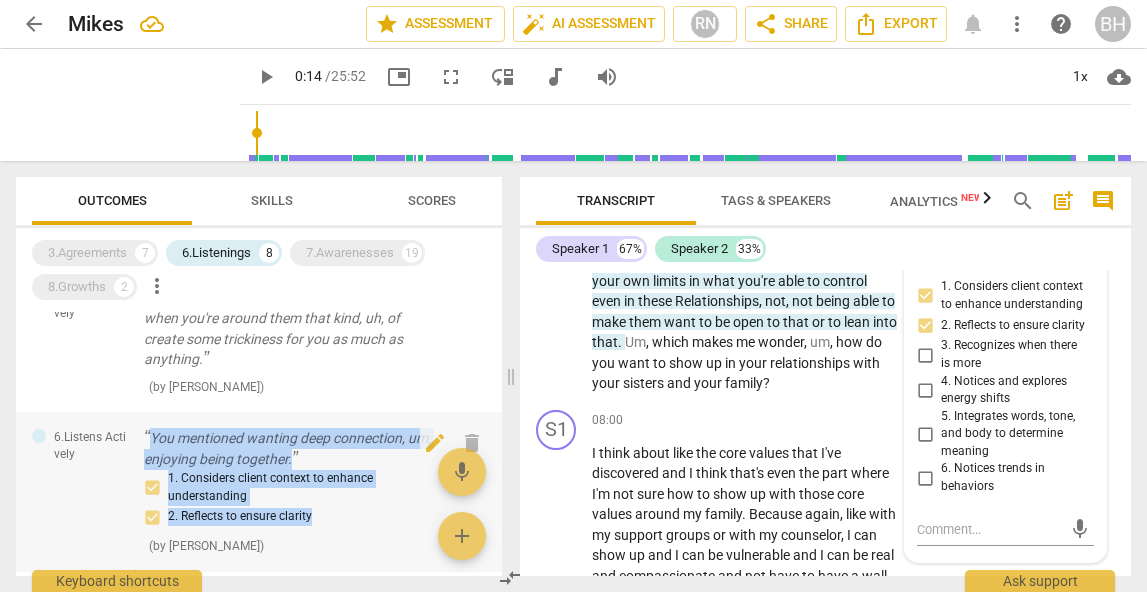 drag, startPoint x: 341, startPoint y: 499, endPoint x: 139, endPoint y: 417, distance: 218.00917 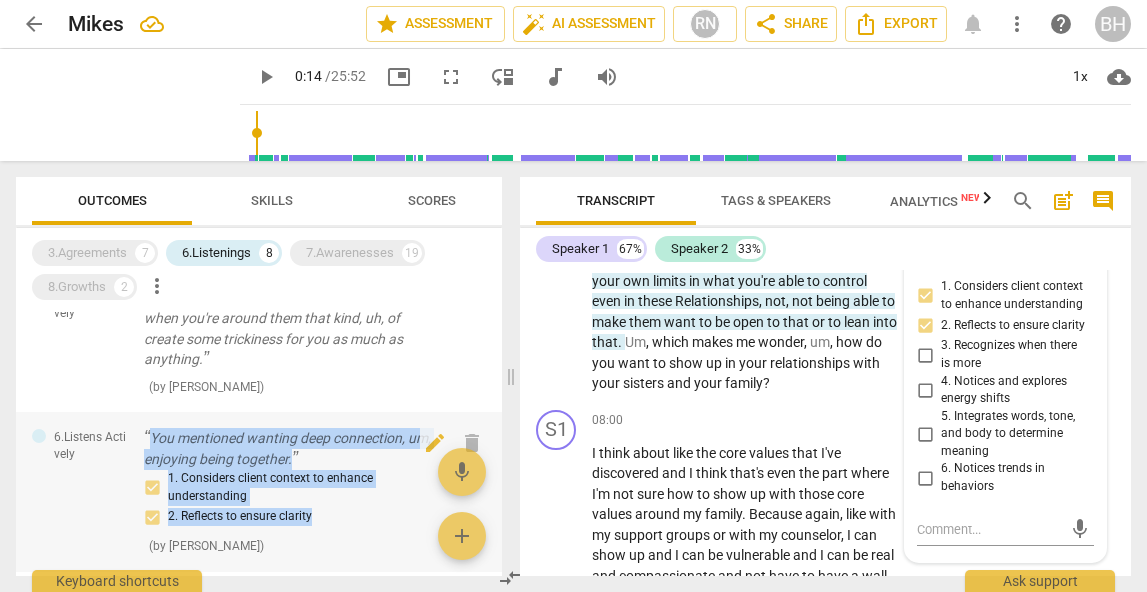 click on "6.Listens Actively You mentioned wanting deep connection, um, enjoying being together. 1. Considers client context to enhance understanding 2. Reflects to ensure clarity ( by RaeNotes ) 07:08 edit delete" at bounding box center (259, 492) 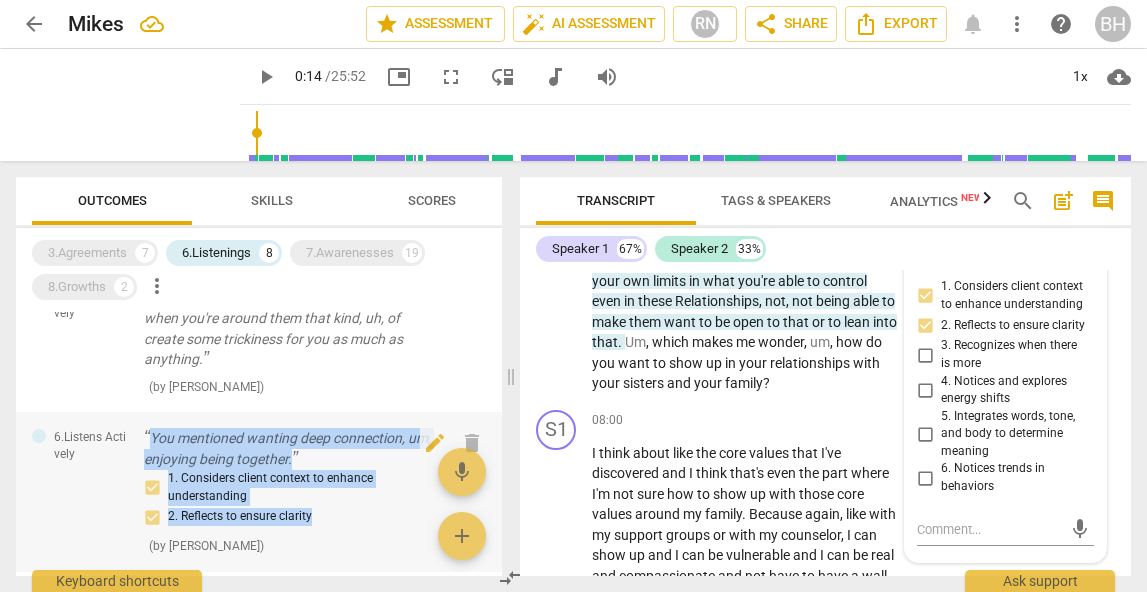 copy on "You mentioned wanting deep connection, um, enjoying being together. 1. Considers client context to enhance understanding 2. Reflects to ensure clarity" 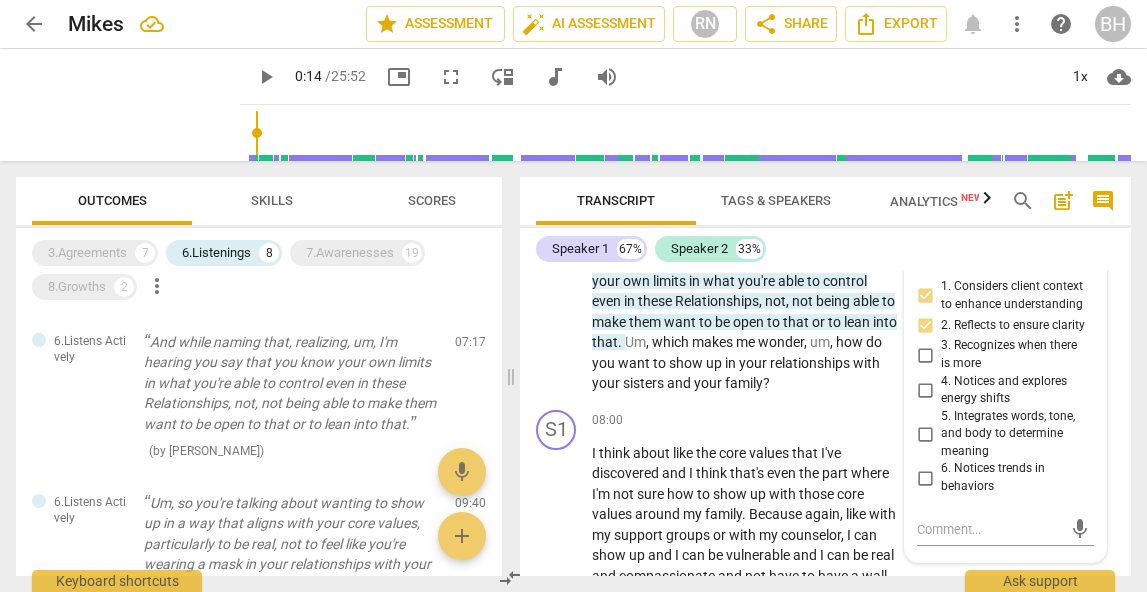 scroll, scrollTop: 707, scrollLeft: 0, axis: vertical 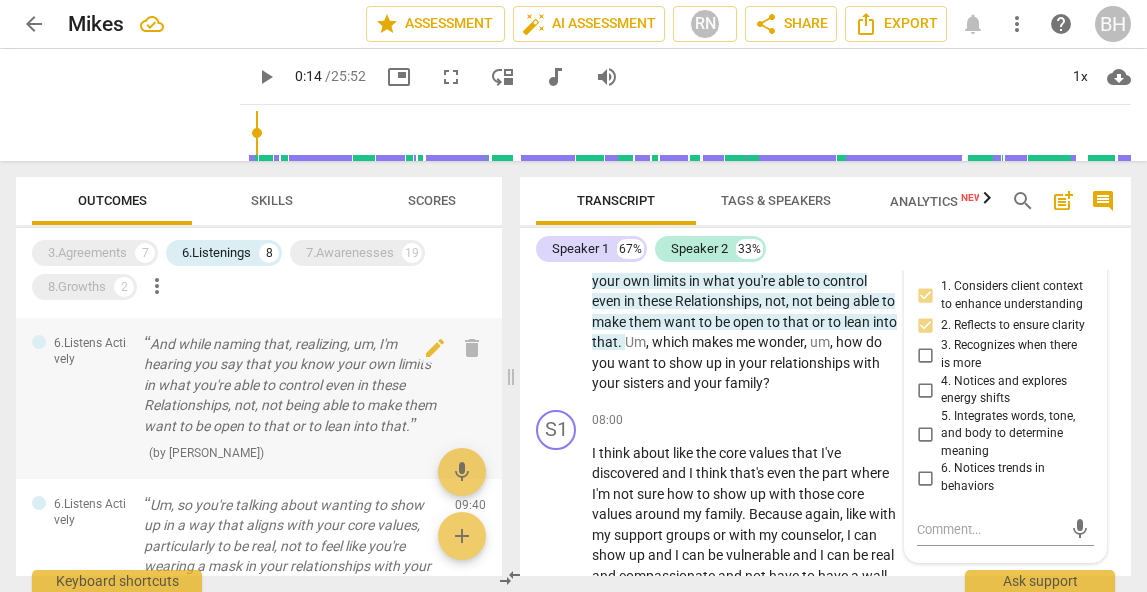 click on "And while naming that, realizing, um, I'm hearing you say that you know your own limits in what you're able to control even in these Relationships, not, not being able to make them want to be open to that or to lean into that." at bounding box center [291, 385] 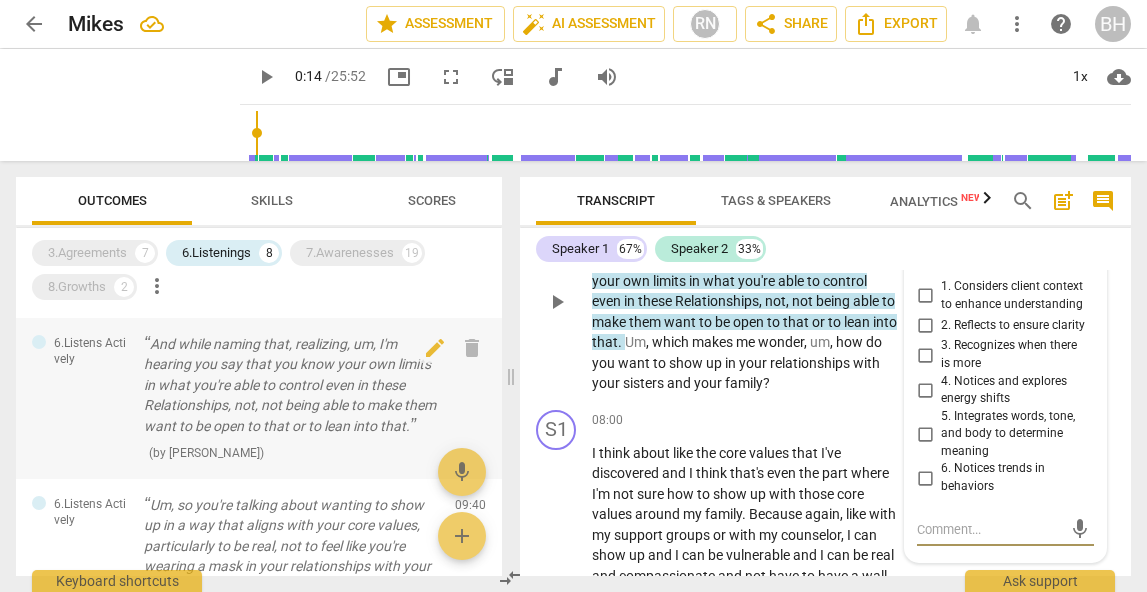 click on "And while naming that, realizing, um, I'm hearing you say that you know your own limits in what you're able to control even in these Relationships, not, not being able to make them want to be open to that or to lean into that." at bounding box center (291, 385) 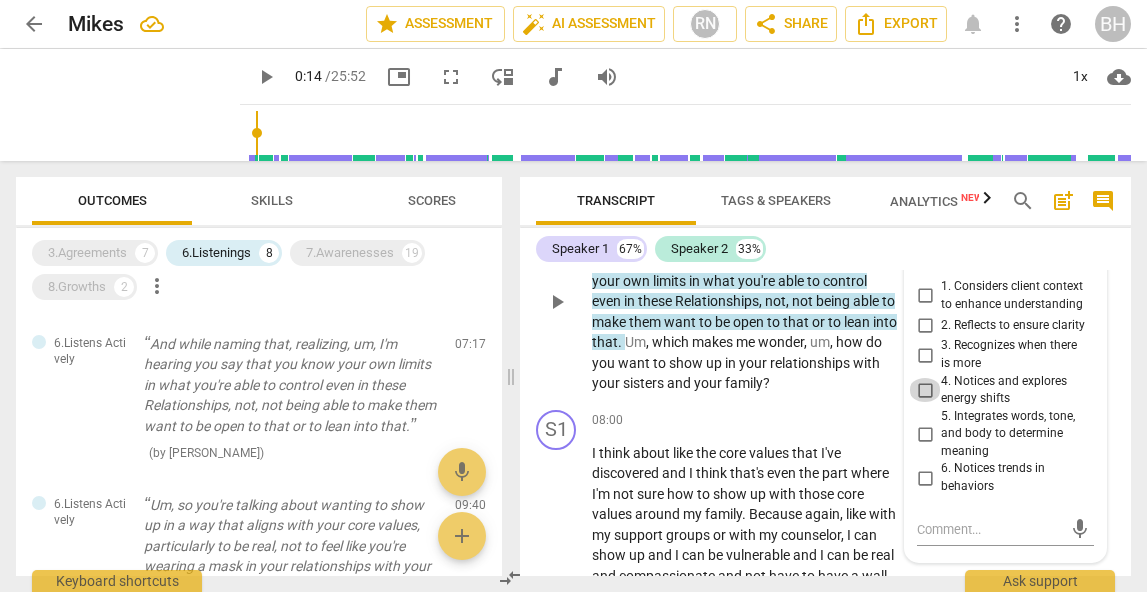 click on "4. Notices and explores energy shifts" at bounding box center [925, 390] 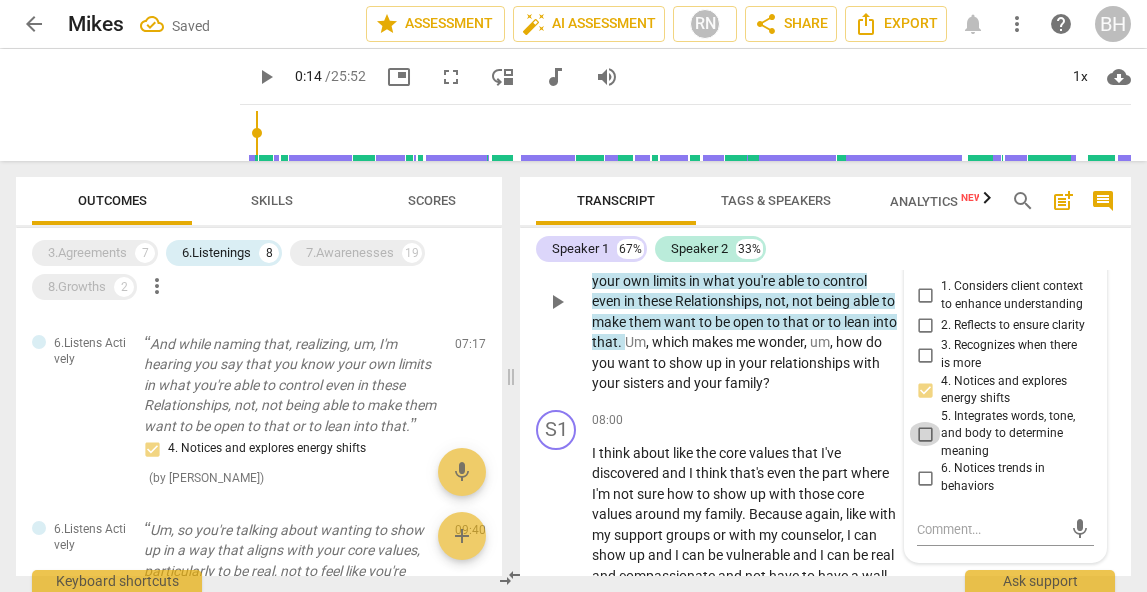 click on "5. Integrates words, tone, and body to determine meaning" at bounding box center (925, 434) 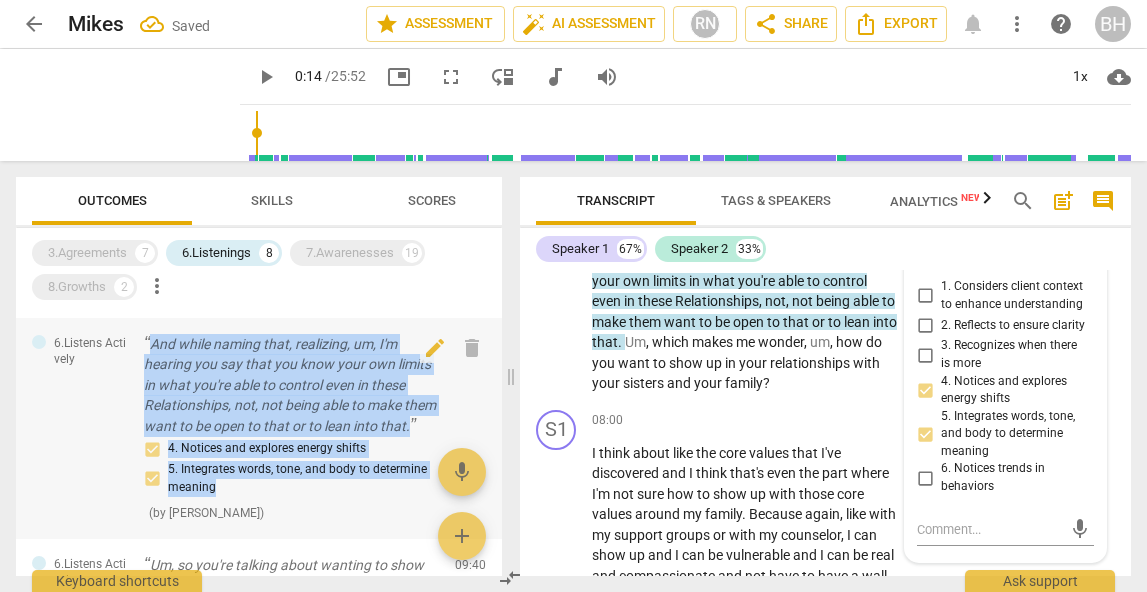 drag, startPoint x: 314, startPoint y: 489, endPoint x: 118, endPoint y: 383, distance: 222.82729 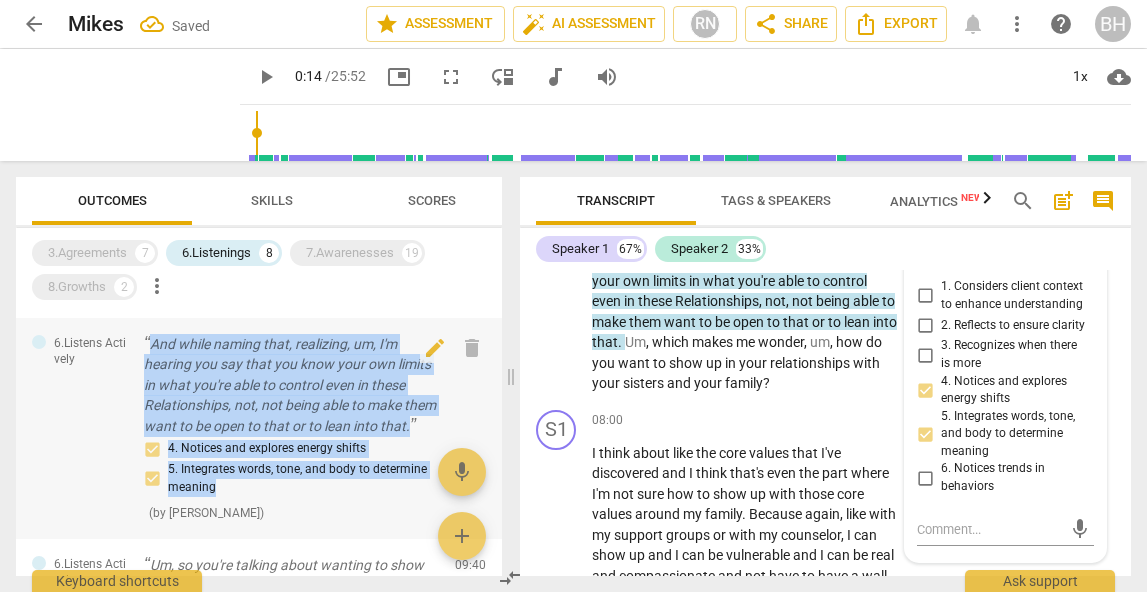 click on "6.Listens Actively And while naming that, realizing, um, I'm hearing you say that you know your own limits in what you're able to control even in these Relationships, not, not being able to make them want to be open to that or to lean into that. 4. Notices and explores energy shifts 5. Integrates words, tone, and body to determine meaning ( by RaeNotes ) 07:17 edit delete" at bounding box center (259, 428) 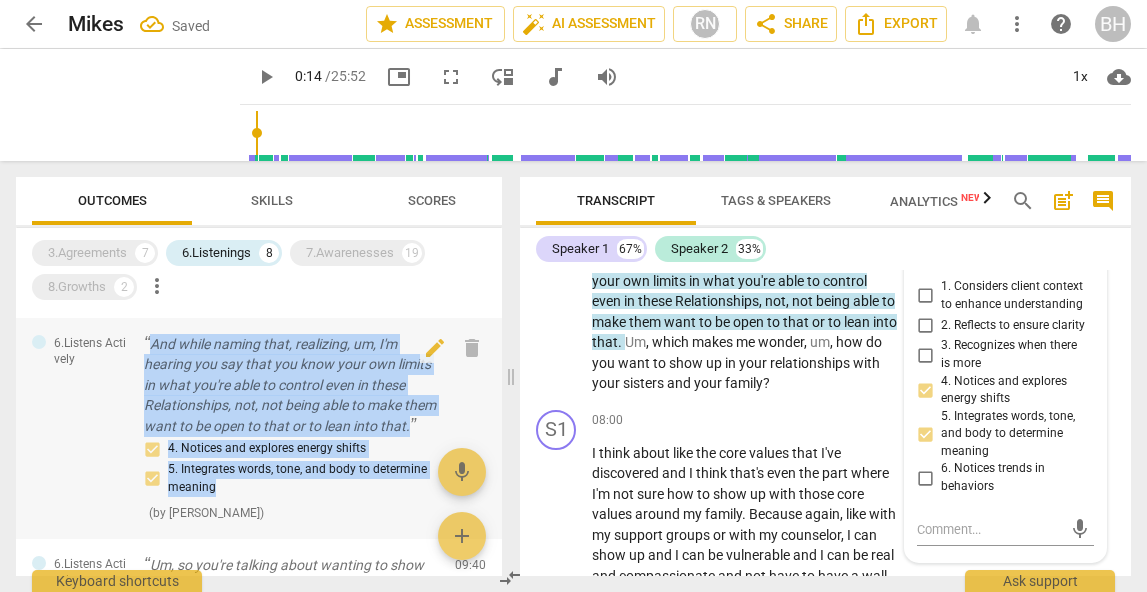 copy on "And while naming that, realizing, um, I'm hearing you say that you know your own limits in what you're able to control even in these Relationships, not, not being able to make them want to be open to that or to lean into that. 4. Notices and explores energy shifts 5. Integrates words, tone, and body to determine meaning" 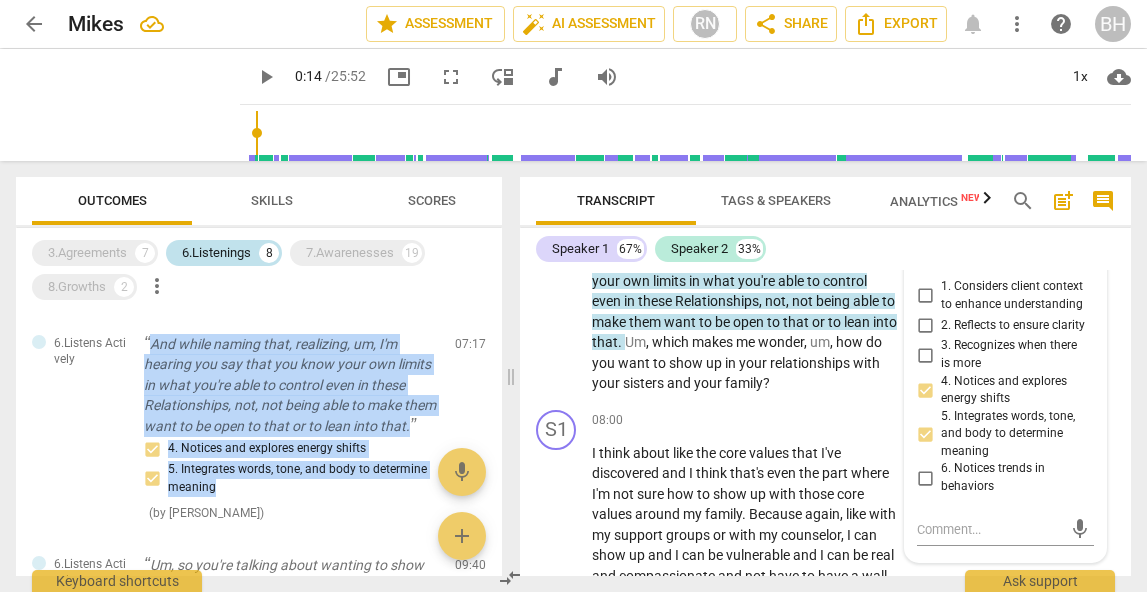 click on "6.Listenings" at bounding box center [216, 253] 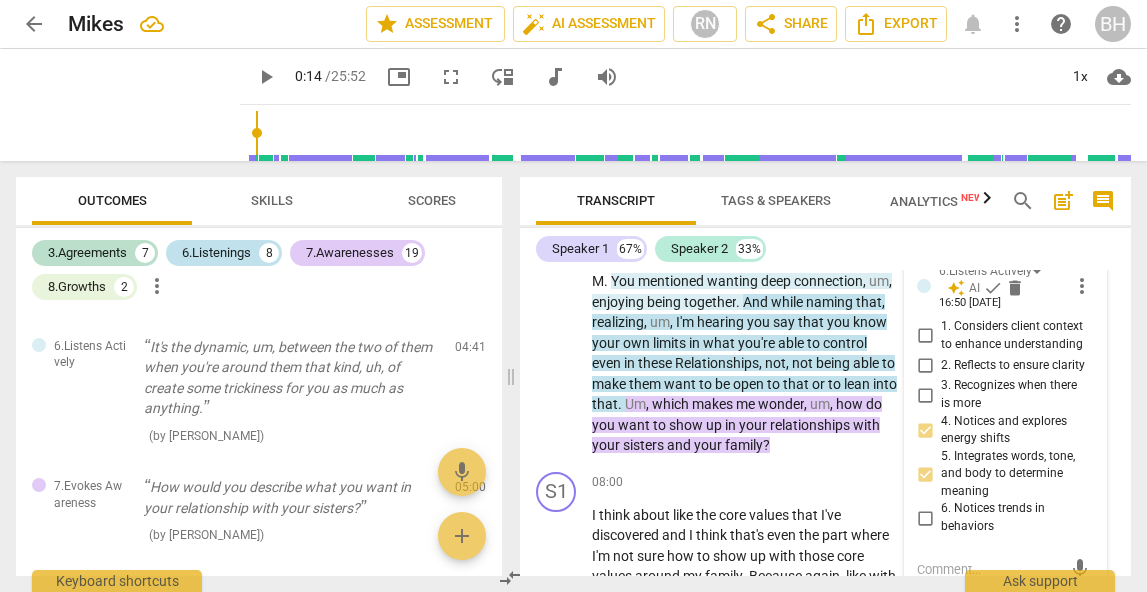 scroll, scrollTop: 7979, scrollLeft: 0, axis: vertical 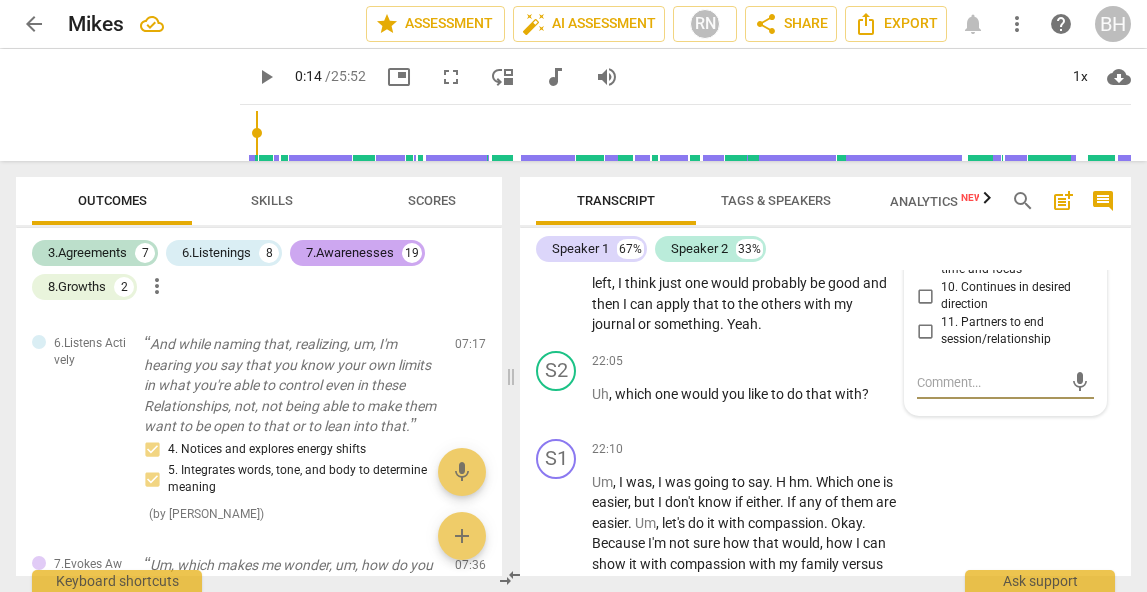 click on "7.Awarenesses" at bounding box center (350, 253) 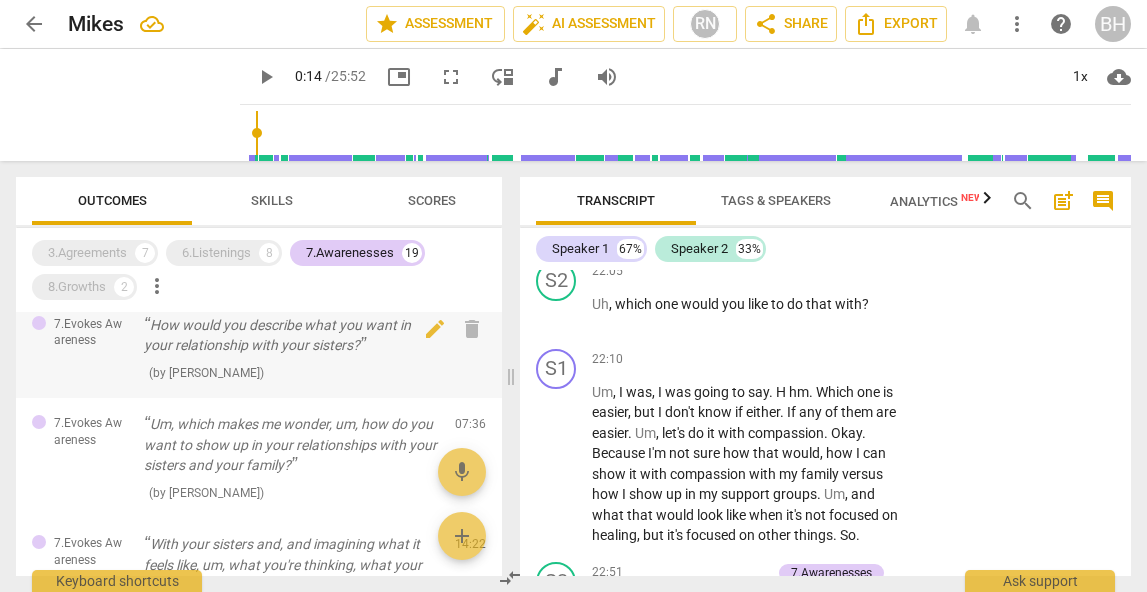 scroll, scrollTop: 105, scrollLeft: 0, axis: vertical 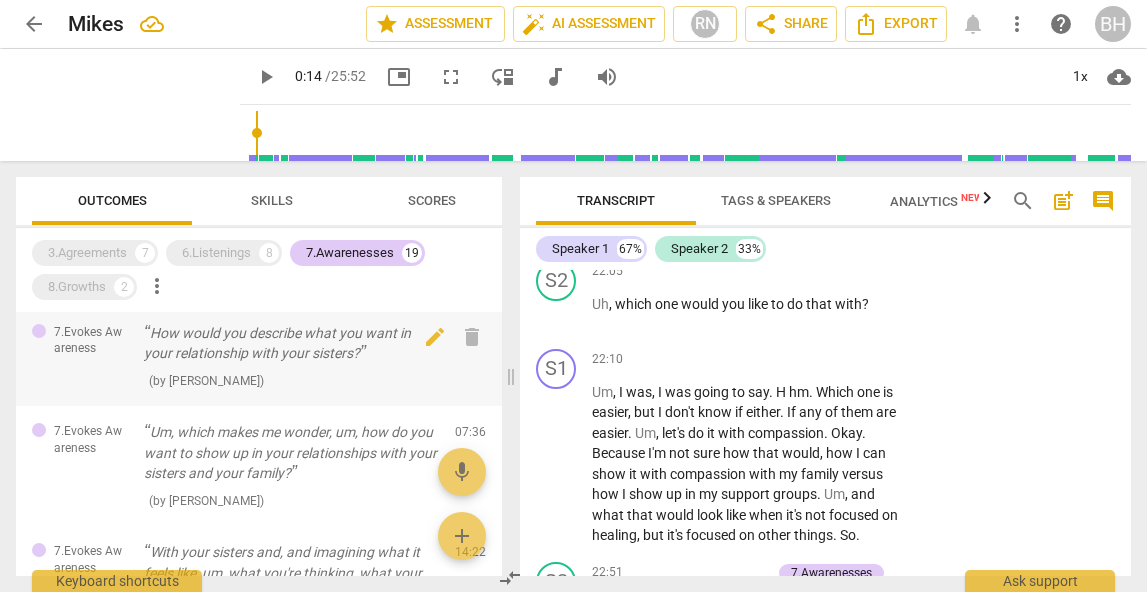 click on "How would you describe what you want in your relationship with your sisters?" at bounding box center (291, 343) 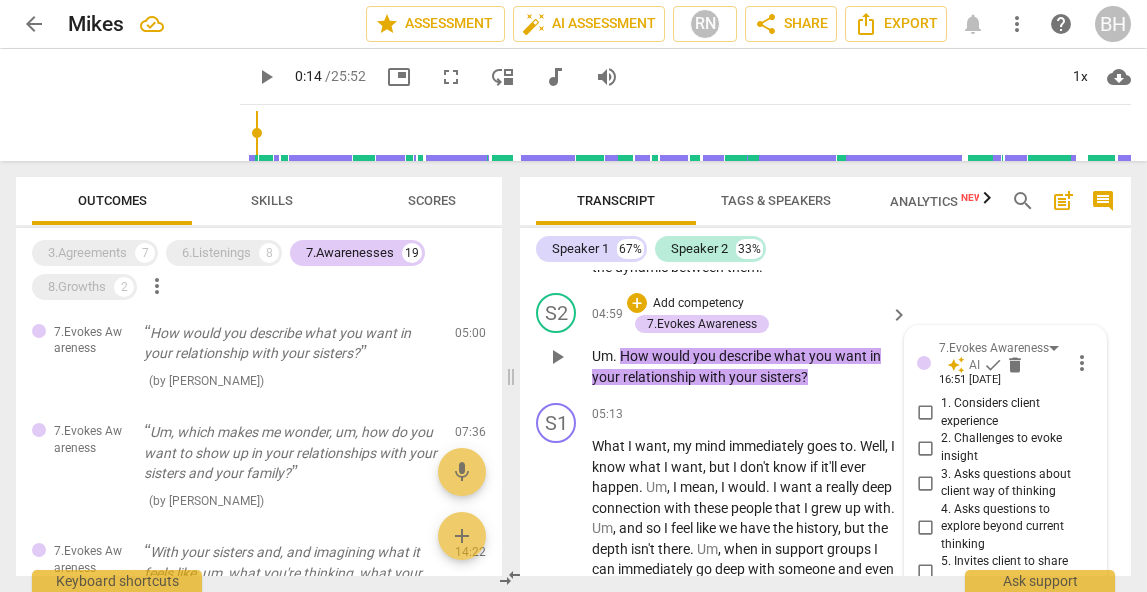 scroll, scrollTop: 2073, scrollLeft: 0, axis: vertical 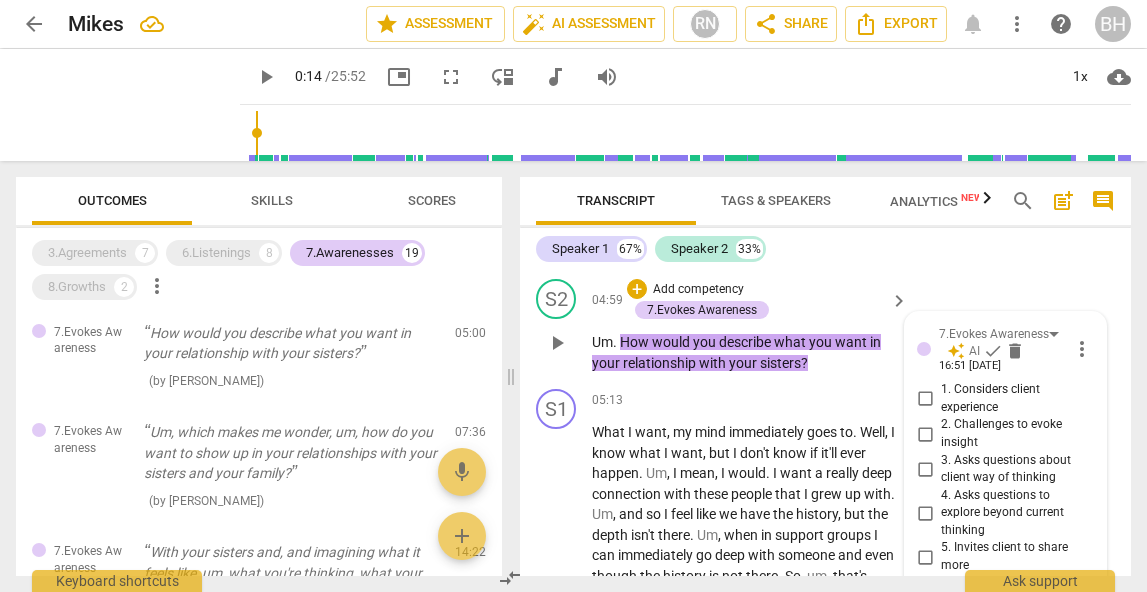 click on "1. Considers client experience" at bounding box center [925, 399] 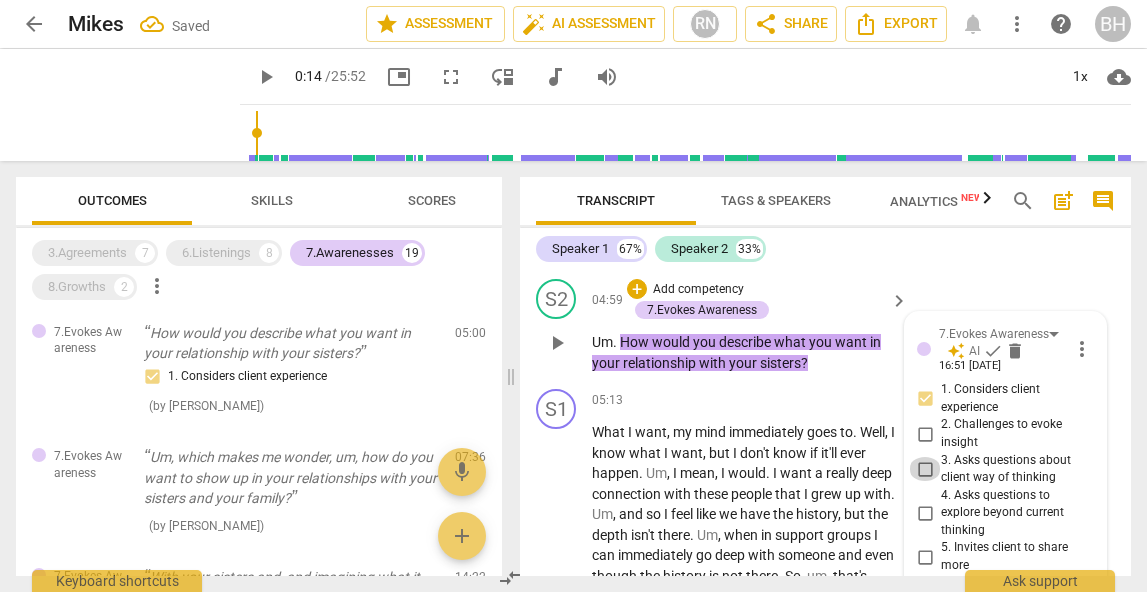 click on "3. Asks questions about client way of thinking" at bounding box center (925, 469) 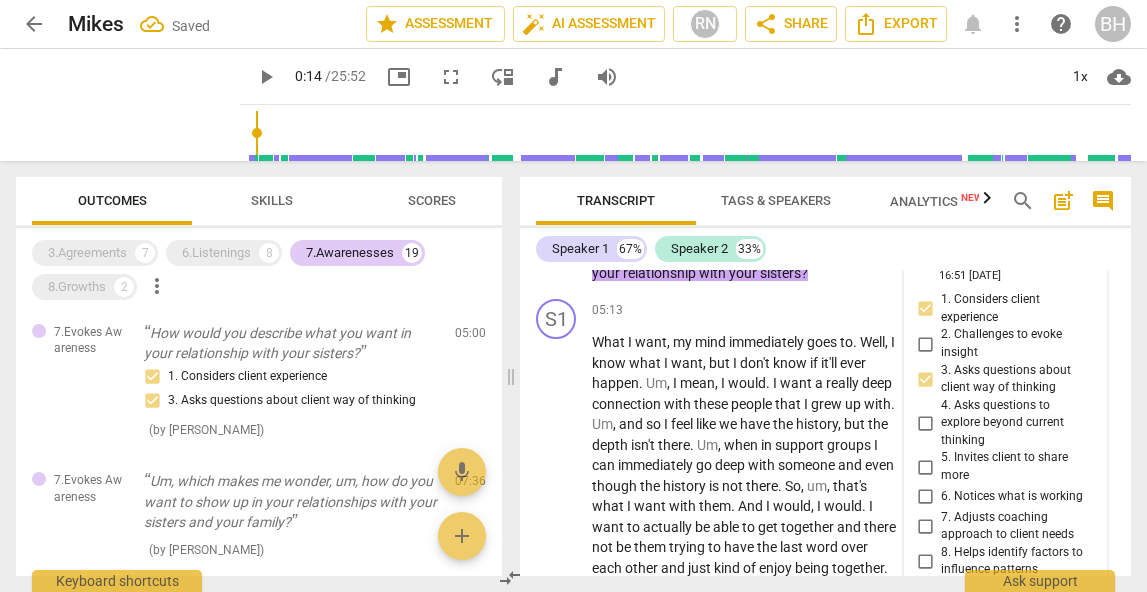 scroll, scrollTop: 2165, scrollLeft: 0, axis: vertical 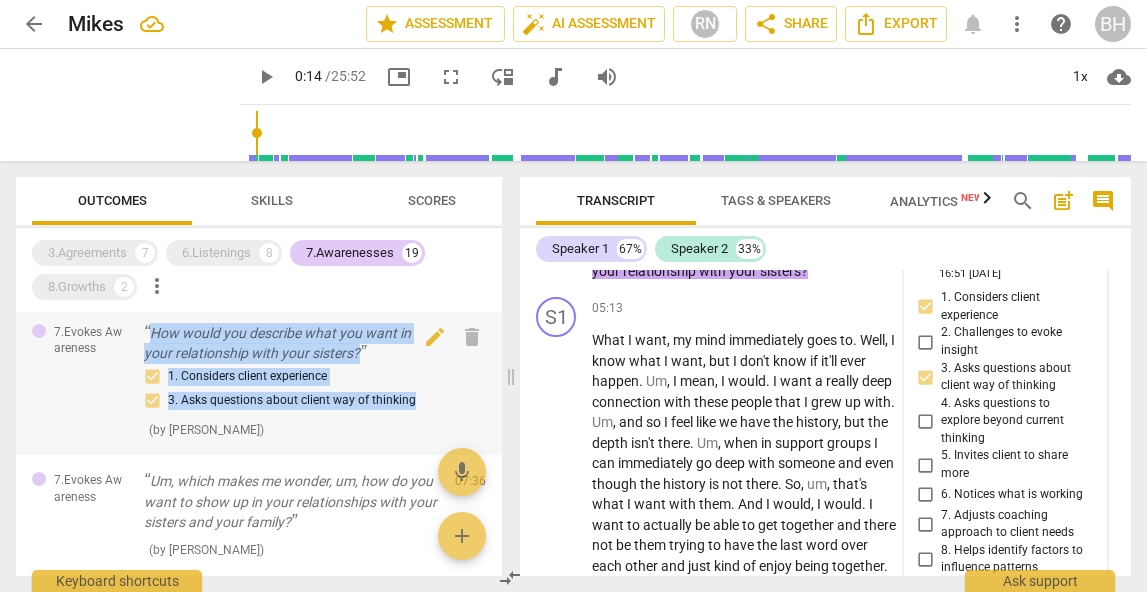 drag, startPoint x: 439, startPoint y: 407, endPoint x: 137, endPoint y: 333, distance: 310.93408 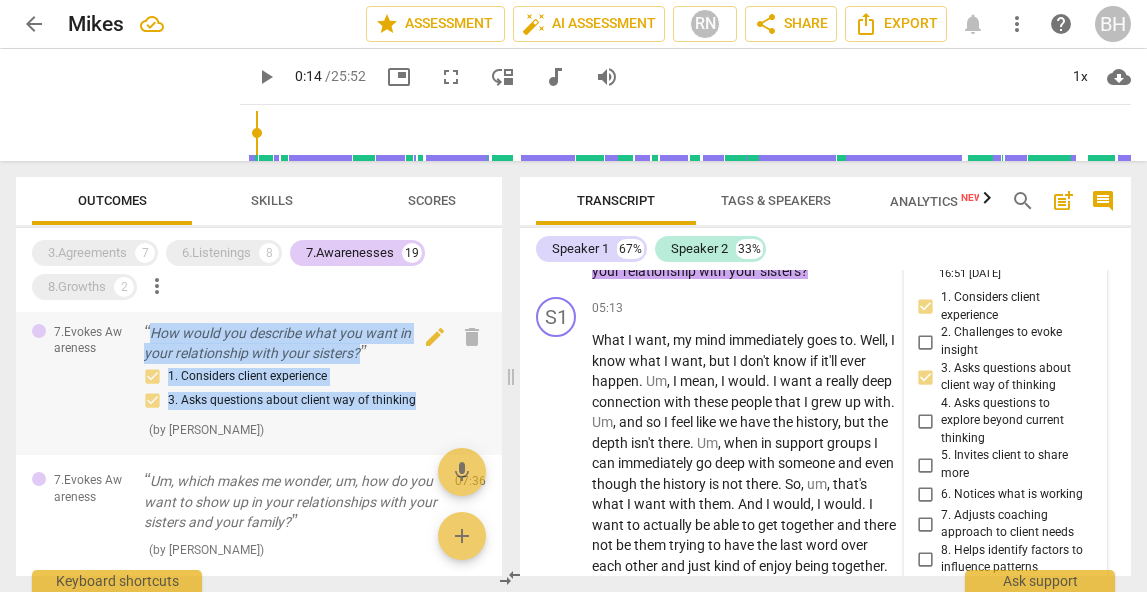 click on "7.Evokes Awareness How would you describe what you want in your relationship with your sisters? 1. Considers client experience 3. Asks questions about client way of thinking ( by RaeNotes ) 05:00 edit delete" at bounding box center [259, 381] 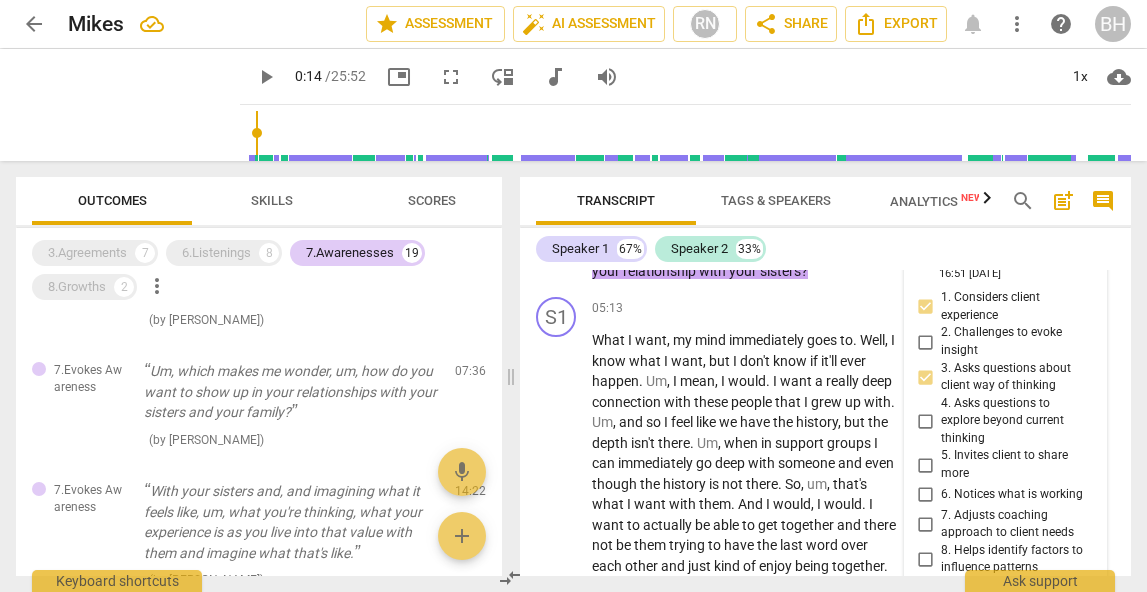 scroll, scrollTop: 224, scrollLeft: 0, axis: vertical 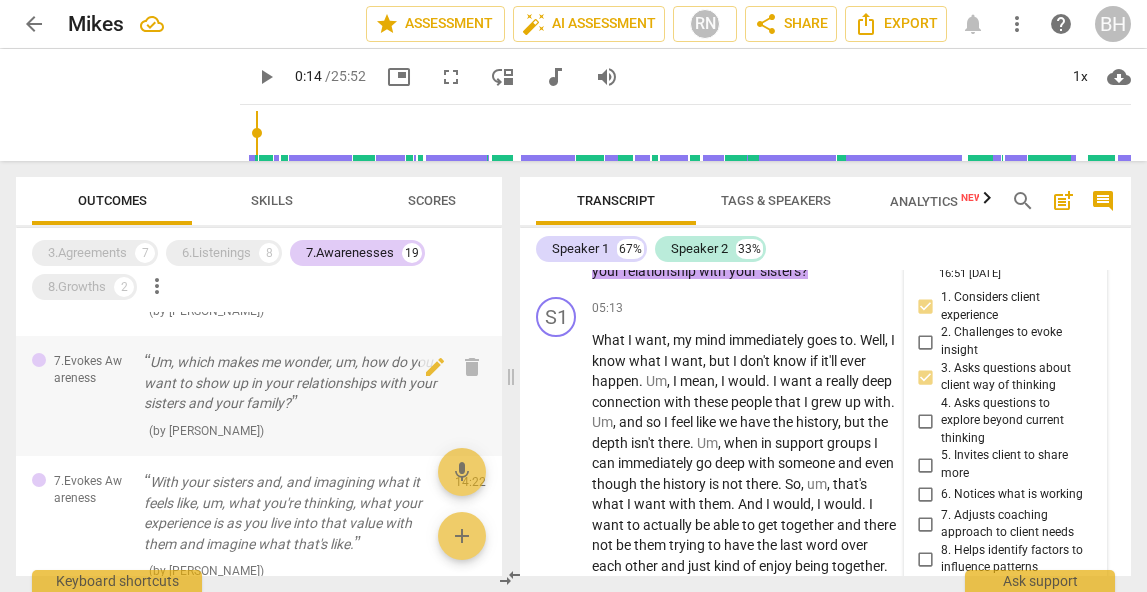 click on "Um, which makes me wonder, um, how do you want to show up in your relationships with your sisters and your family?" at bounding box center [291, 383] 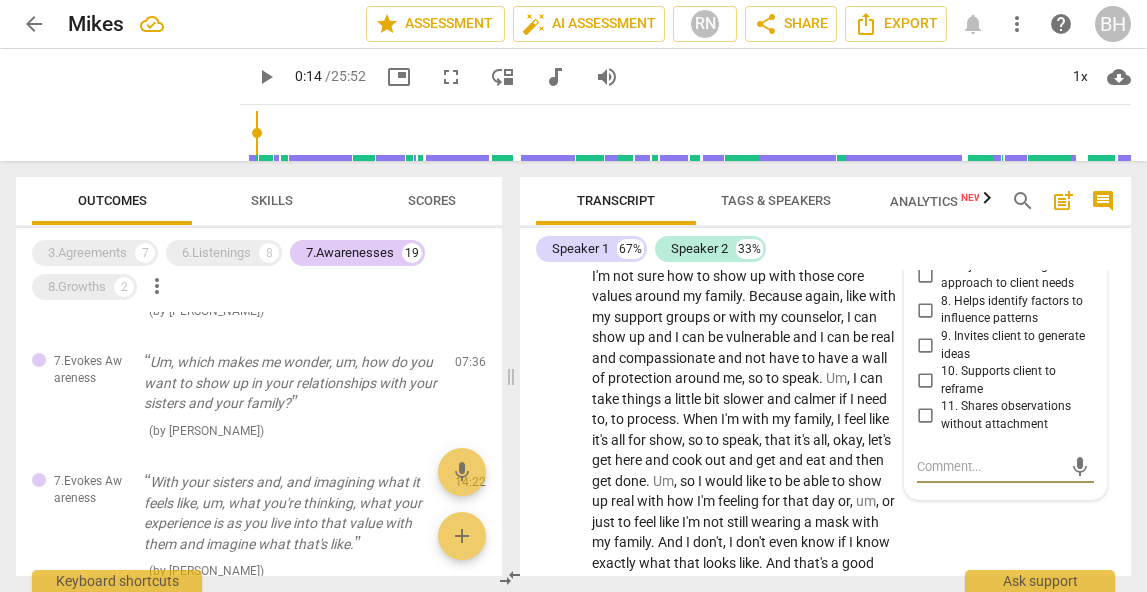 scroll, scrollTop: 3280, scrollLeft: 0, axis: vertical 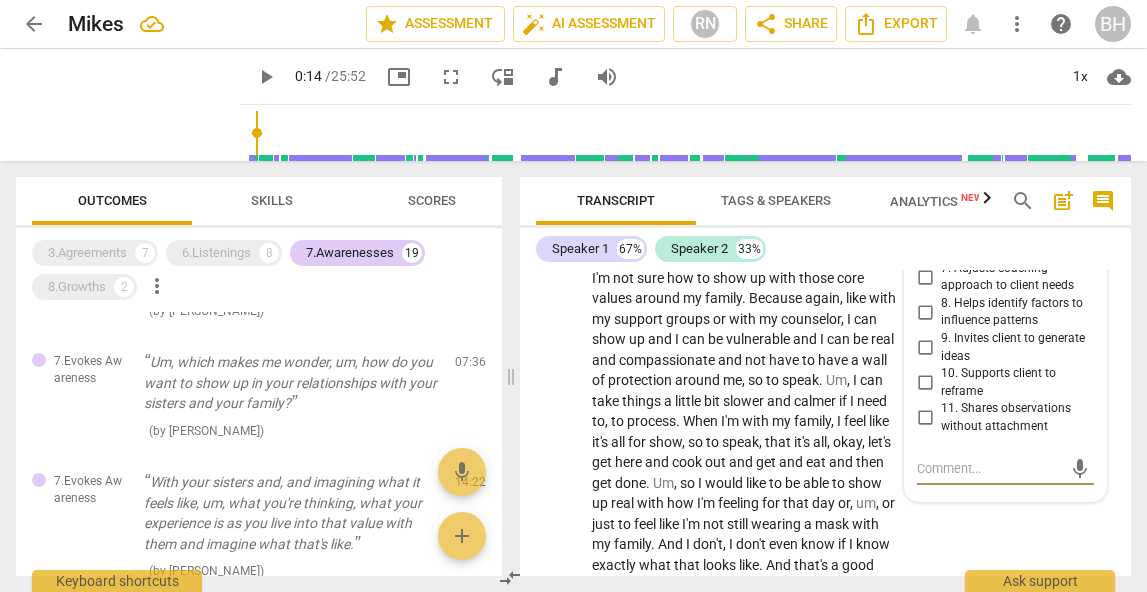 click on "11. Shares observations without attachment" at bounding box center [925, 418] 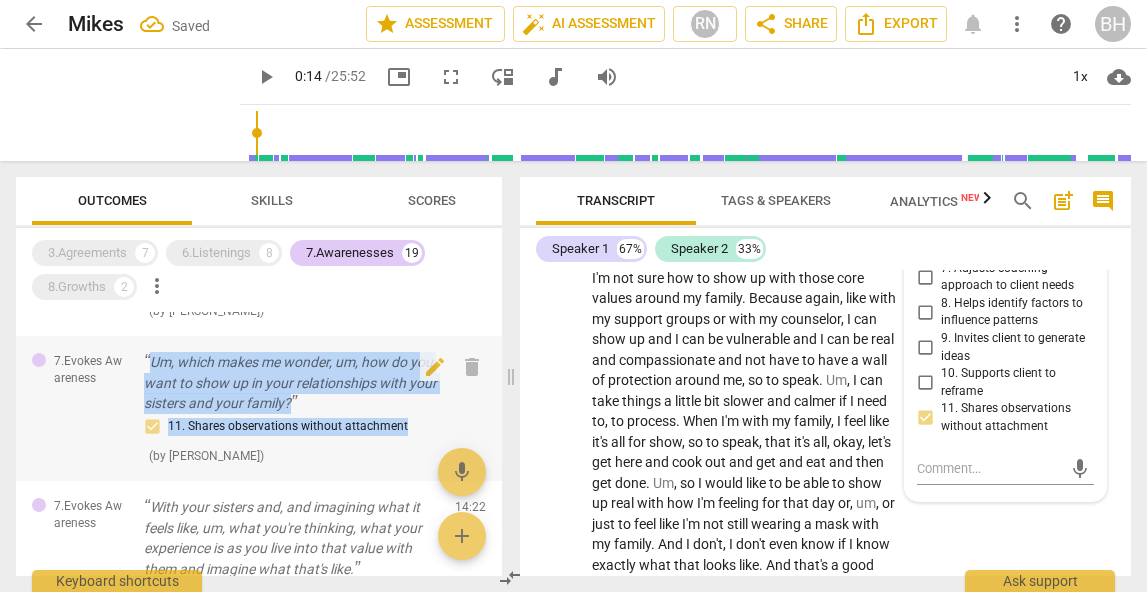 drag, startPoint x: 428, startPoint y: 429, endPoint x: 139, endPoint y: 365, distance: 296.00168 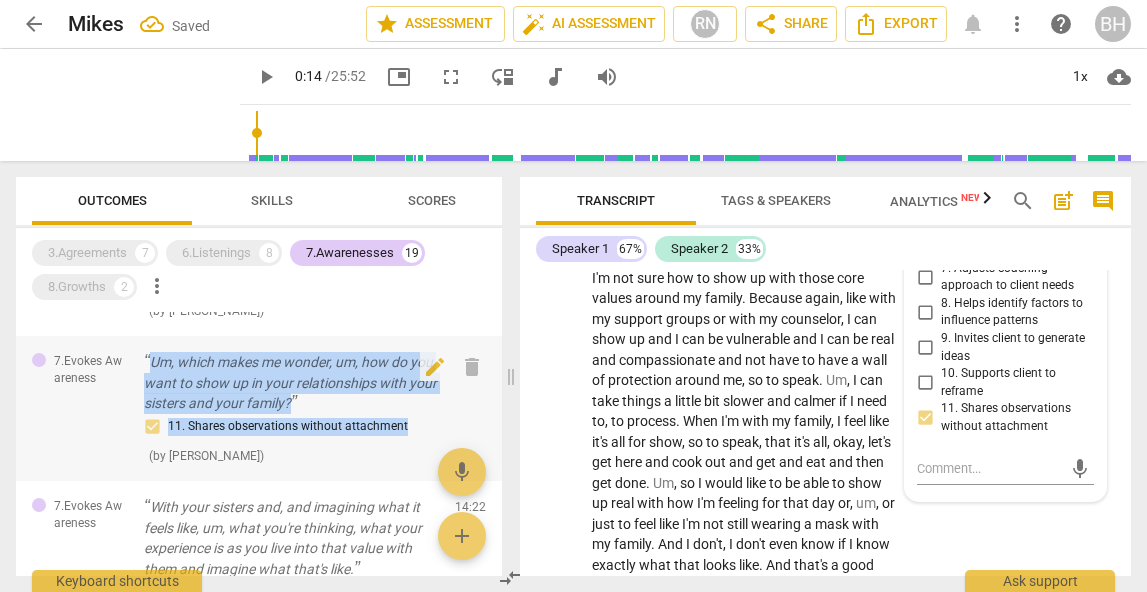 click on "7.Evokes Awareness Um, which makes me wonder, um, how do you want to show up in your relationships with your sisters and your family? 11. Shares observations without attachment ( by RaeNotes ) 07:36 edit delete" at bounding box center (259, 408) 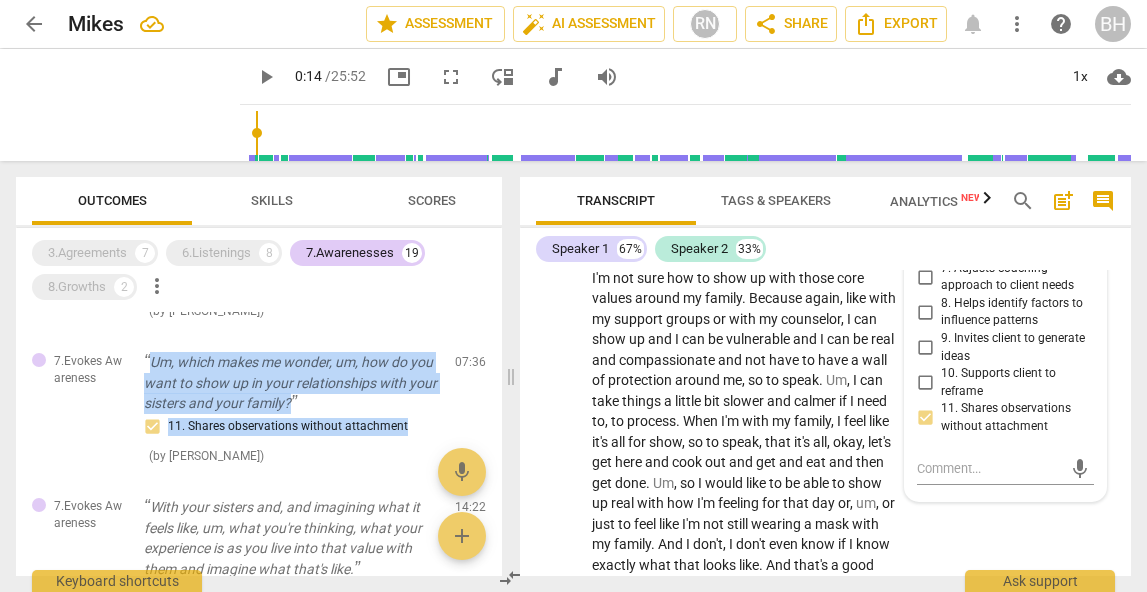 click on "9. Invites client to generate ideas" at bounding box center (925, 348) 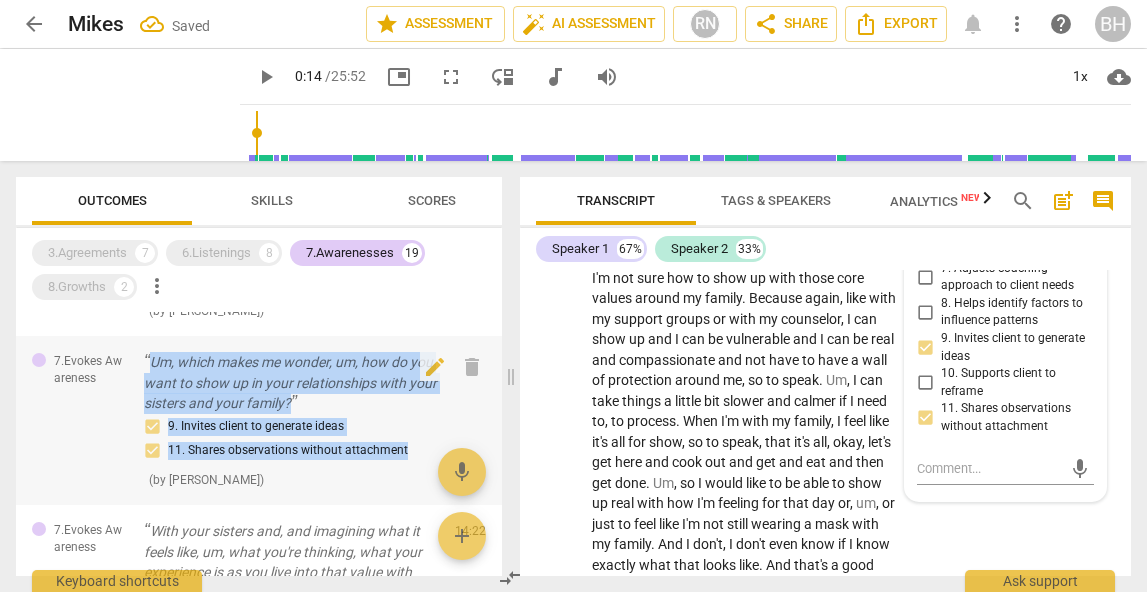 click on "9. Invites client to generate ideas 11. Shares observations without attachment" at bounding box center [291, 439] 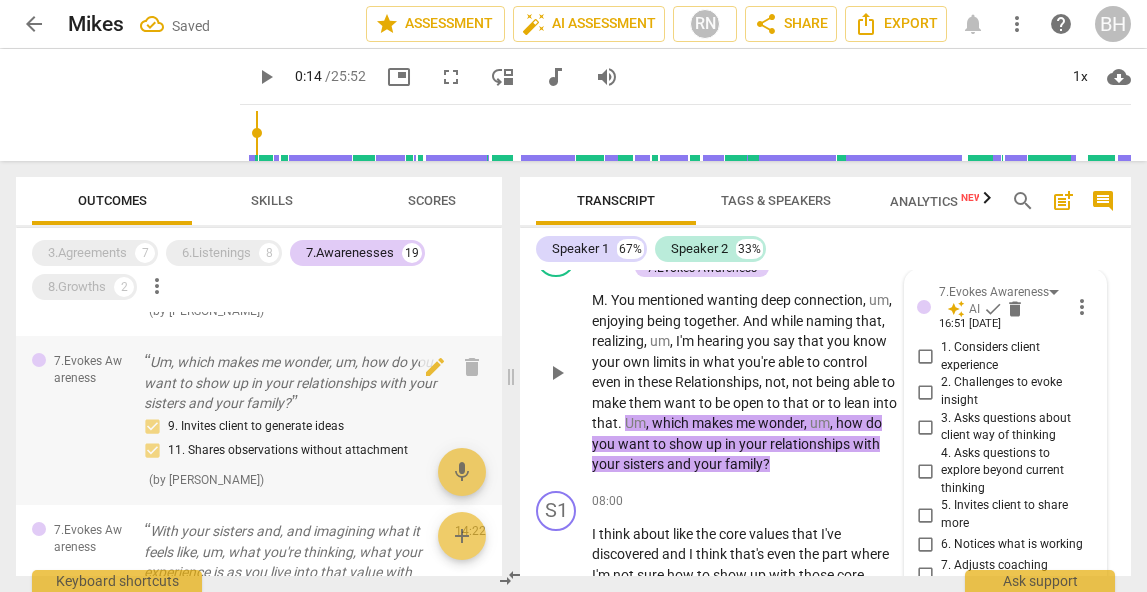 scroll, scrollTop: 2936, scrollLeft: 0, axis: vertical 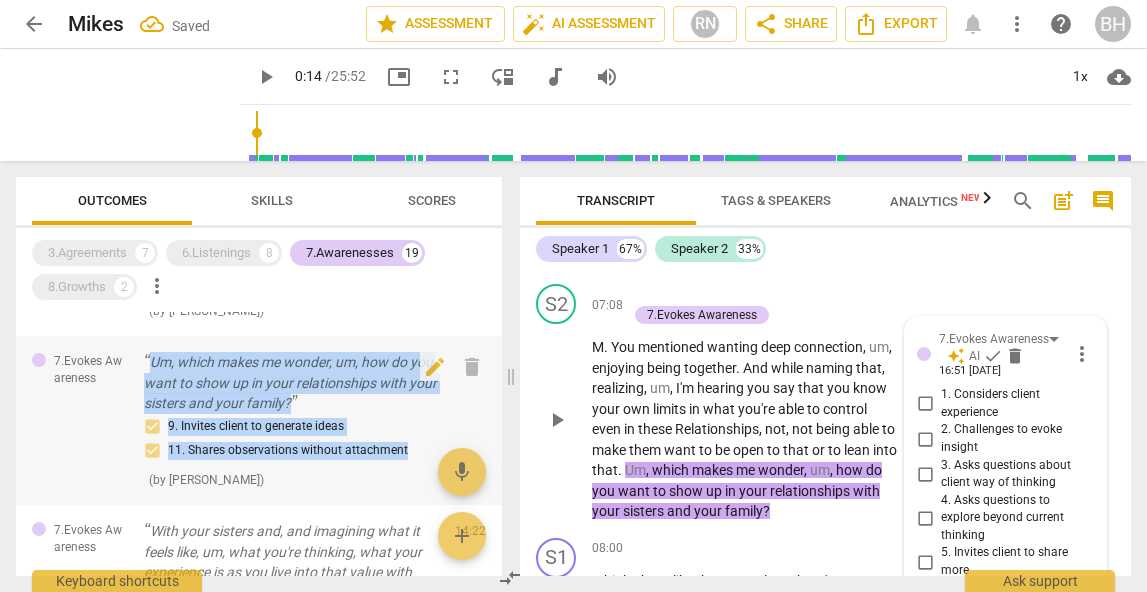 drag, startPoint x: 408, startPoint y: 450, endPoint x: 125, endPoint y: 372, distance: 293.55237 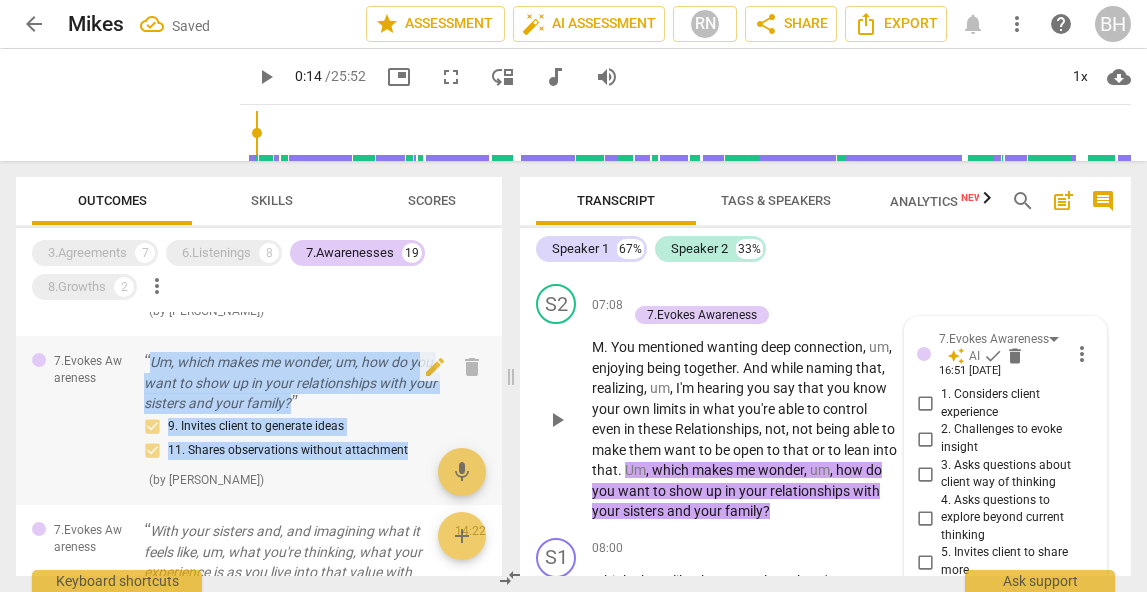 click on "7.Evokes Awareness Um, which makes me wonder, um, how do you want to show up in your relationships with your sisters and your family? 9. Invites client to generate ideas 11. Shares observations without attachment ( by RaeNotes ) 07:36 edit delete" at bounding box center (259, 420) 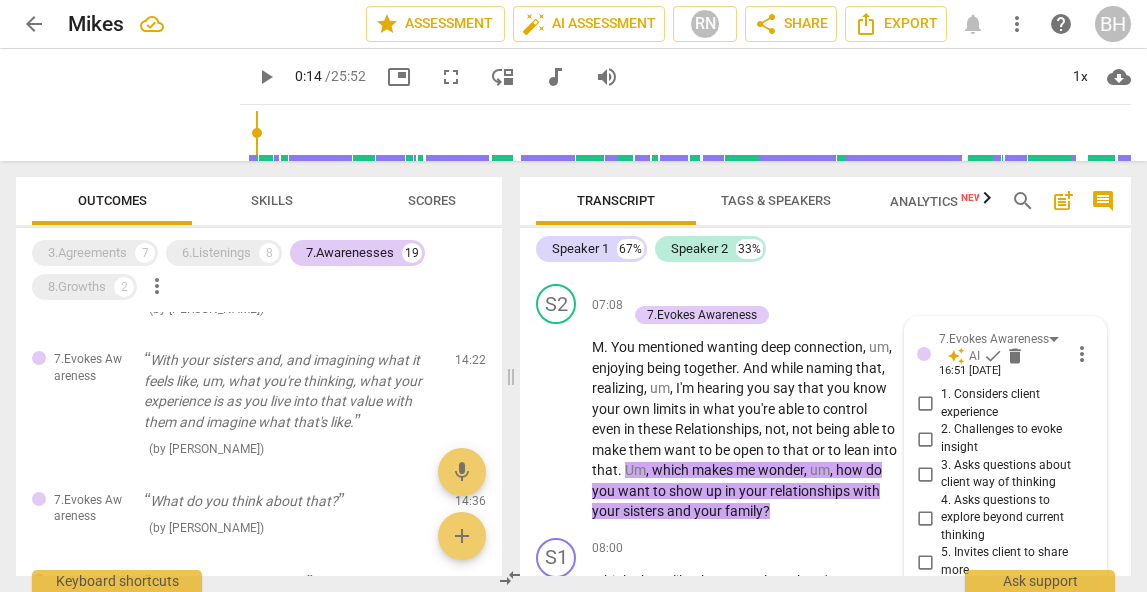 scroll, scrollTop: 397, scrollLeft: 0, axis: vertical 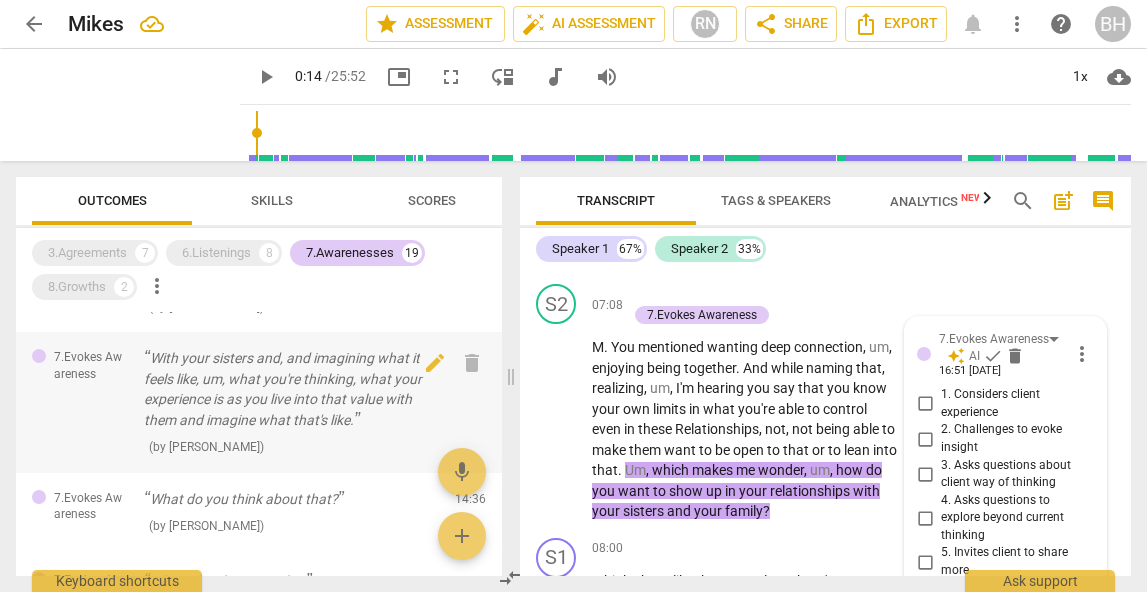click on "With your sisters and, and imagining what it feels like, um, what you're thinking, what your experience is as you live into that value with them and imagine what that's like." at bounding box center [291, 389] 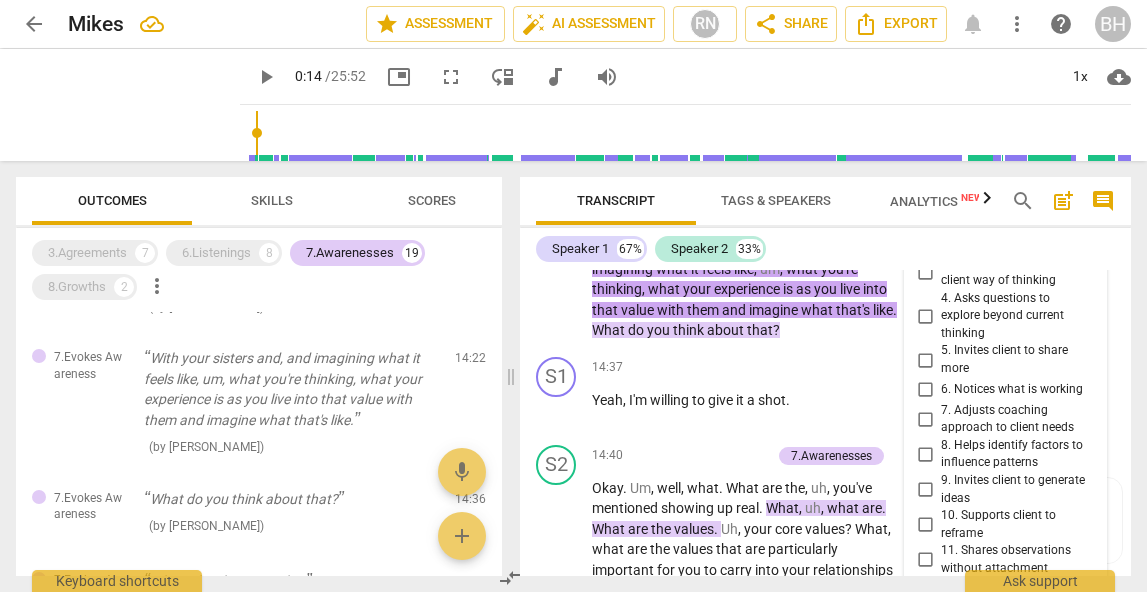 scroll, scrollTop: 5397, scrollLeft: 0, axis: vertical 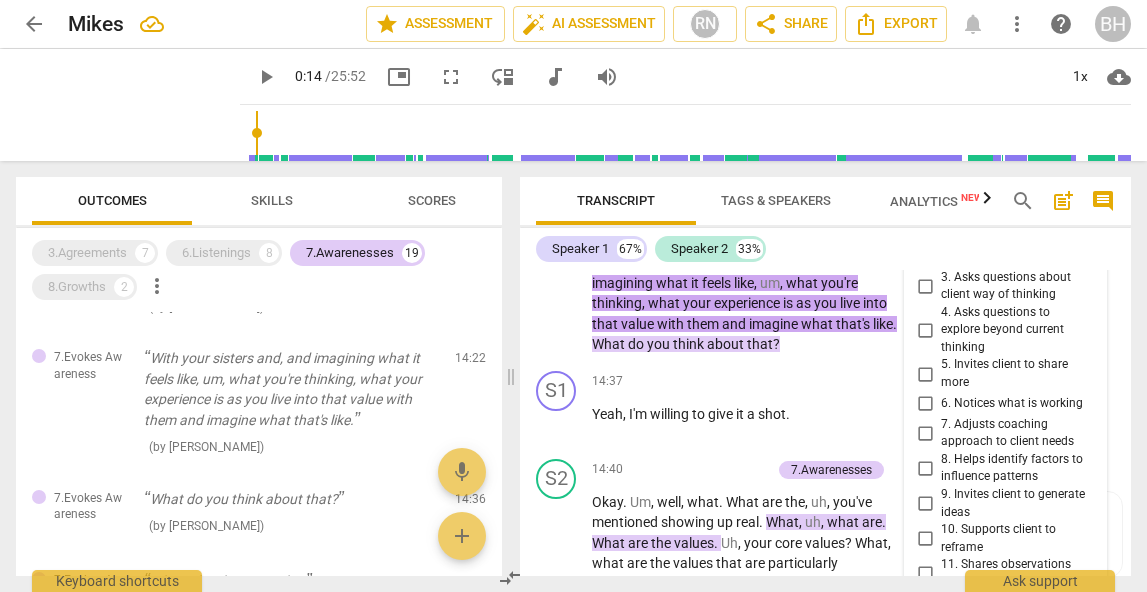 click on "4. Asks questions to explore beyond current thinking" at bounding box center [925, 330] 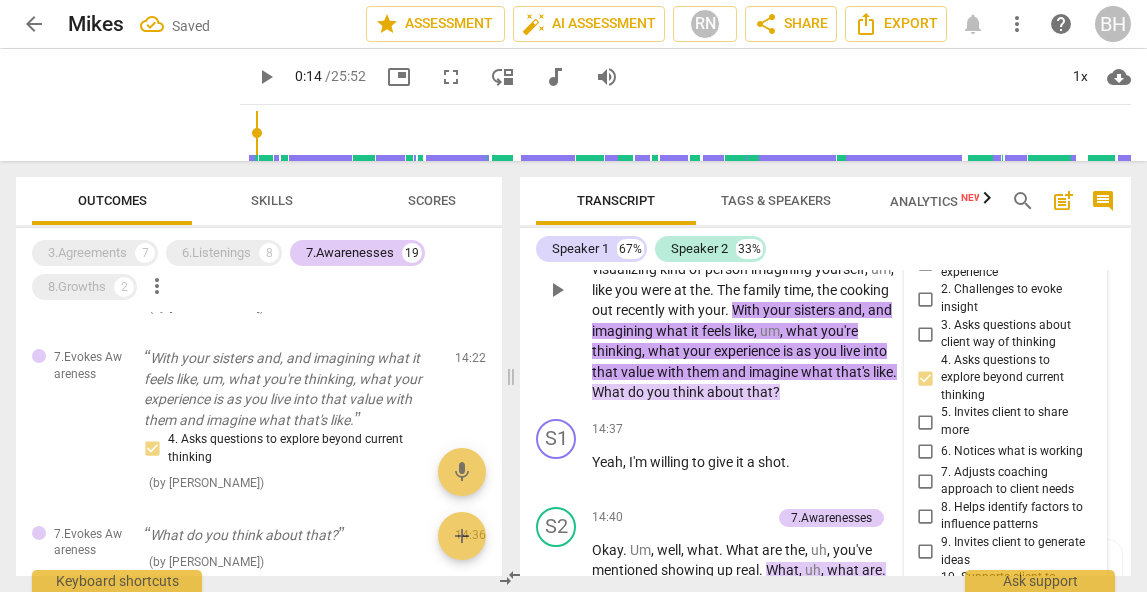 scroll, scrollTop: 5344, scrollLeft: 0, axis: vertical 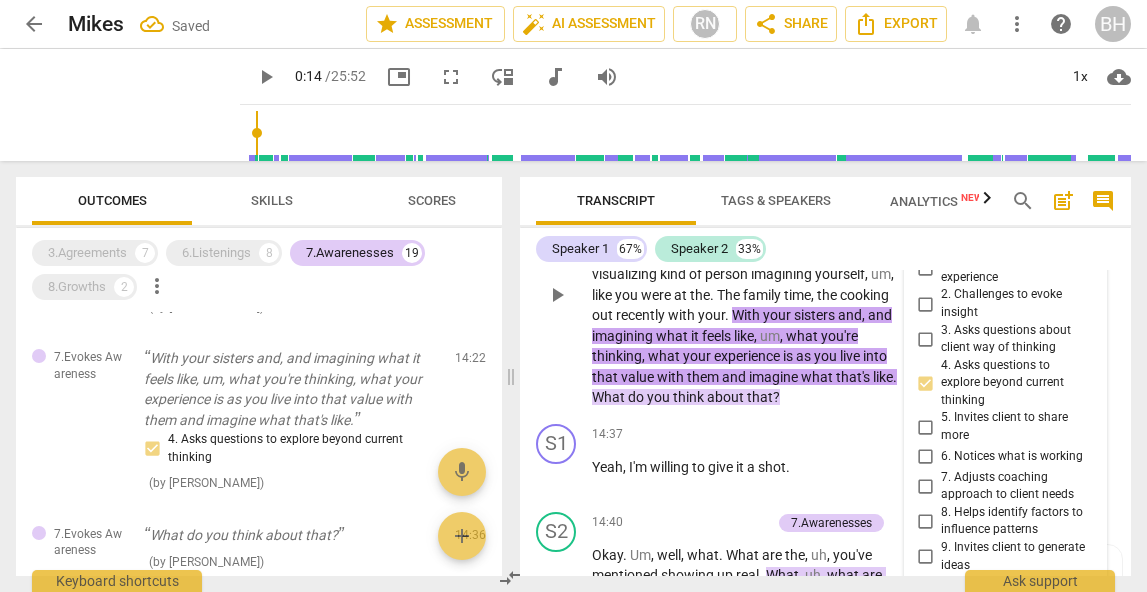 click on "1. Considers client experience" at bounding box center [925, 269] 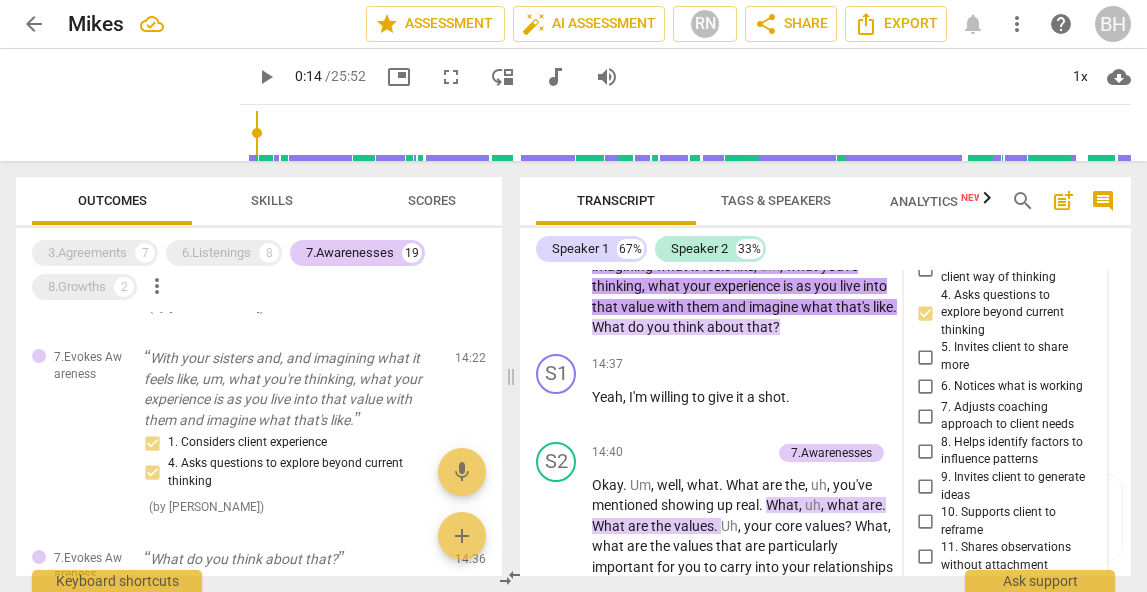 scroll, scrollTop: 5434, scrollLeft: 0, axis: vertical 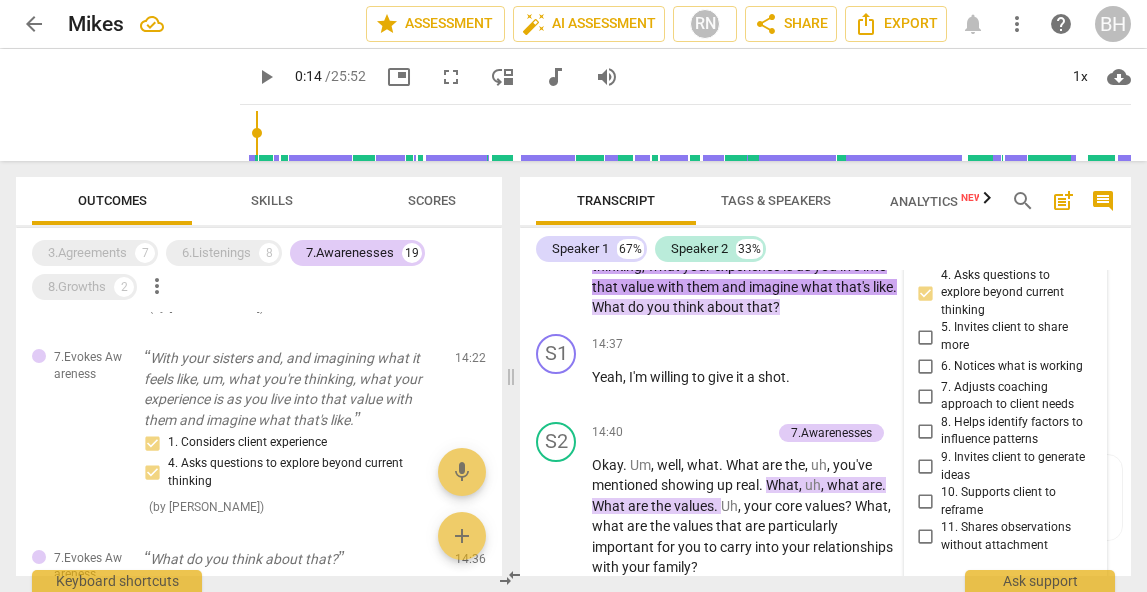 click on "6. Notices what is working" at bounding box center [925, 367] 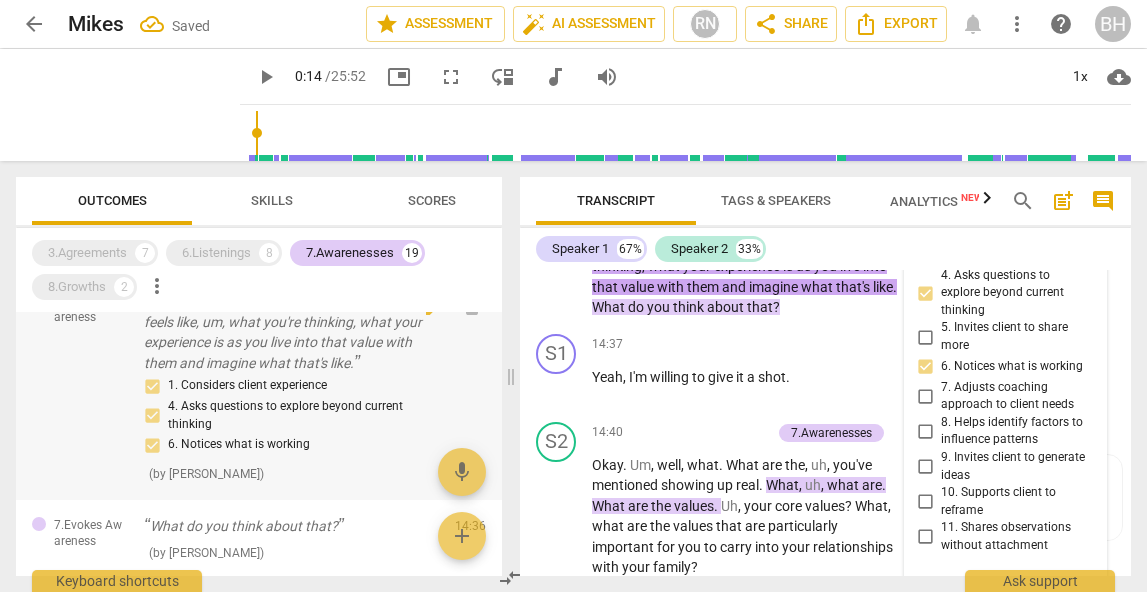 scroll, scrollTop: 455, scrollLeft: 0, axis: vertical 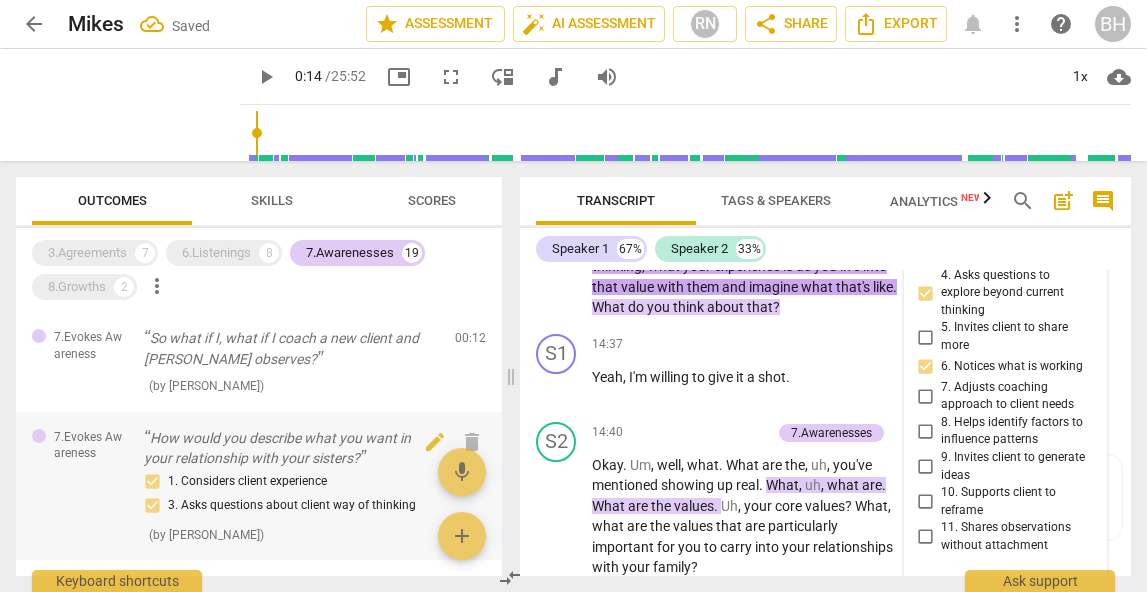 drag, startPoint x: 330, startPoint y: 442, endPoint x: 222, endPoint y: 544, distance: 148.55302 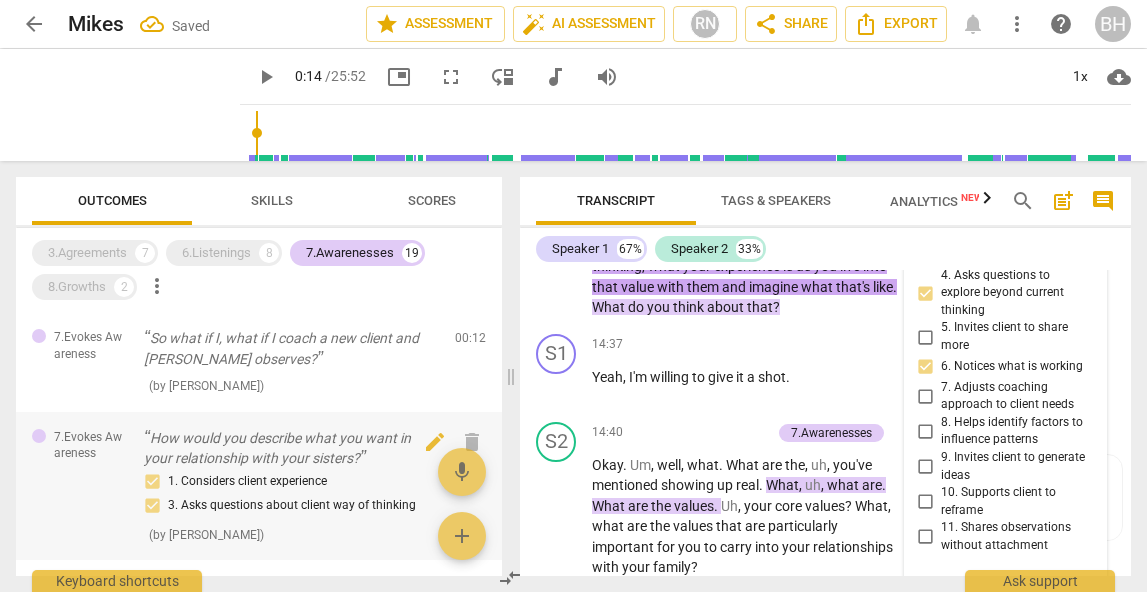 click on "7.Evokes Awareness So what if I, what if I coach a new client and Catherine observes? ( by RaeNotes ) 00:12 edit delete 7.Evokes Awareness How would you describe what you want in your relationship with your sisters? 1. Considers client experience 3. Asks questions about client way of thinking ( by RaeNotes ) 05:00 edit delete 7.Evokes Awareness Um, which makes me wonder, um, how do you want to show up in your relationships with your sisters and your family? 9. Invites client to generate ideas 11. Shares observations without attachment ( by RaeNotes ) 07:36 edit delete 7.Evokes Awareness With your sisters and, and imagining what it feels like, um, what you're thinking, what your experience is as you live into that value with them and imagine what that's like. 1. Considers client experience 4. Asks questions to explore beyond current thinking 6. Notices what is working ( by RaeNotes ) 14:22 edit delete 7.Evokes Awareness What do you think about that? ( by RaeNotes ) 14:36 edit delete 7.Evokes Awareness ( ) edit" at bounding box center (259, 444) 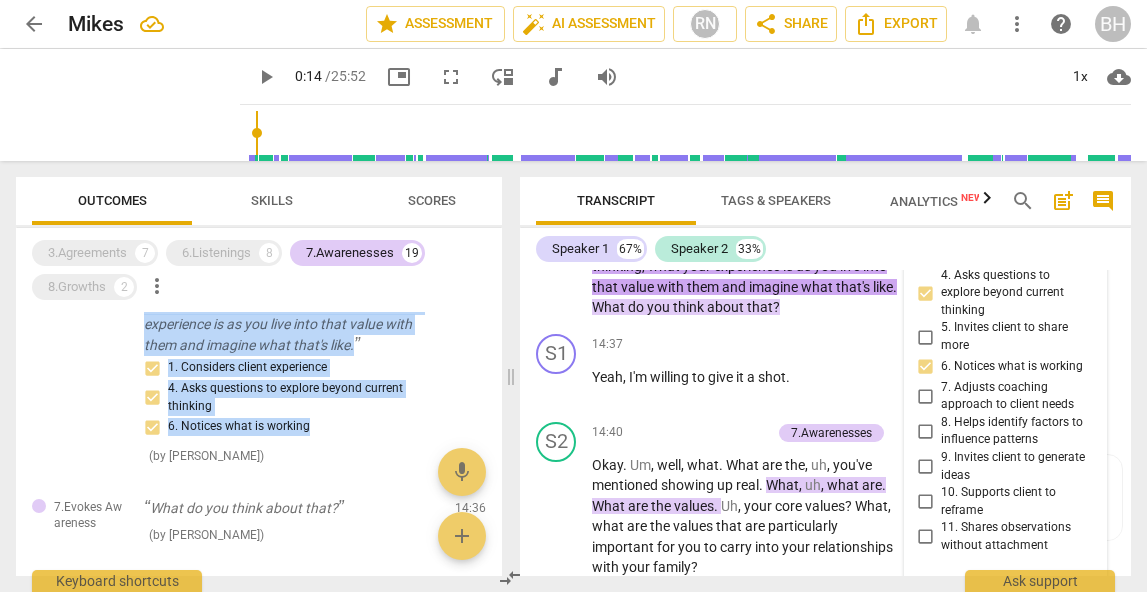 scroll, scrollTop: 478, scrollLeft: 0, axis: vertical 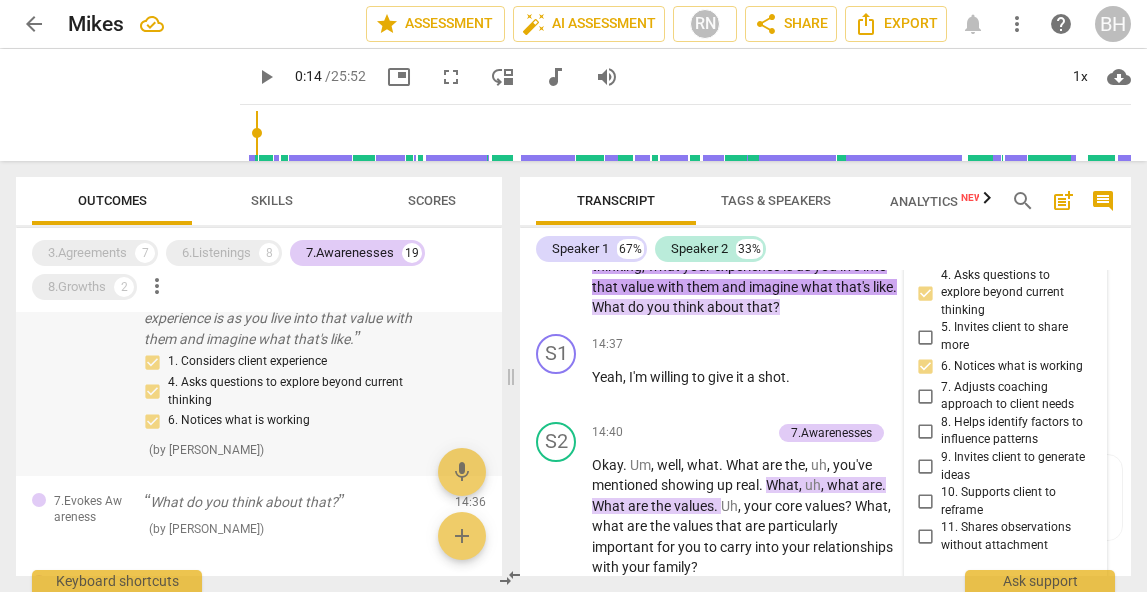 click on "1. Considers client experience 4. Asks questions to explore beyond current thinking 6. Notices what is working ( by RaeNotes )" at bounding box center [291, 405] 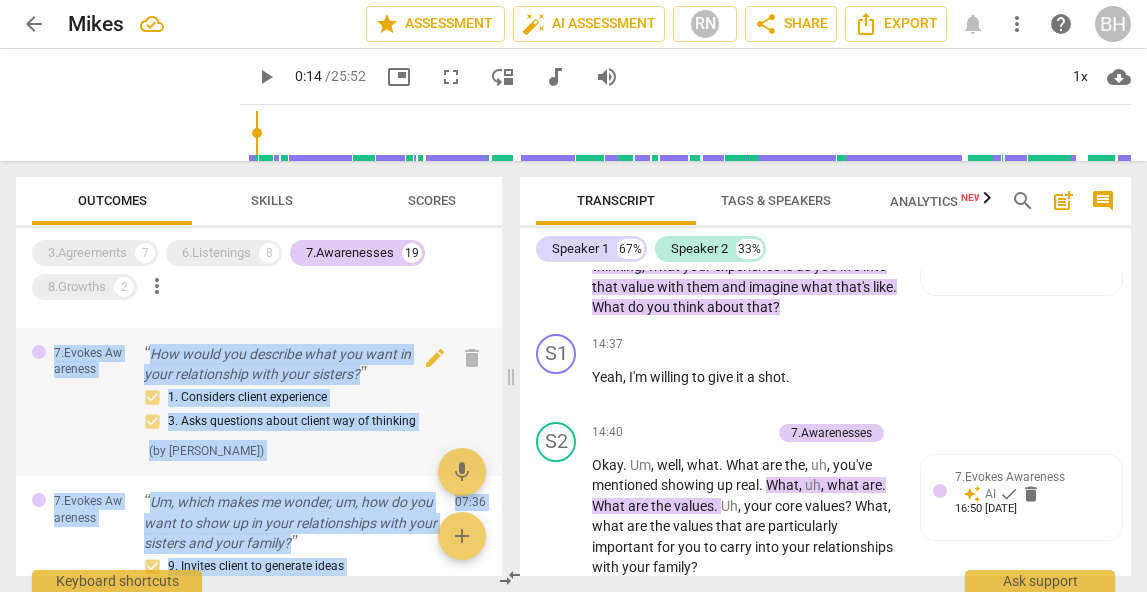 scroll, scrollTop: 0, scrollLeft: 0, axis: both 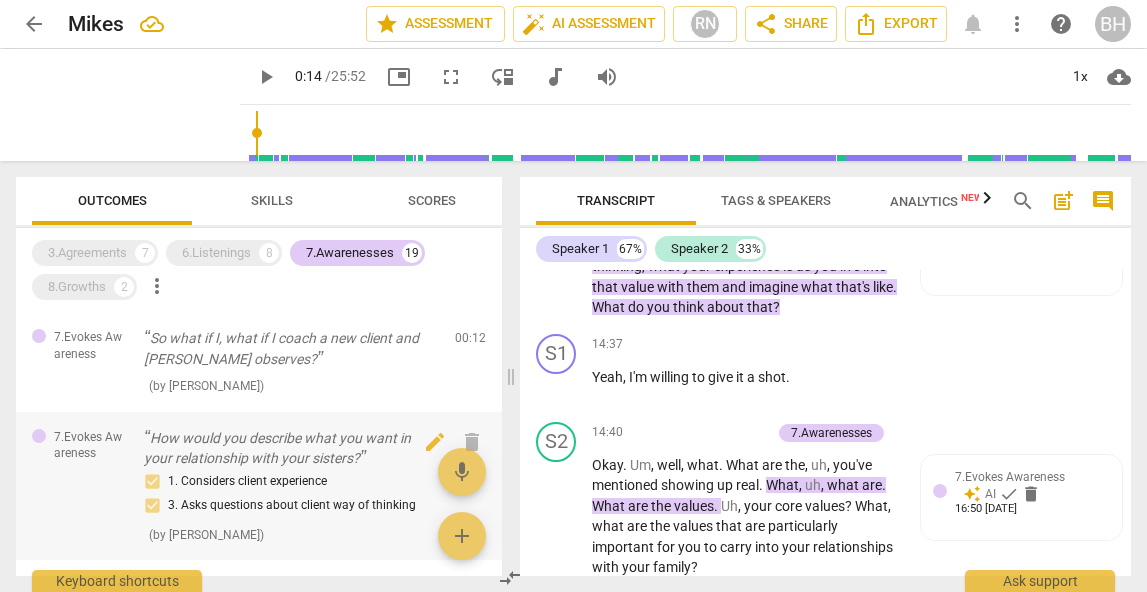 drag, startPoint x: 338, startPoint y: 432, endPoint x: 120, endPoint y: 546, distance: 246.00813 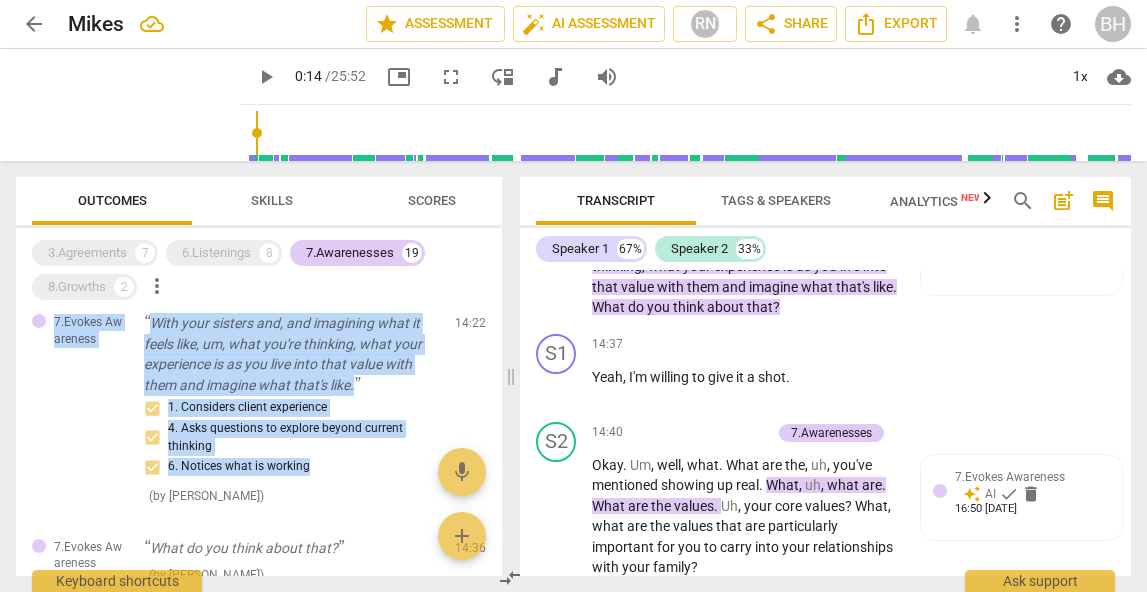 scroll, scrollTop: 405, scrollLeft: 0, axis: vertical 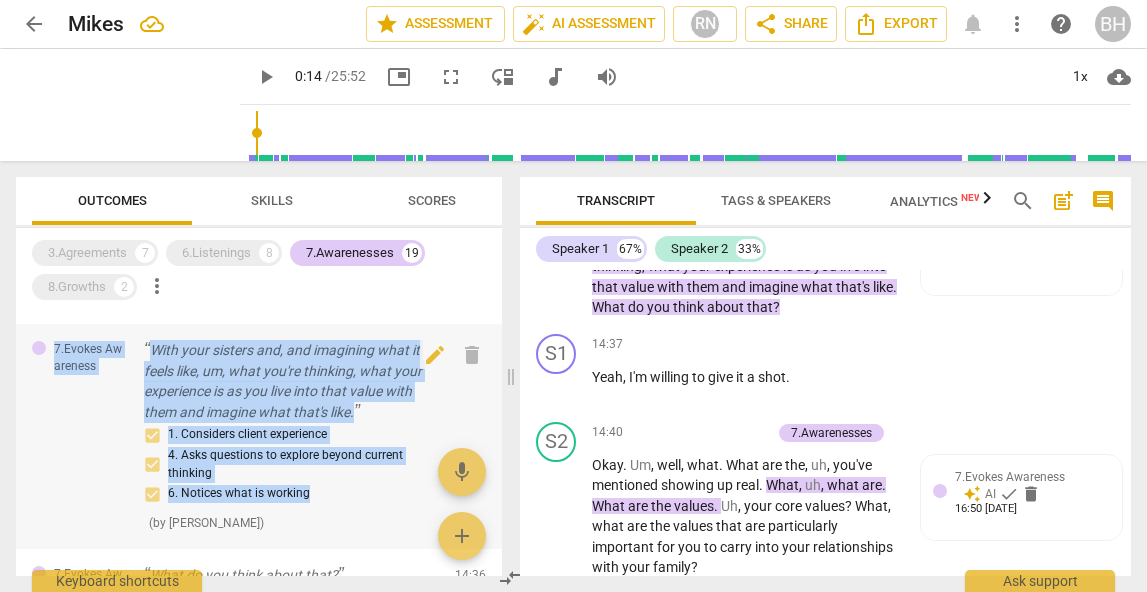 click on "With your sisters and, and imagining what it feels like, um, what you're thinking, what your experience is as you live into that value with them and imagine what that's like." at bounding box center [291, 381] 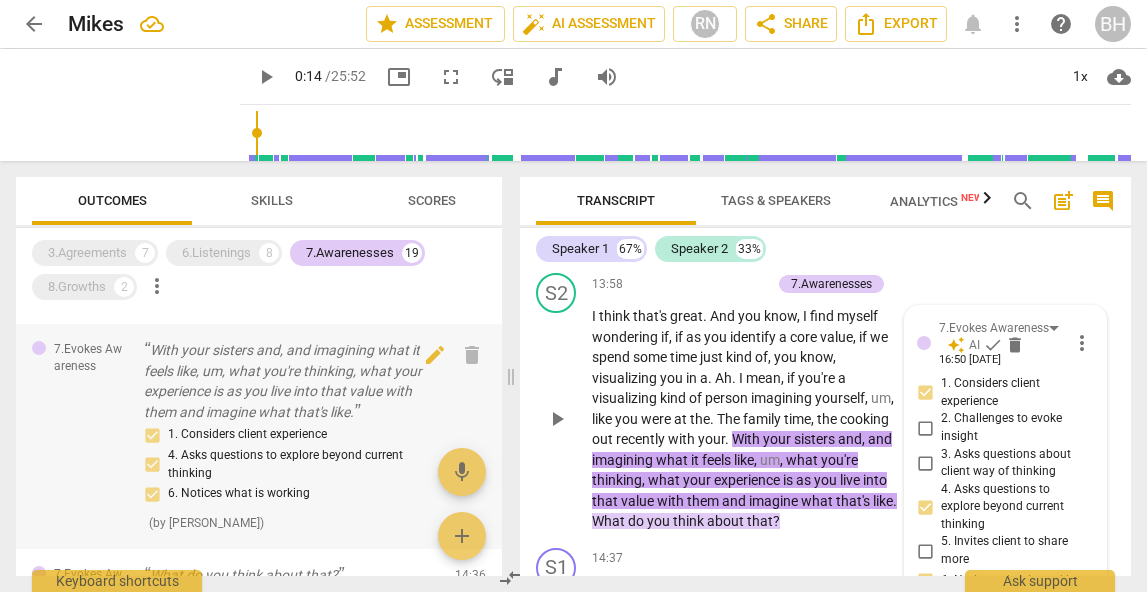 scroll, scrollTop: 5220, scrollLeft: 0, axis: vertical 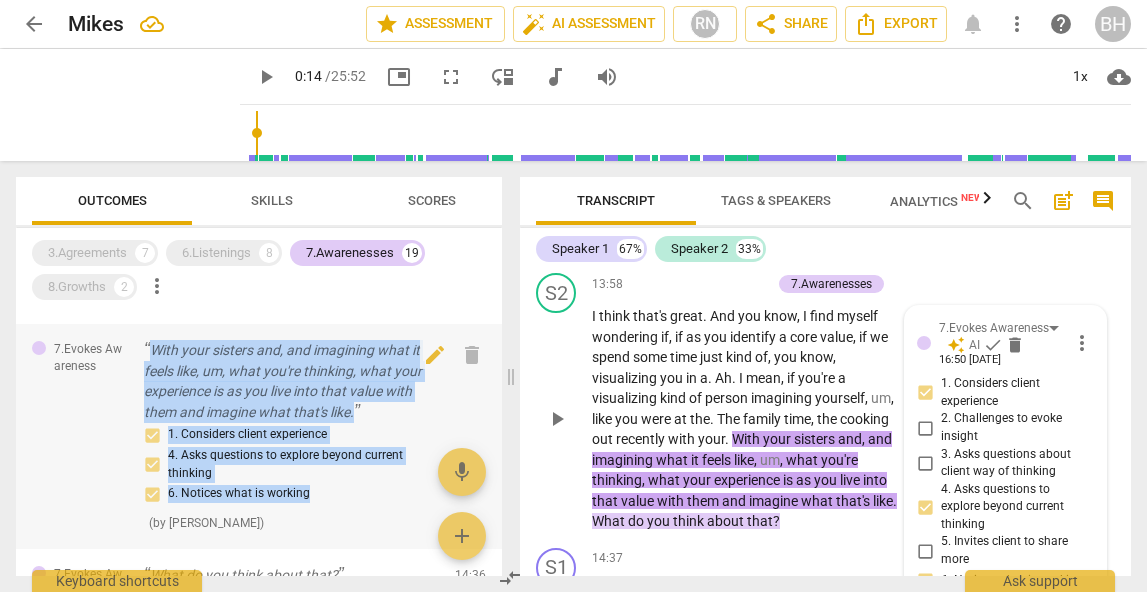 drag, startPoint x: 153, startPoint y: 348, endPoint x: 307, endPoint y: 507, distance: 221.35266 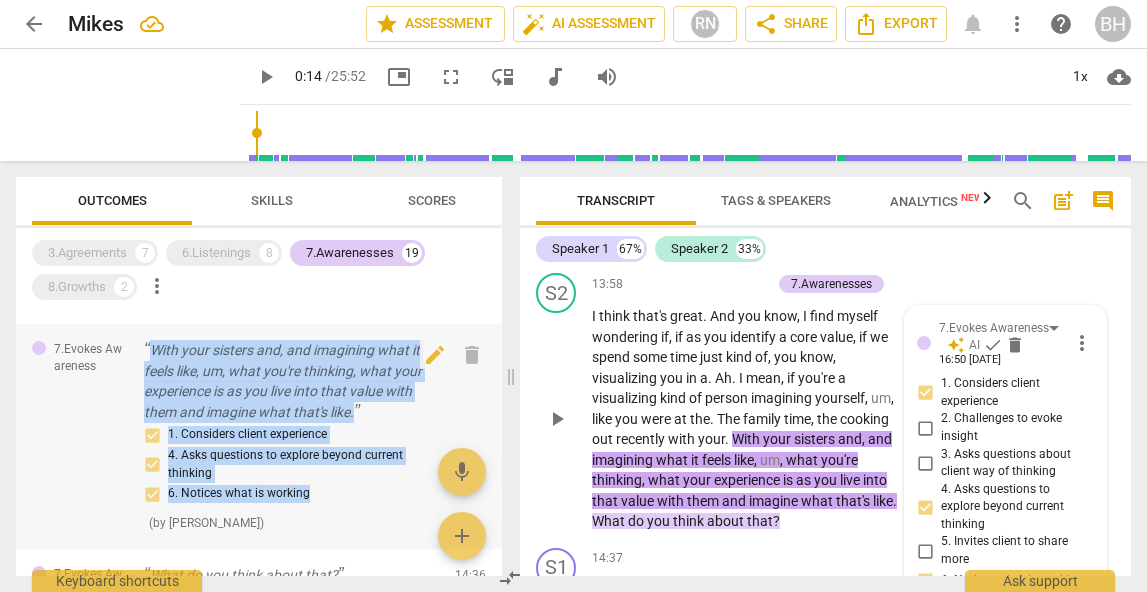 click on "With your sisters and, and imagining what it feels like, um, what you're thinking, what your experience is as you live into that value with them and imagine what that's like. 1. Considers client experience 4. Asks questions to explore beyond current thinking 6. Notices what is working ( by RaeNotes )" at bounding box center [291, 436] 